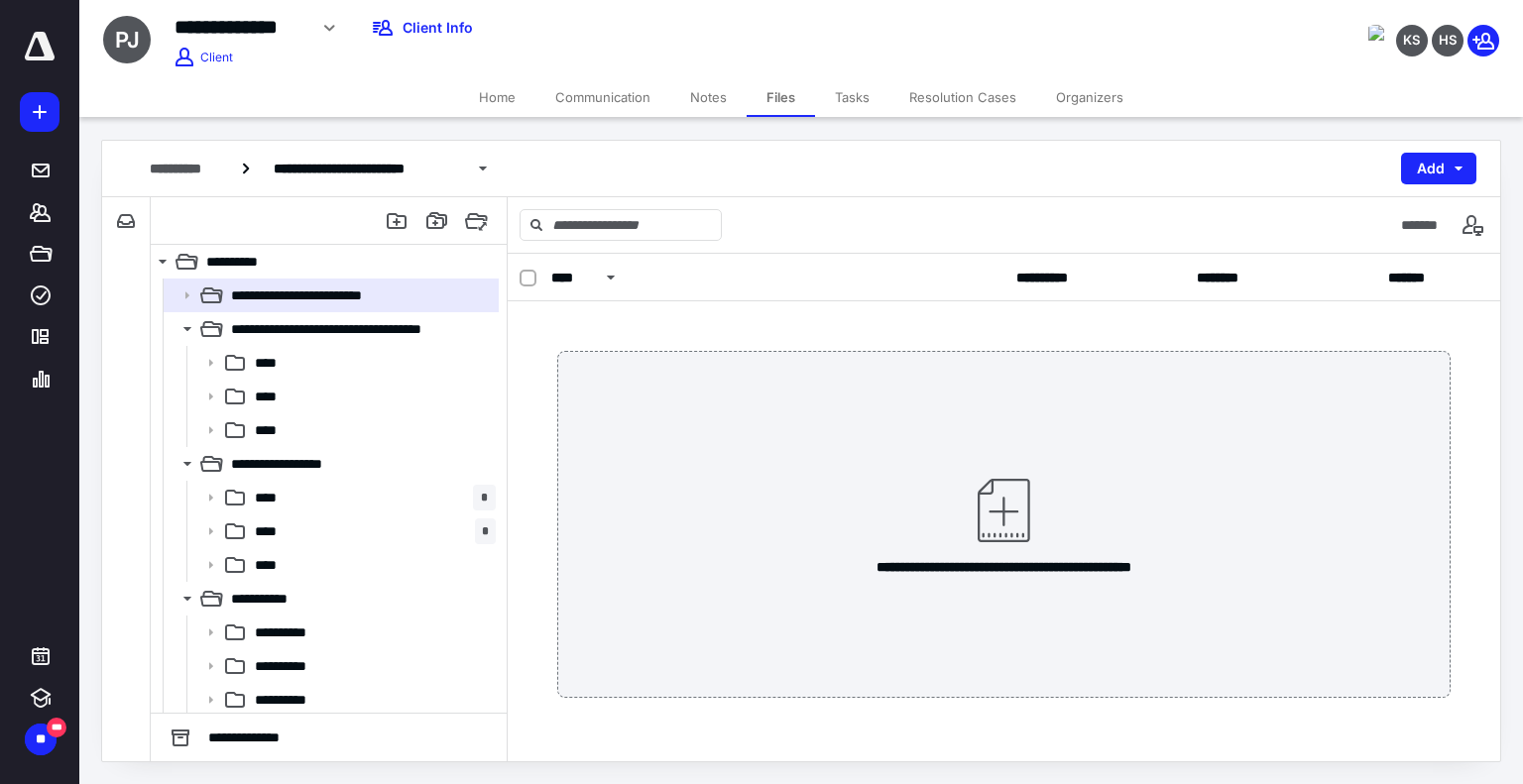scroll, scrollTop: 0, scrollLeft: 0, axis: both 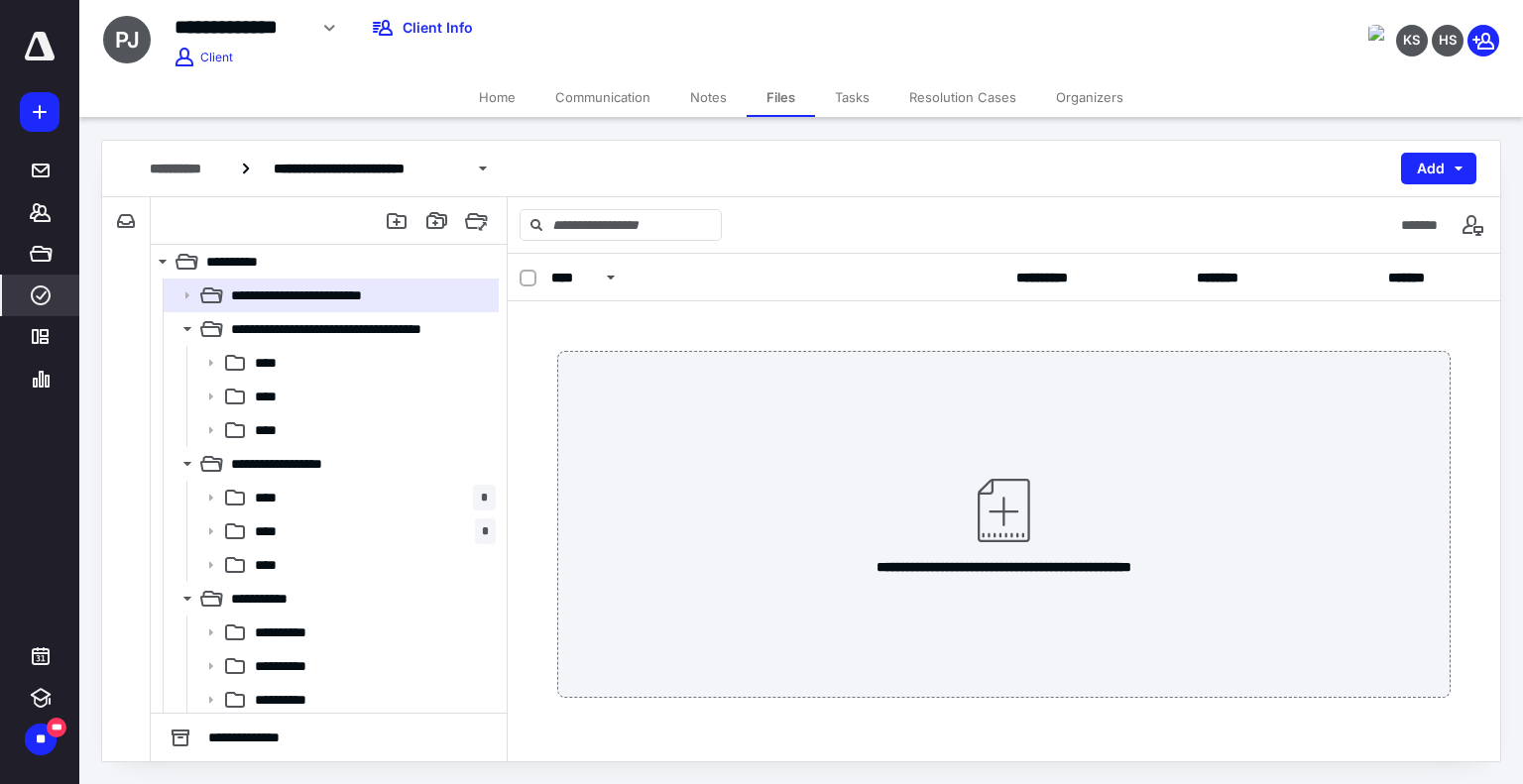 click on "****" at bounding box center [41, 295] 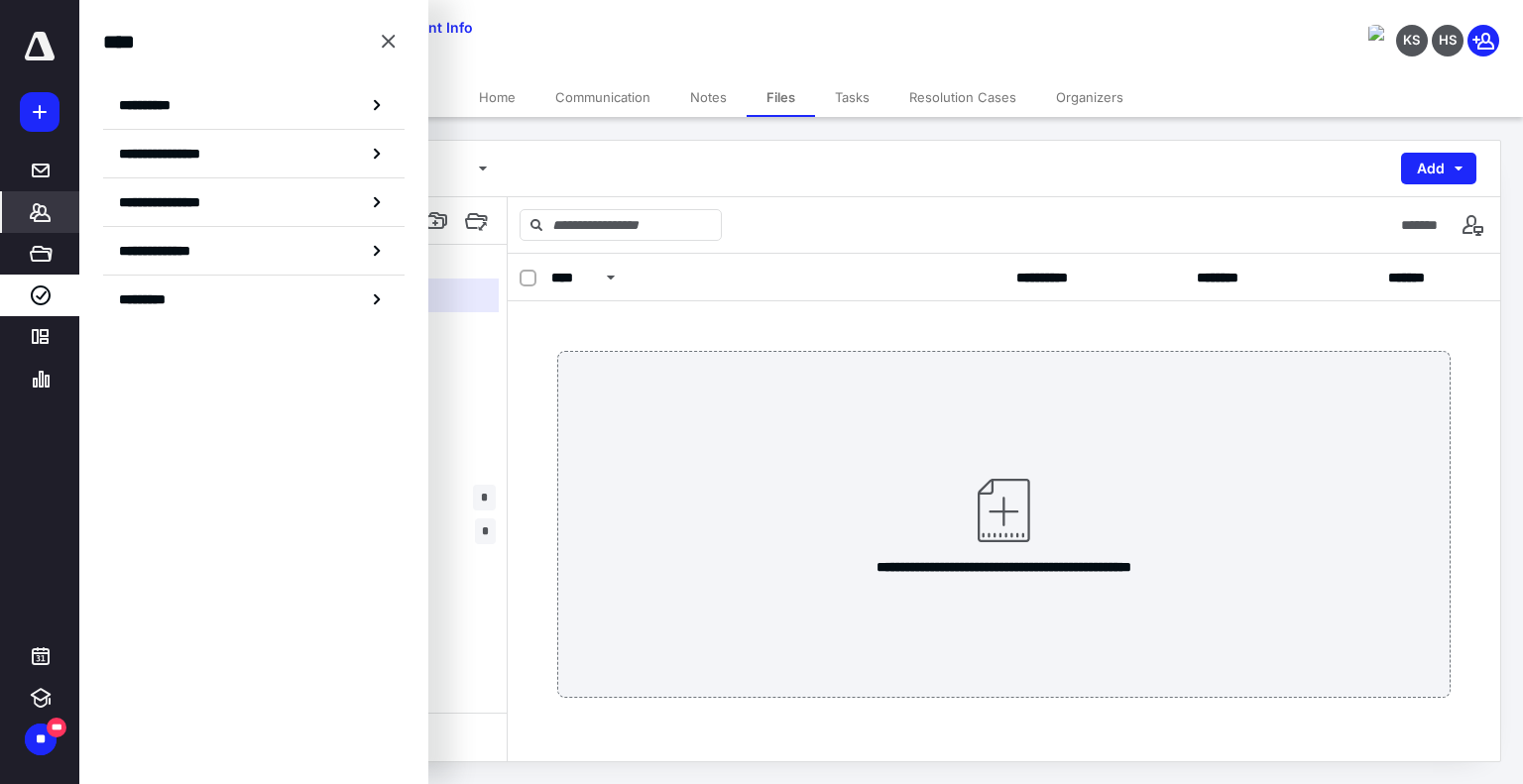 click 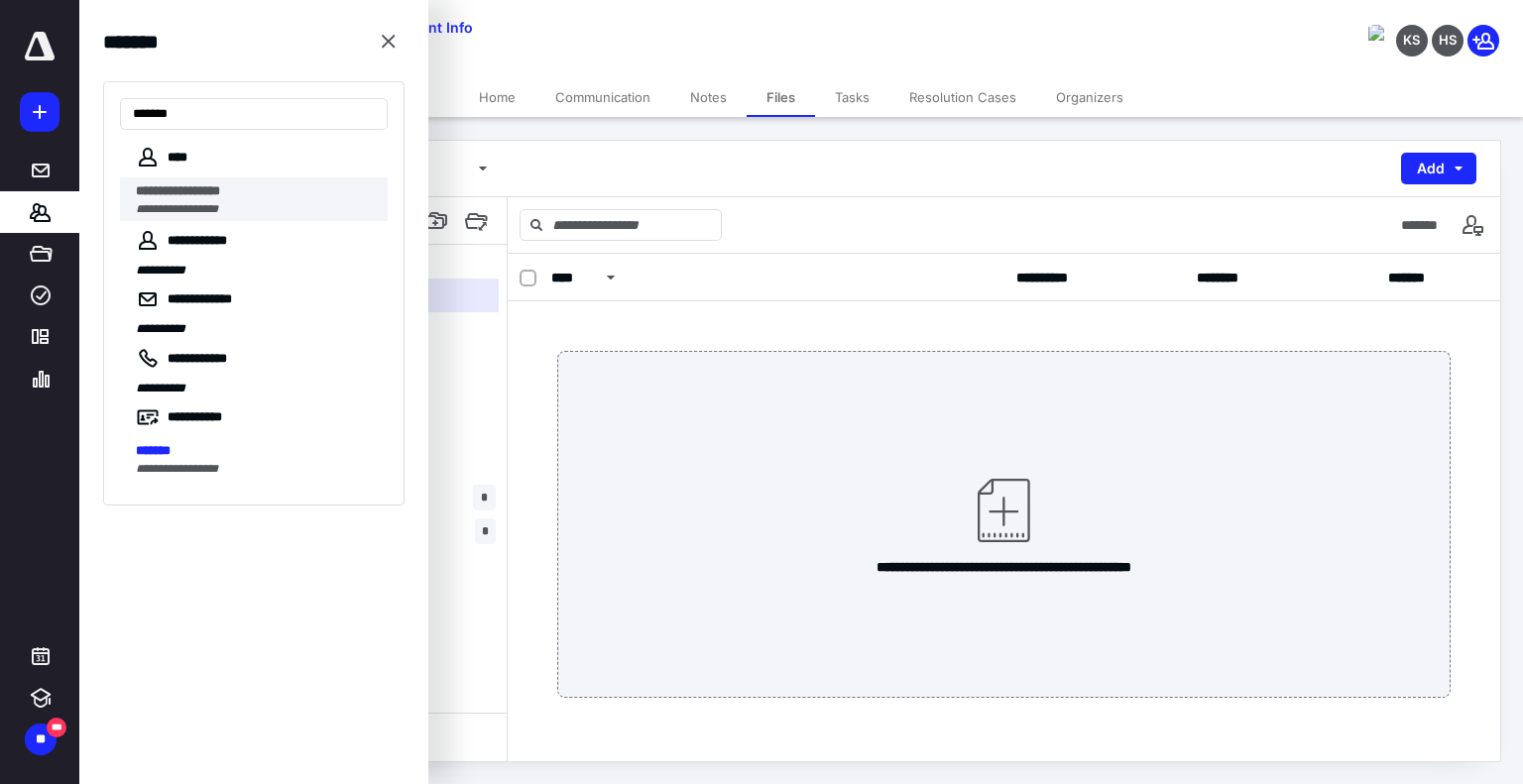 type on "*******" 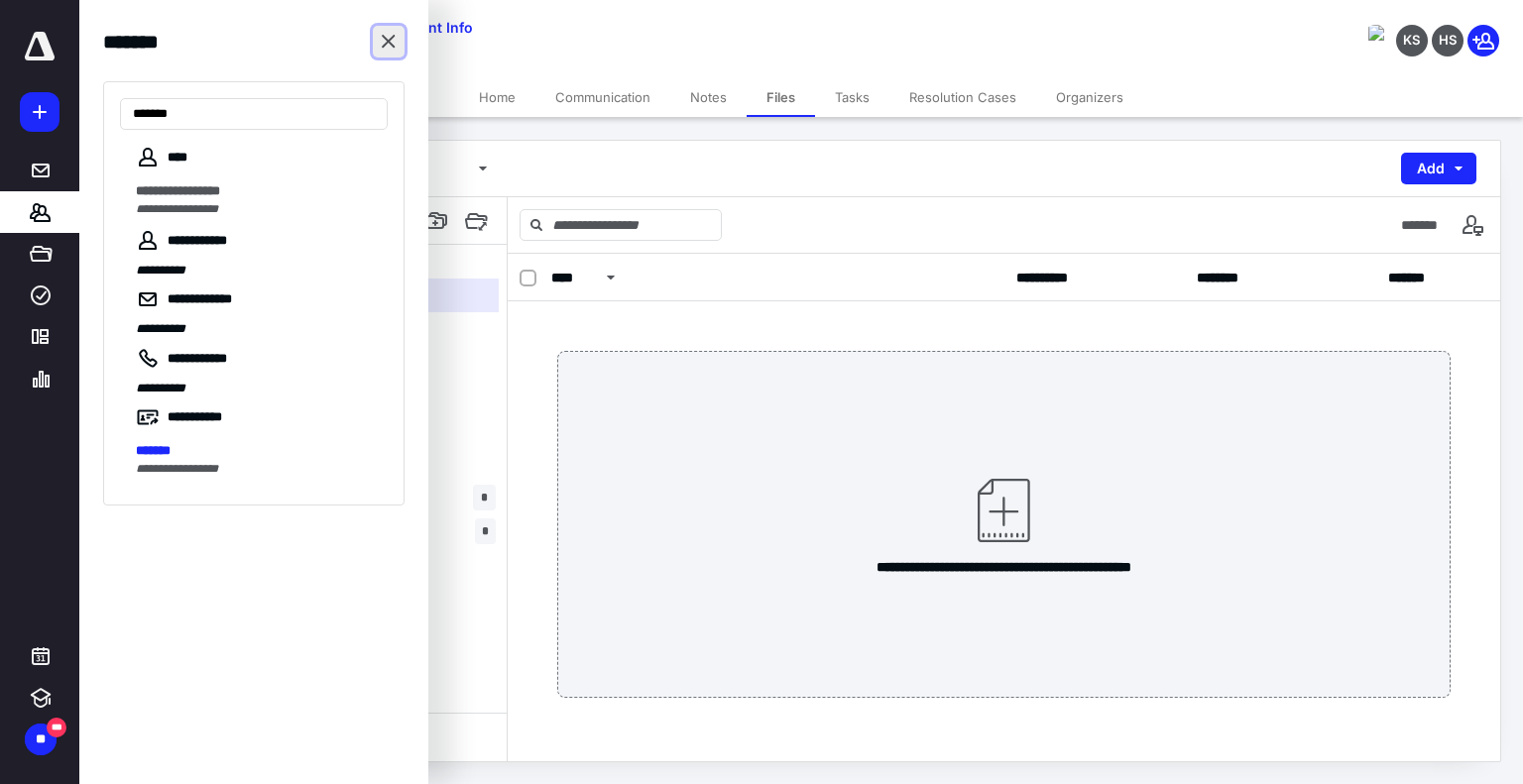 click at bounding box center [389, 42] 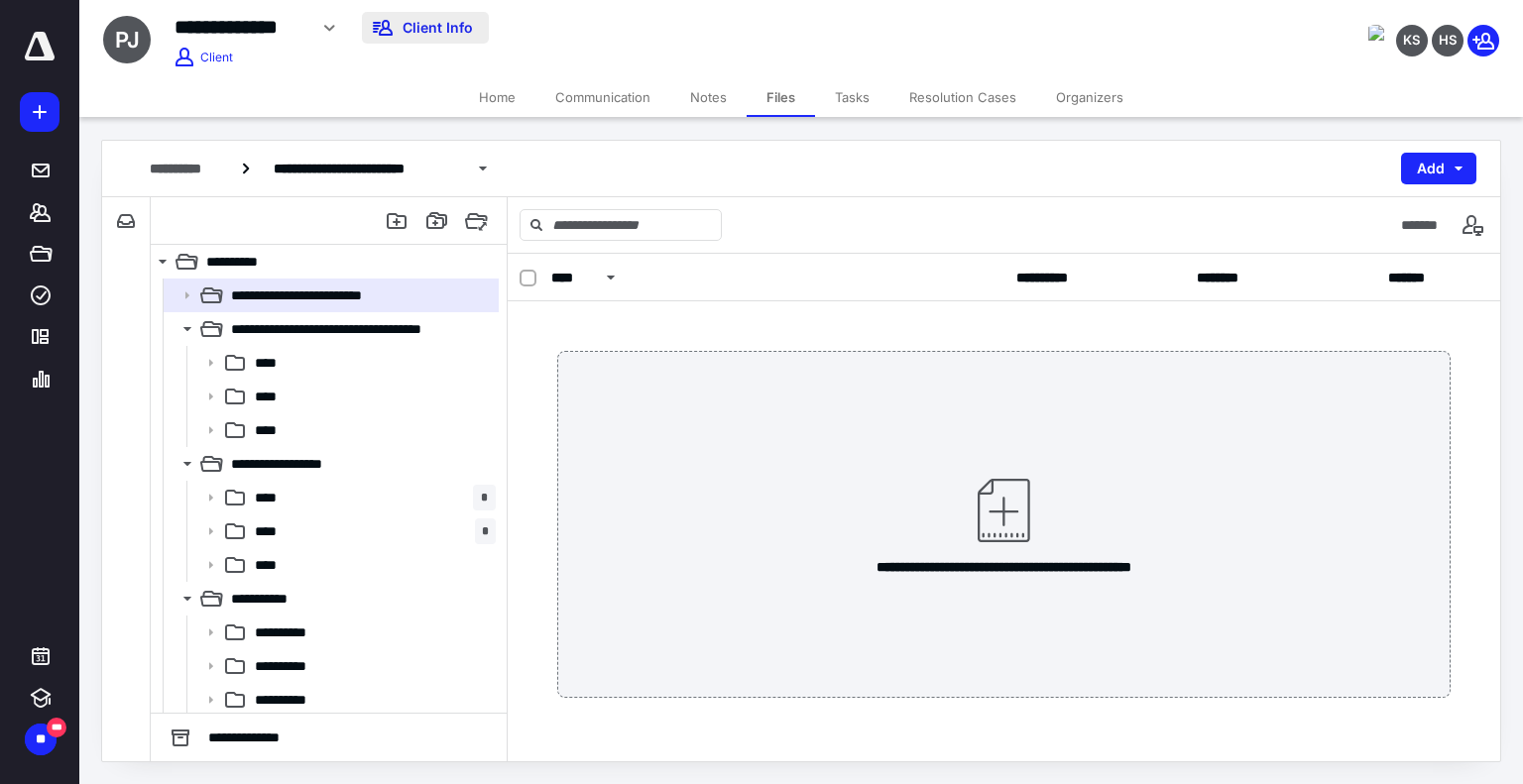 click on "Client Info" at bounding box center (425, 28) 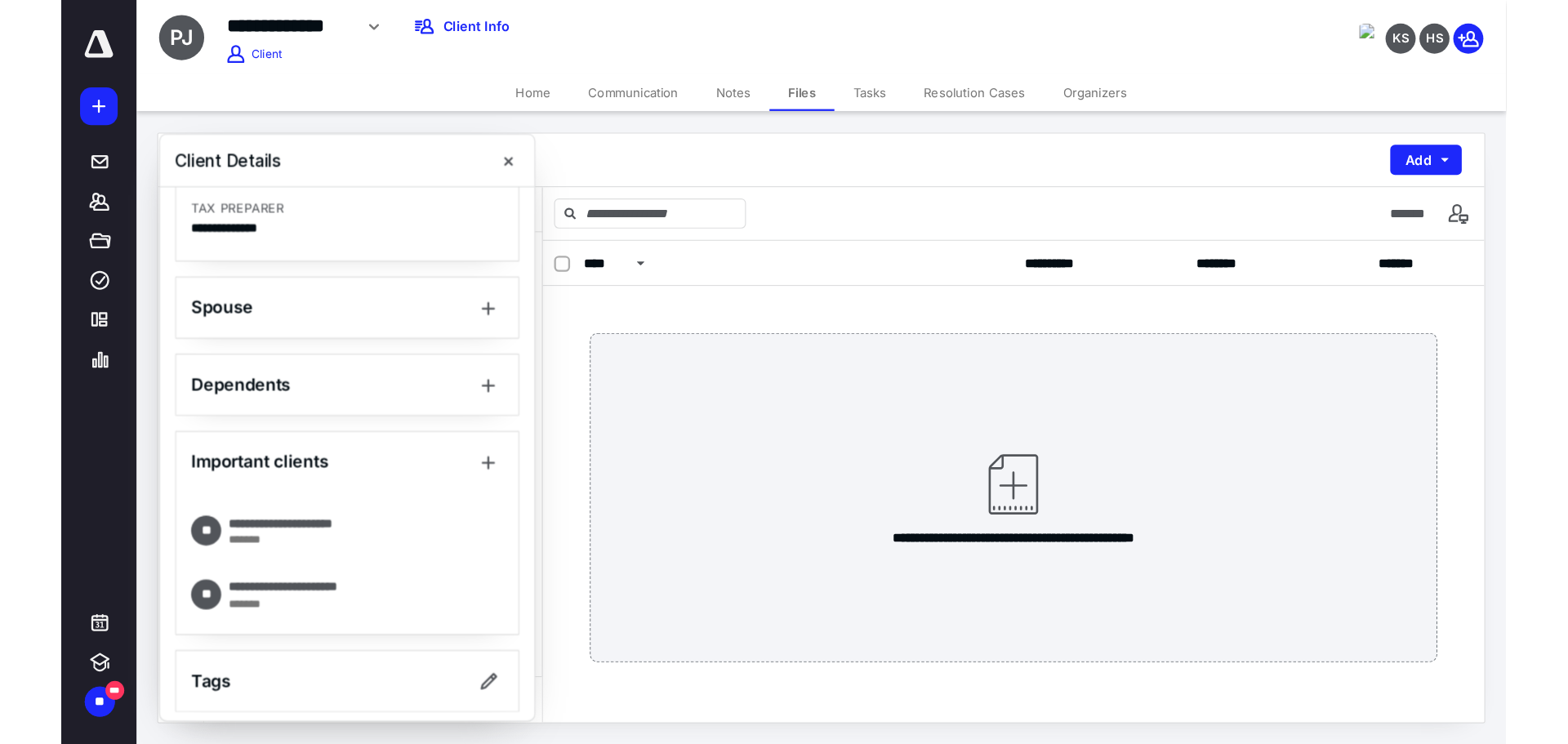 scroll, scrollTop: 867, scrollLeft: 0, axis: vertical 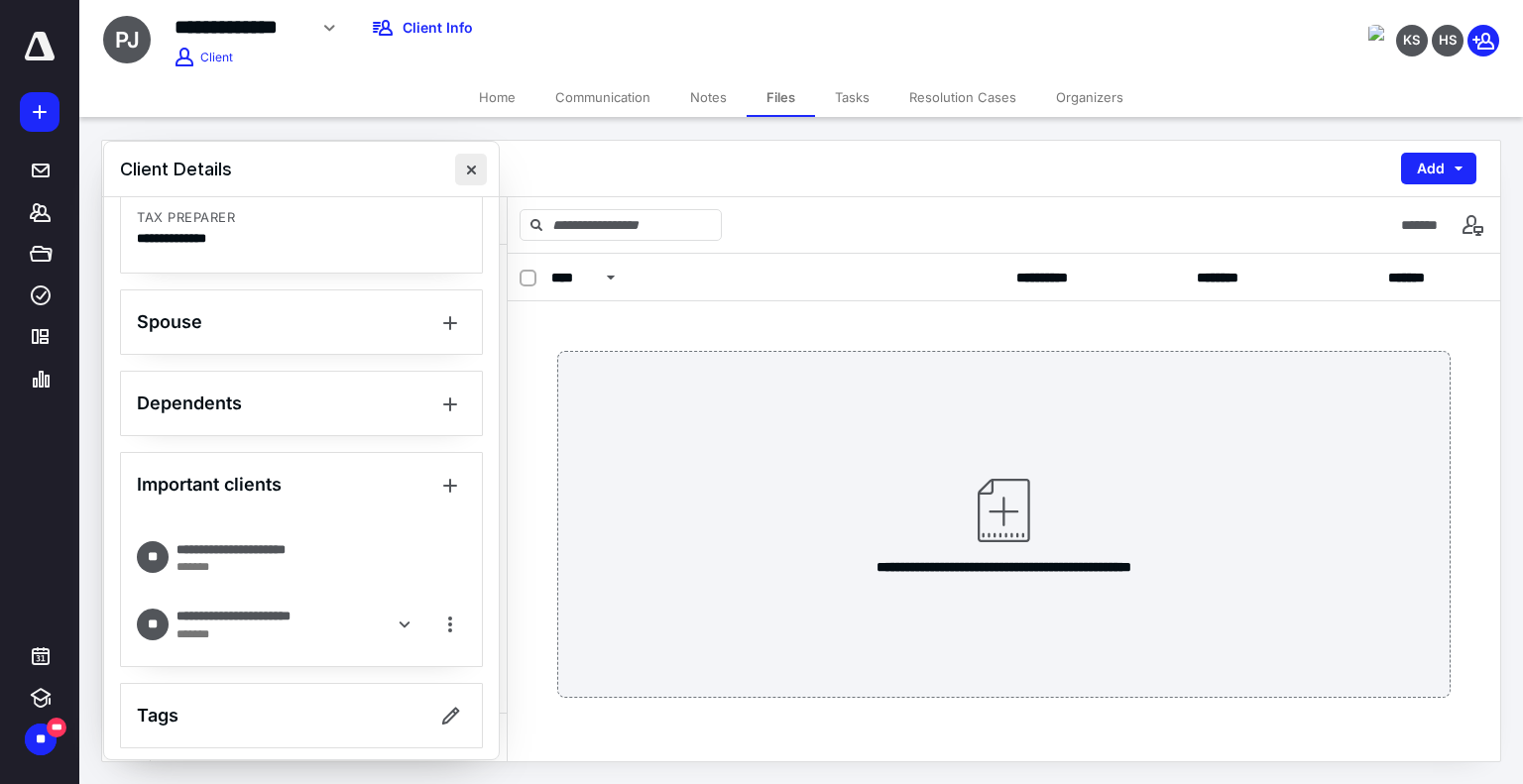 click at bounding box center [471, 169] 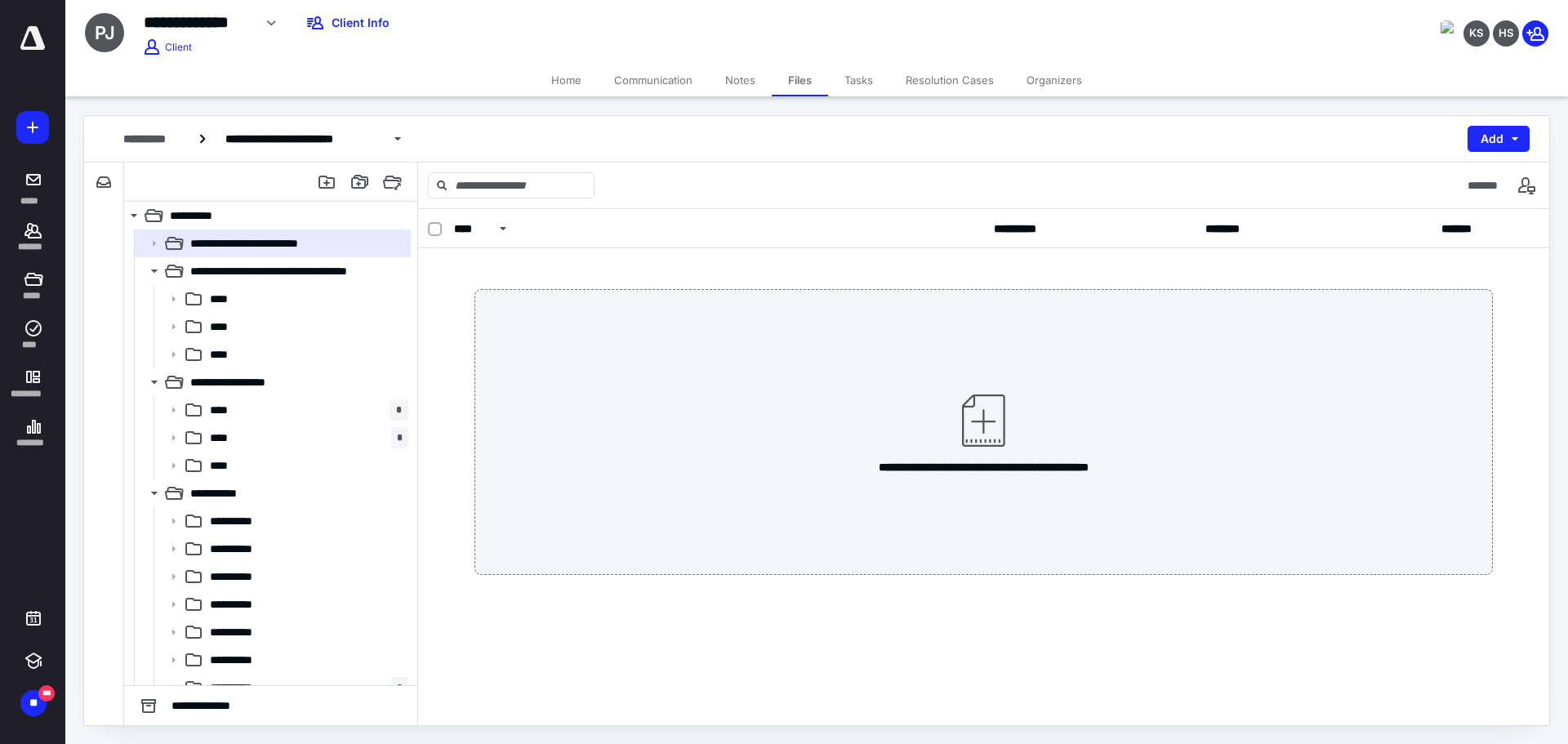 click on "Home" at bounding box center (566, 80) 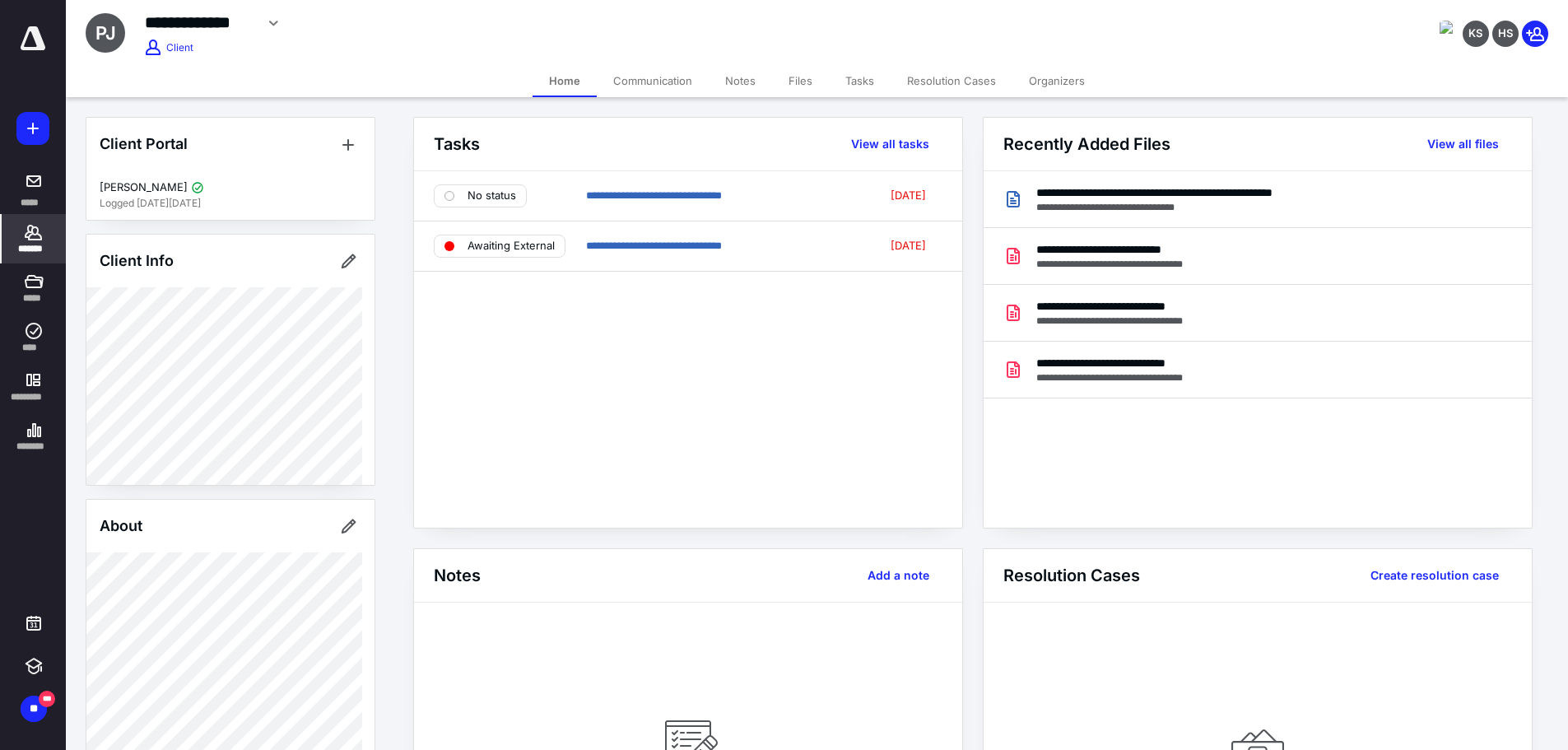 click on "Files" at bounding box center [800, 81] 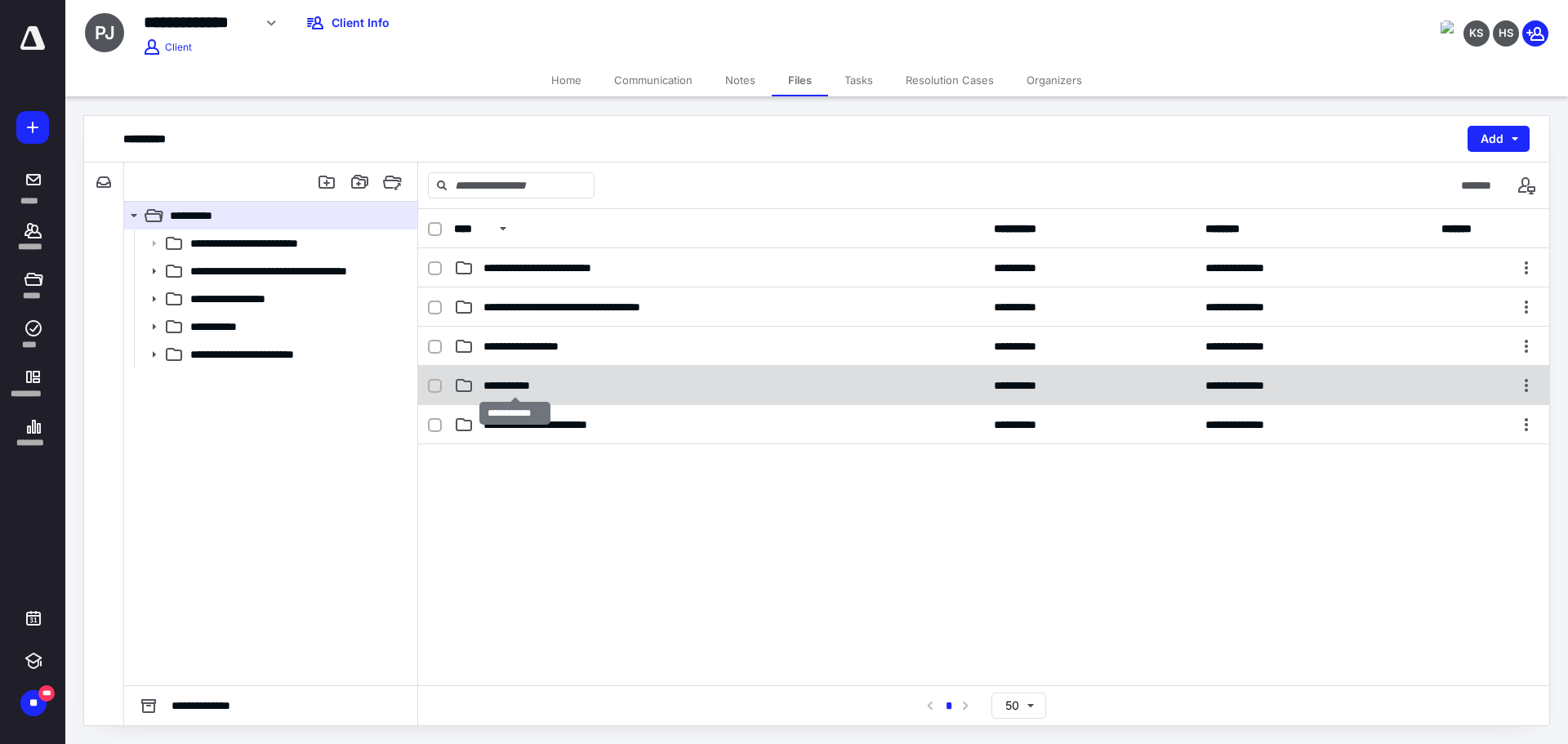 click on "**********" at bounding box center (514, 385) 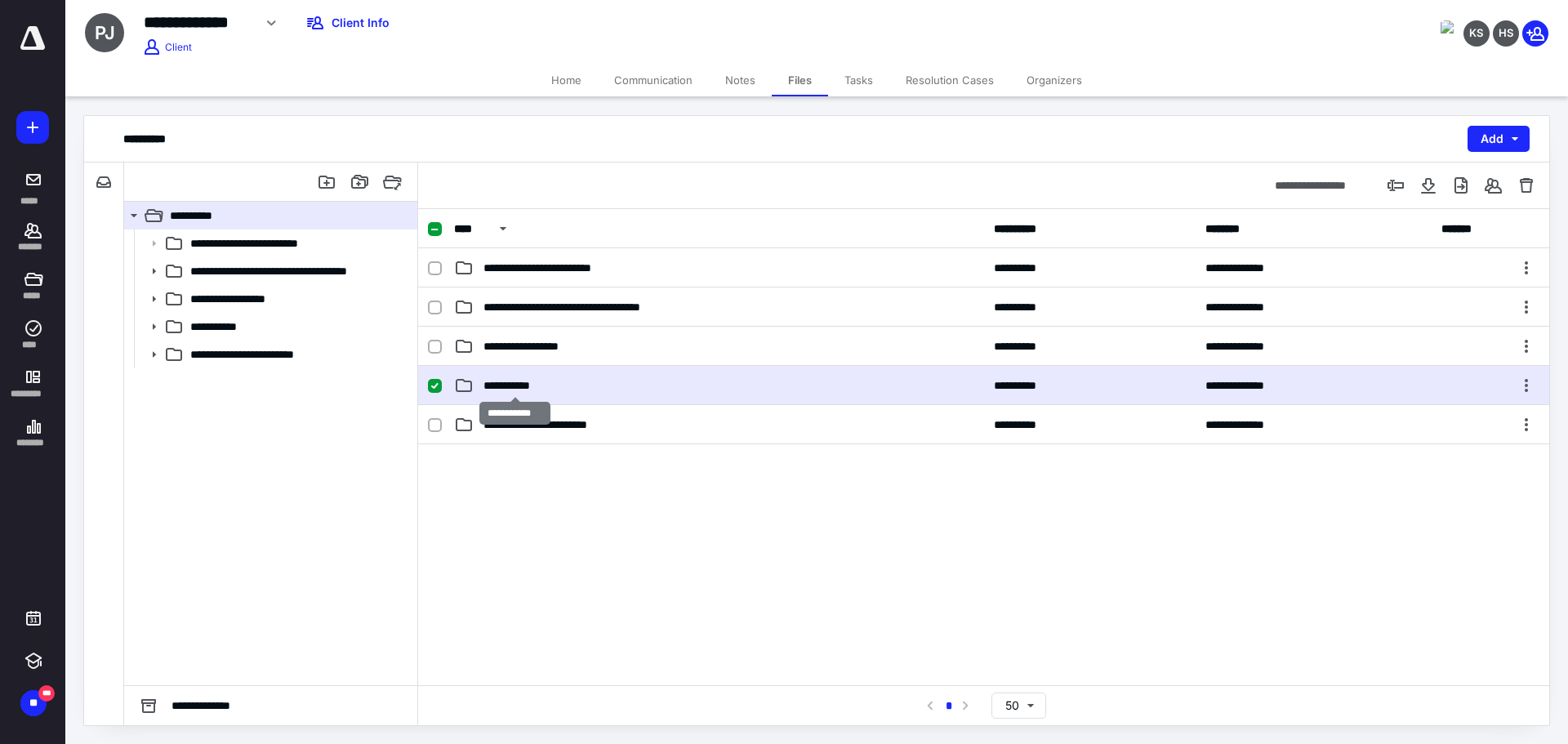 click on "**********" at bounding box center (514, 385) 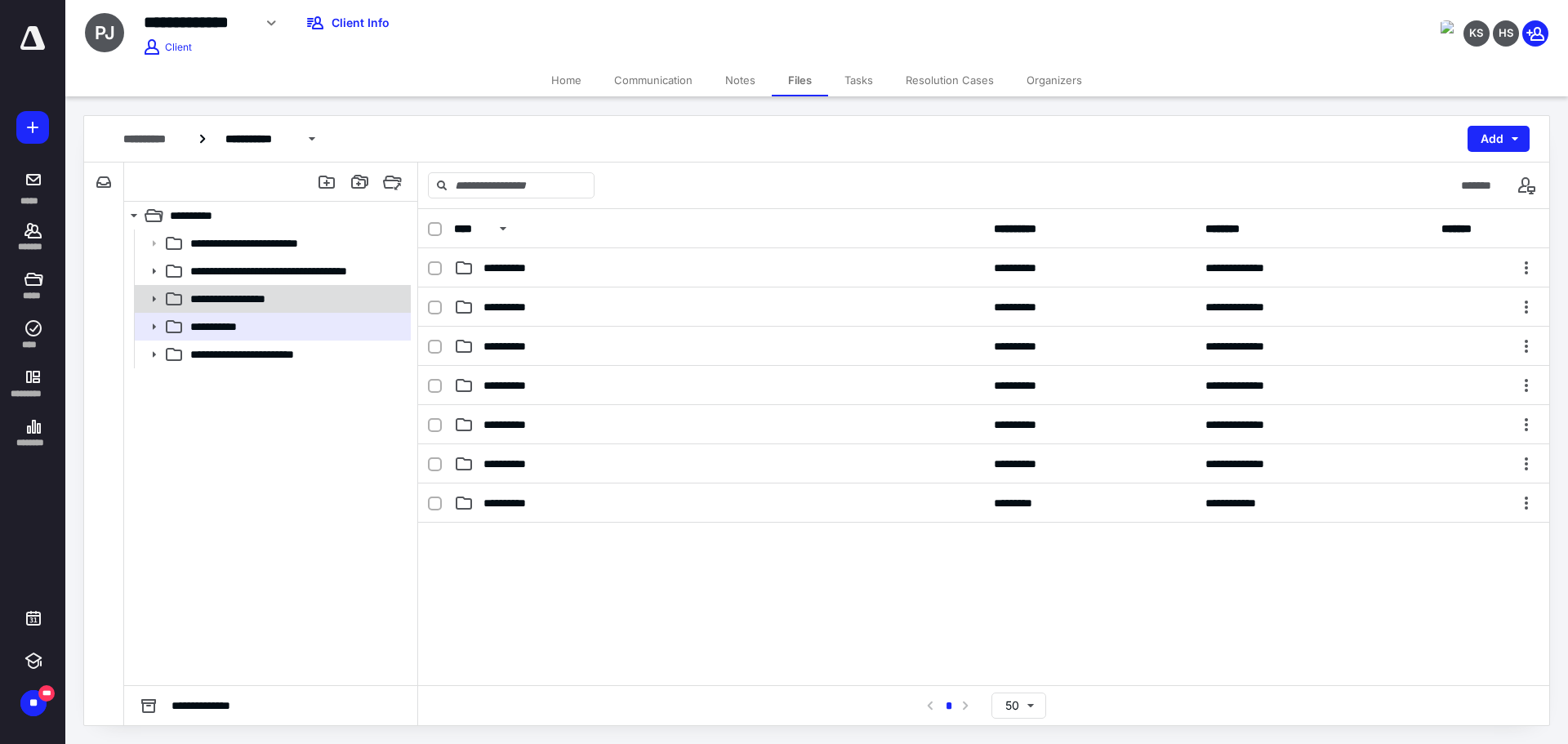 click on "**********" at bounding box center [271, 299] 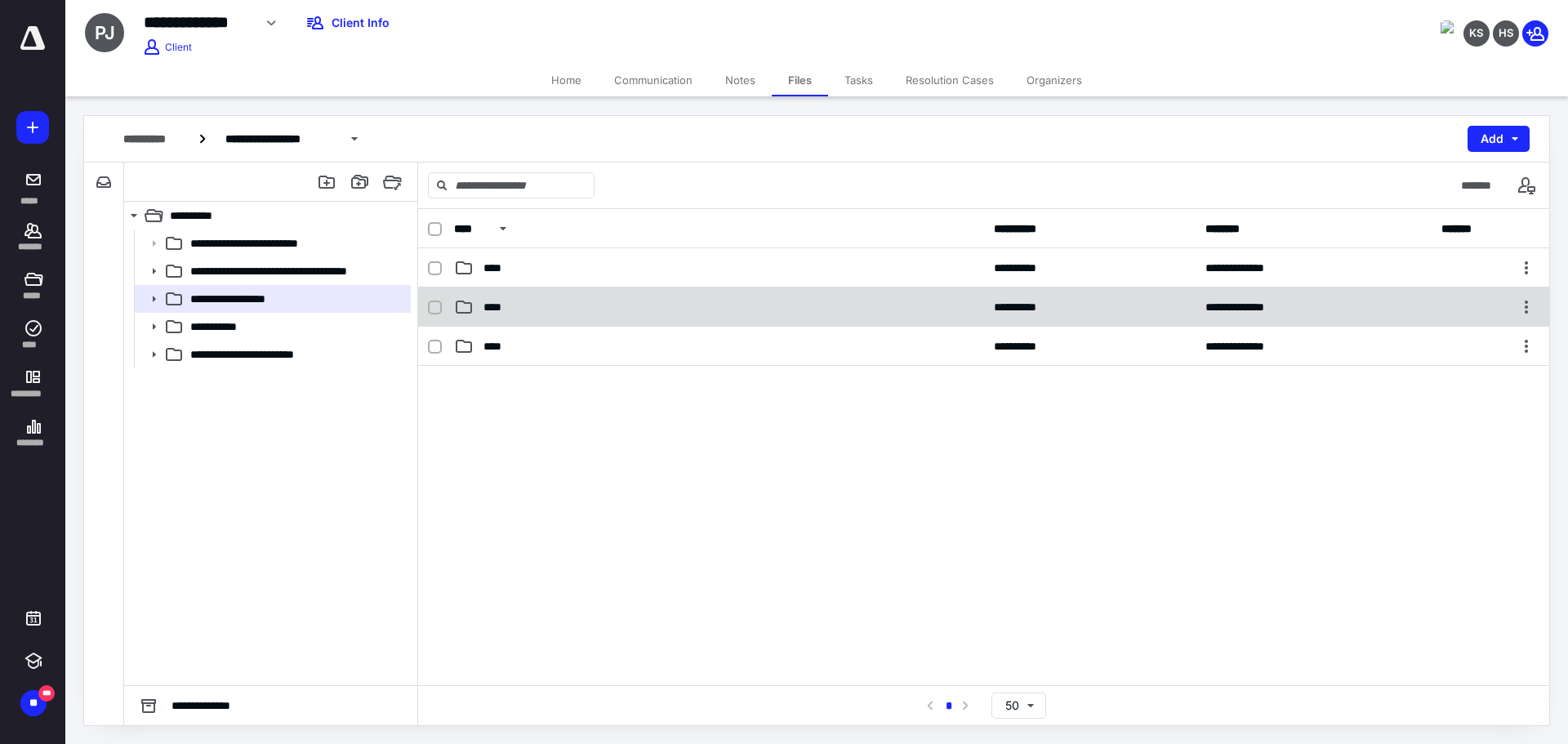click on "****" at bounding box center [719, 307] 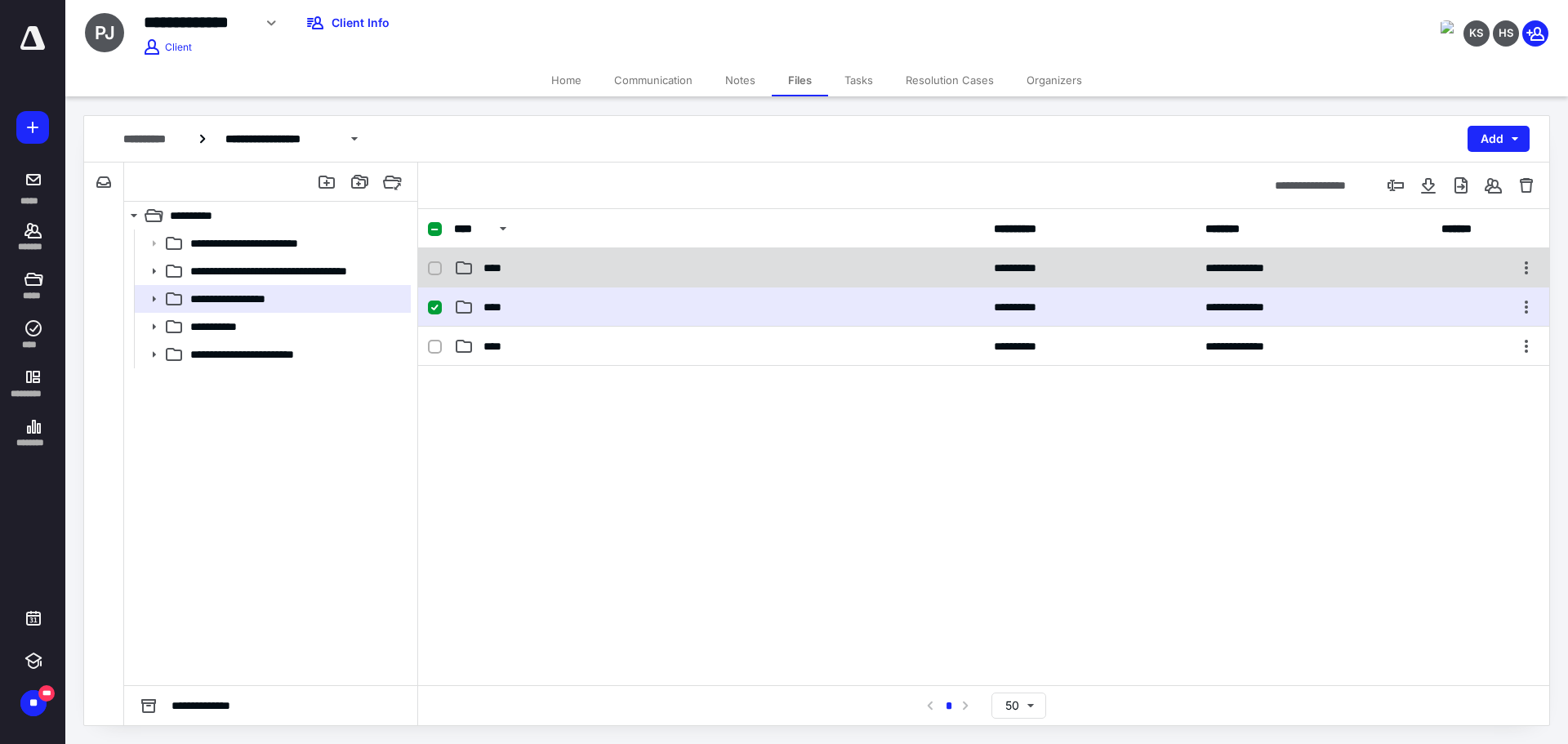 click on "****" at bounding box center [719, 268] 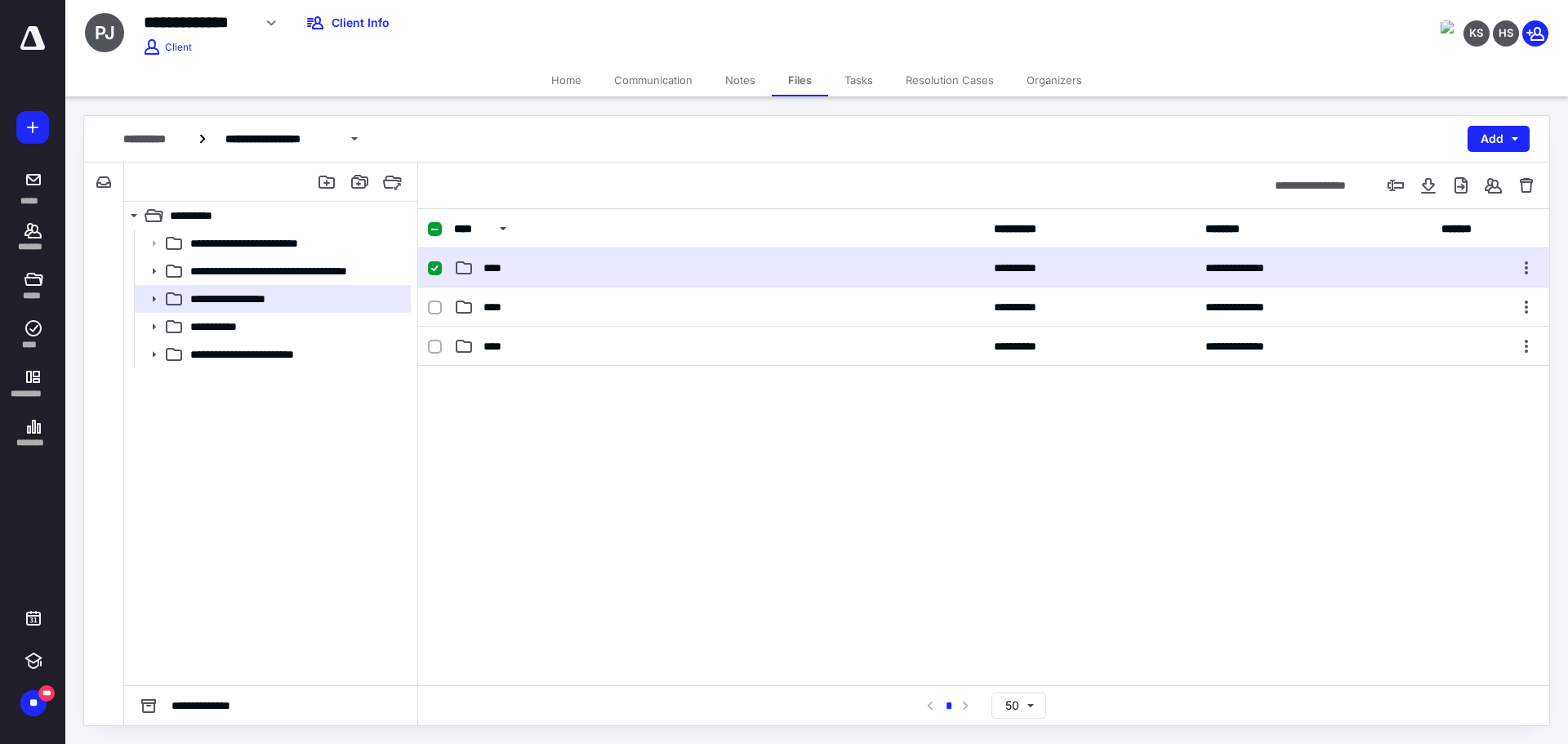 click on "****" at bounding box center [719, 268] 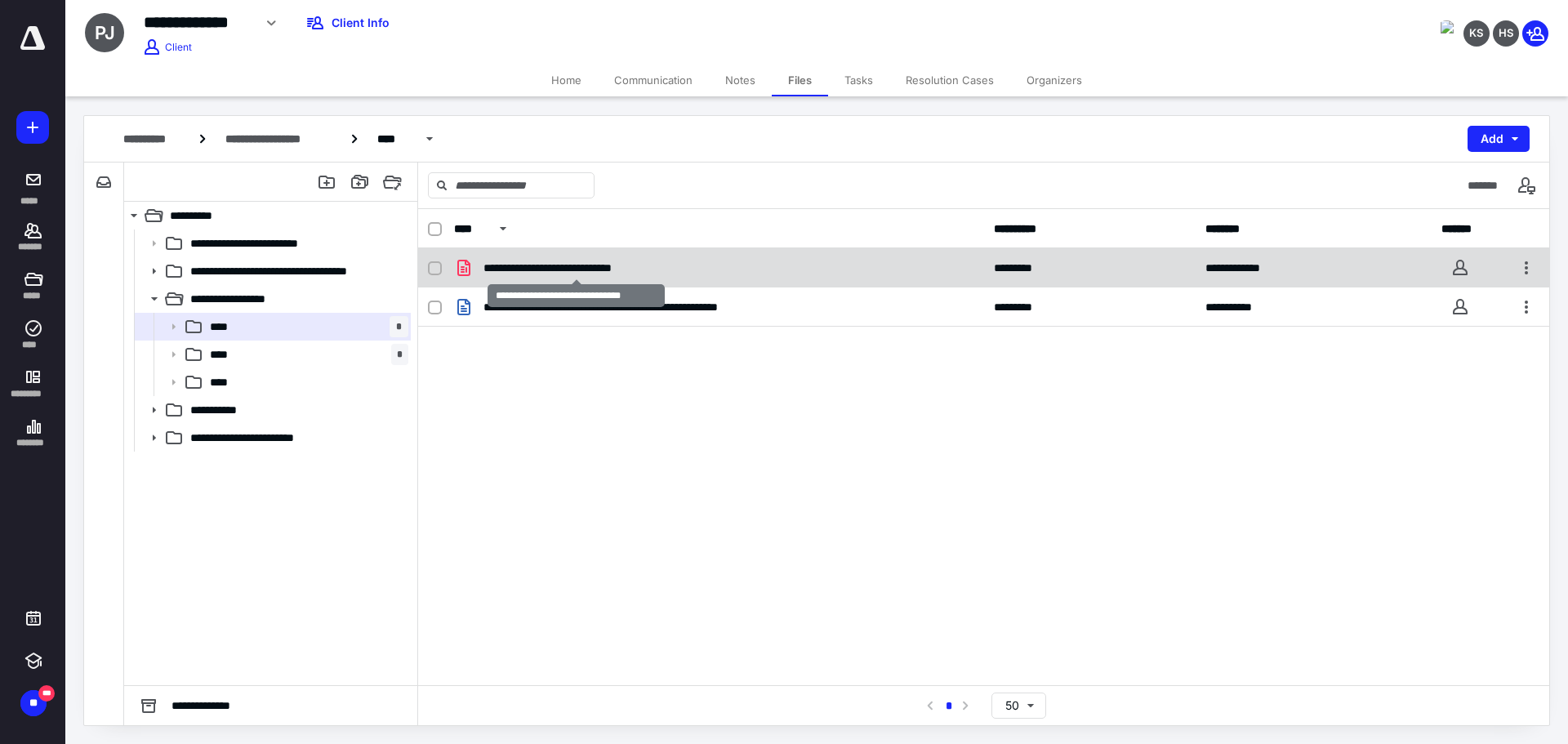 click on "**********" at bounding box center (576, 268) 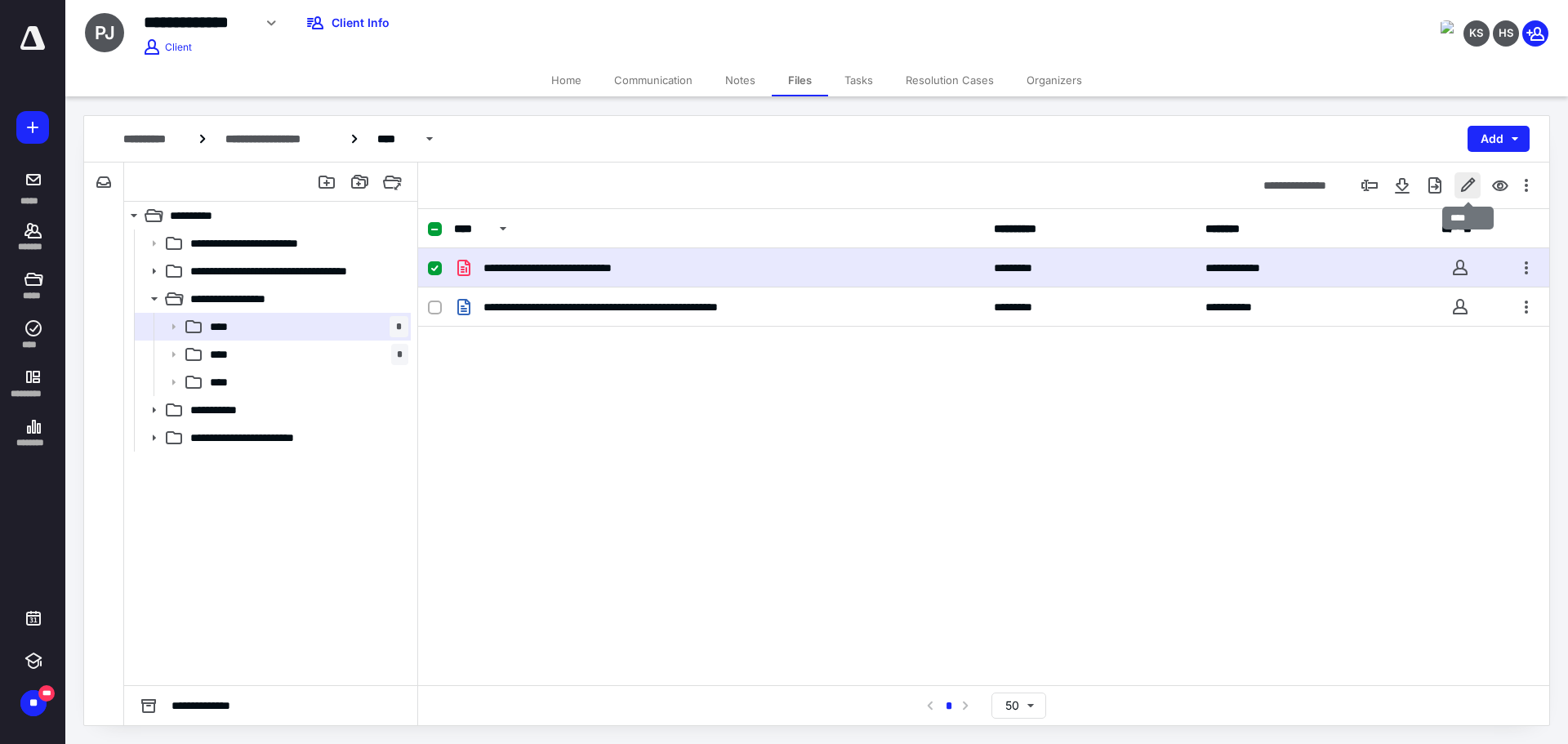 click at bounding box center (1468, 185) 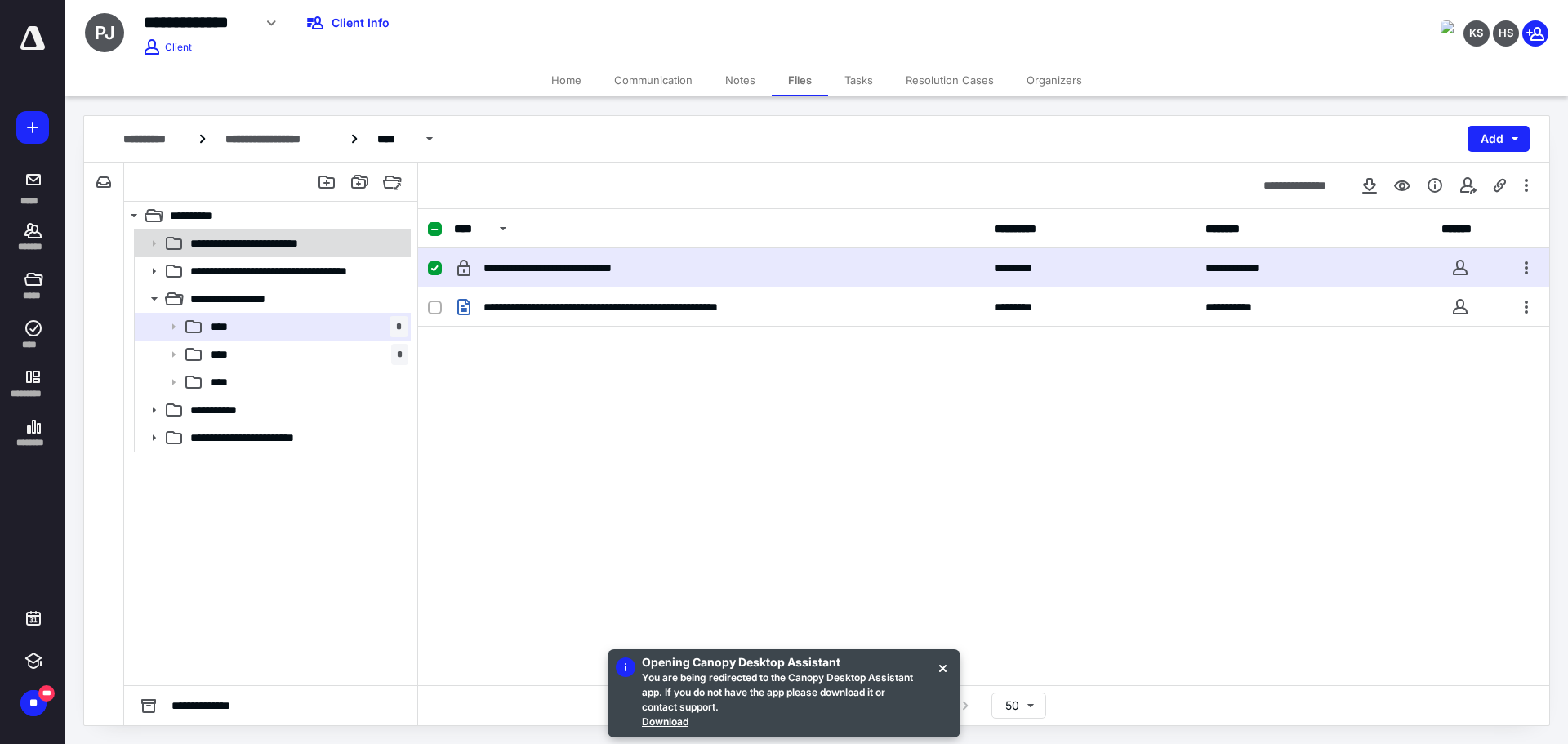 click on "**********" at bounding box center (263, 243) 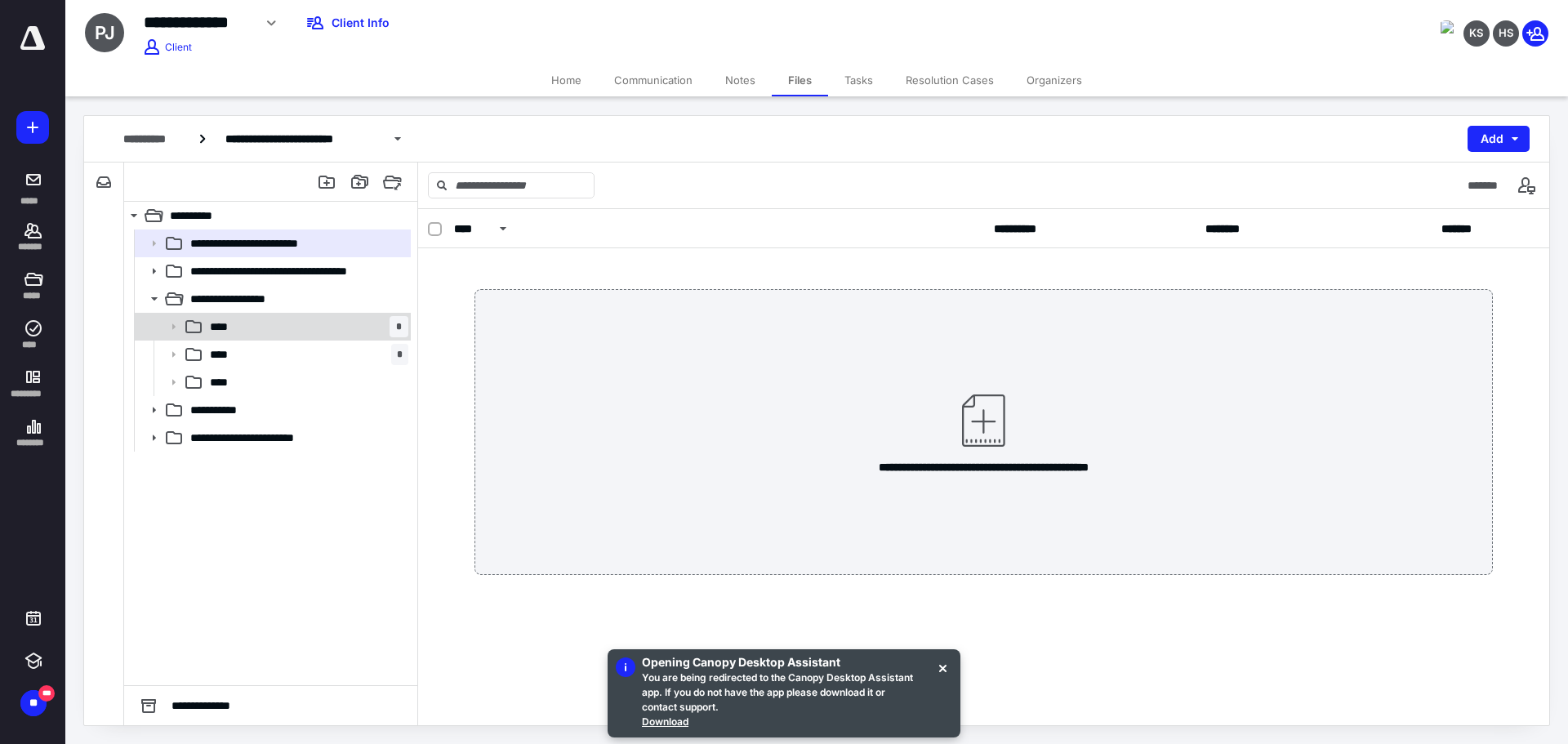 click on "**** *" at bounding box center [305, 327] 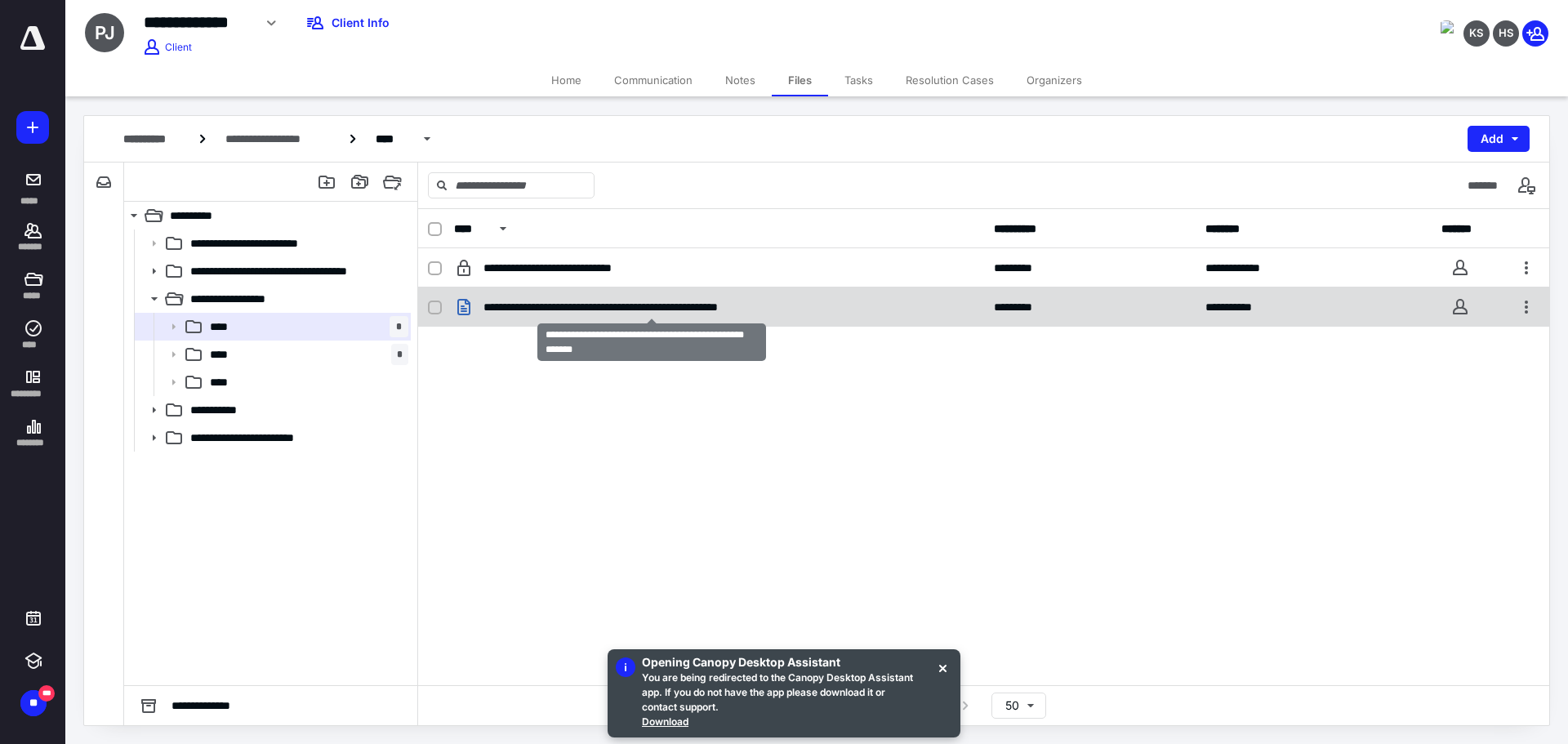 click on "**********" at bounding box center (651, 307) 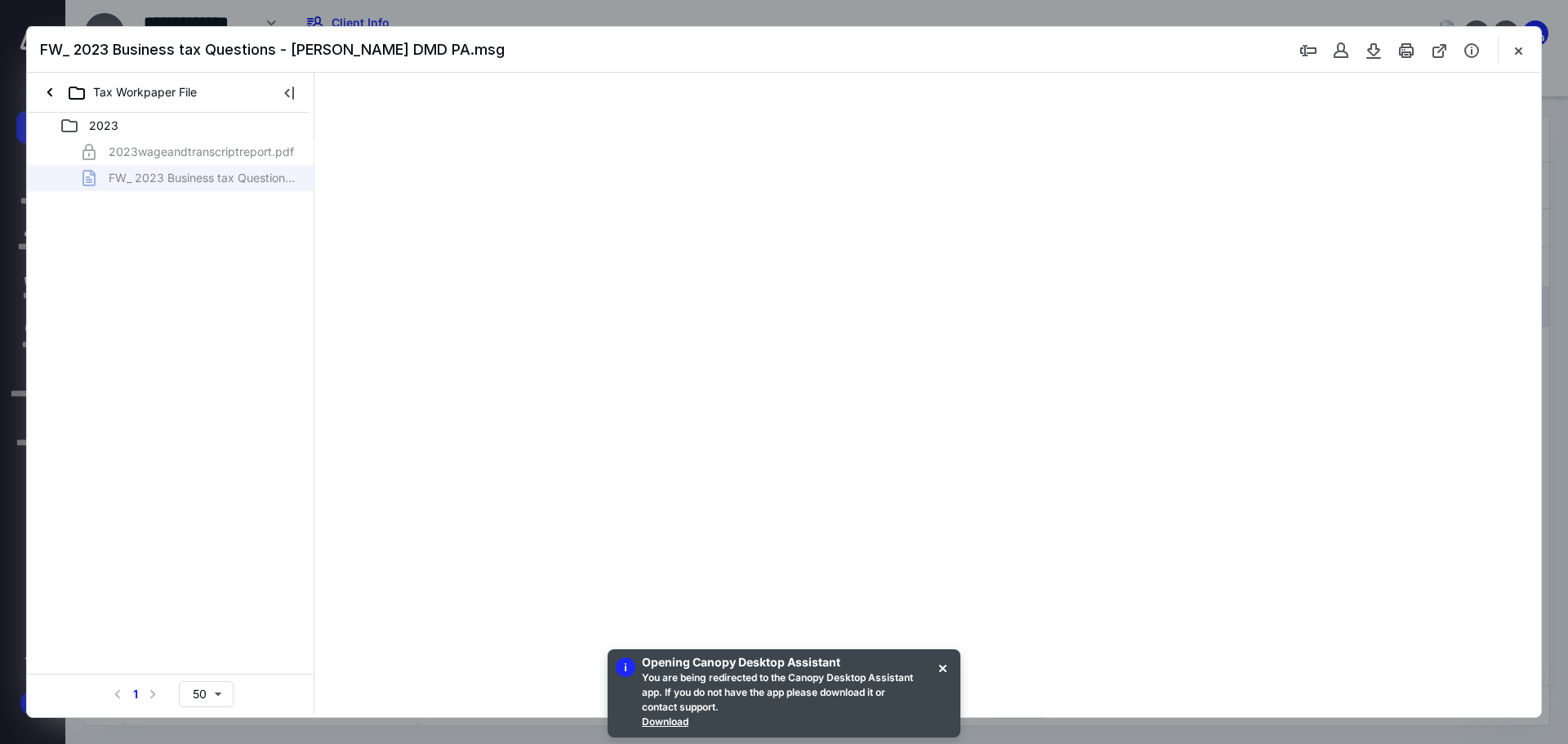 scroll, scrollTop: 0, scrollLeft: 0, axis: both 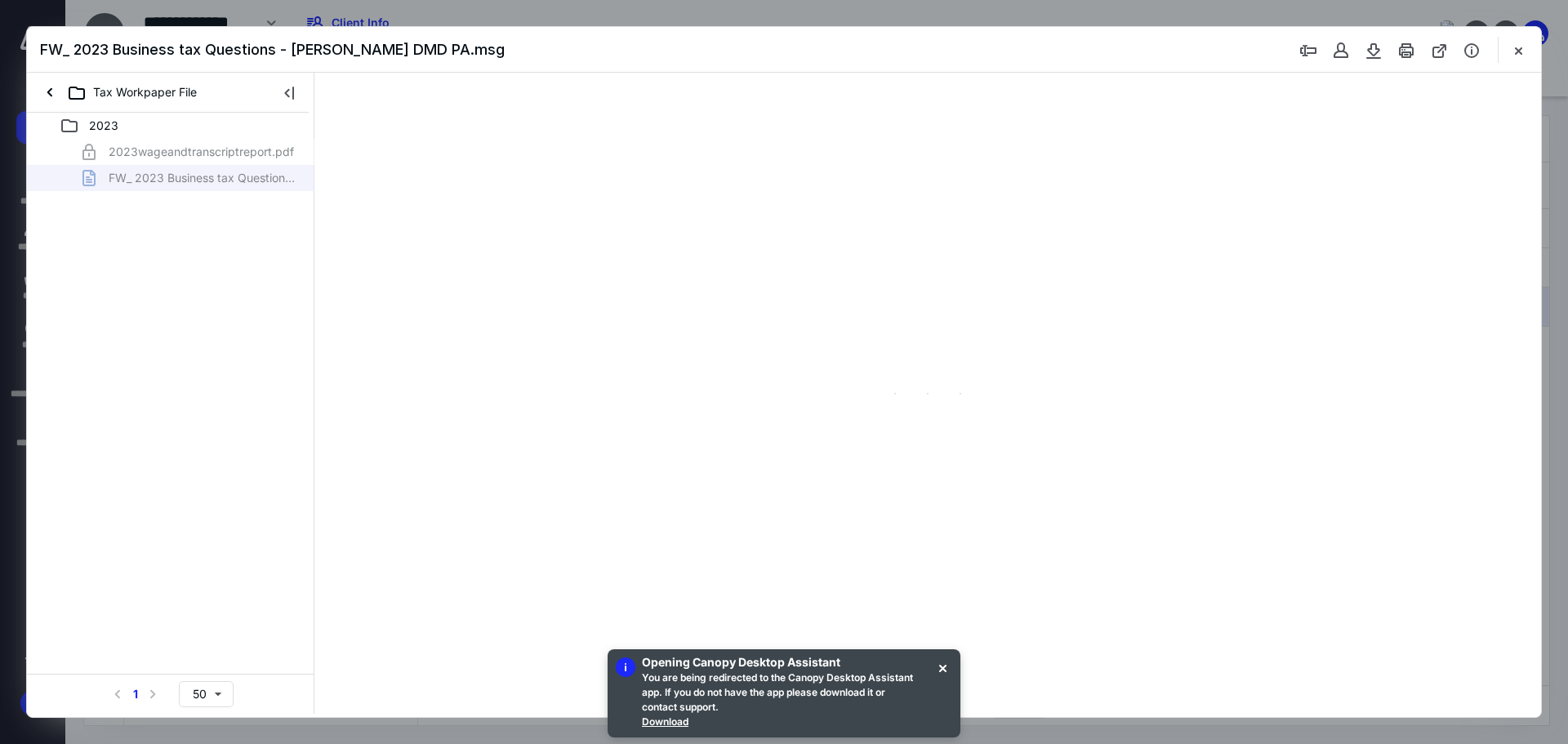 type on "241" 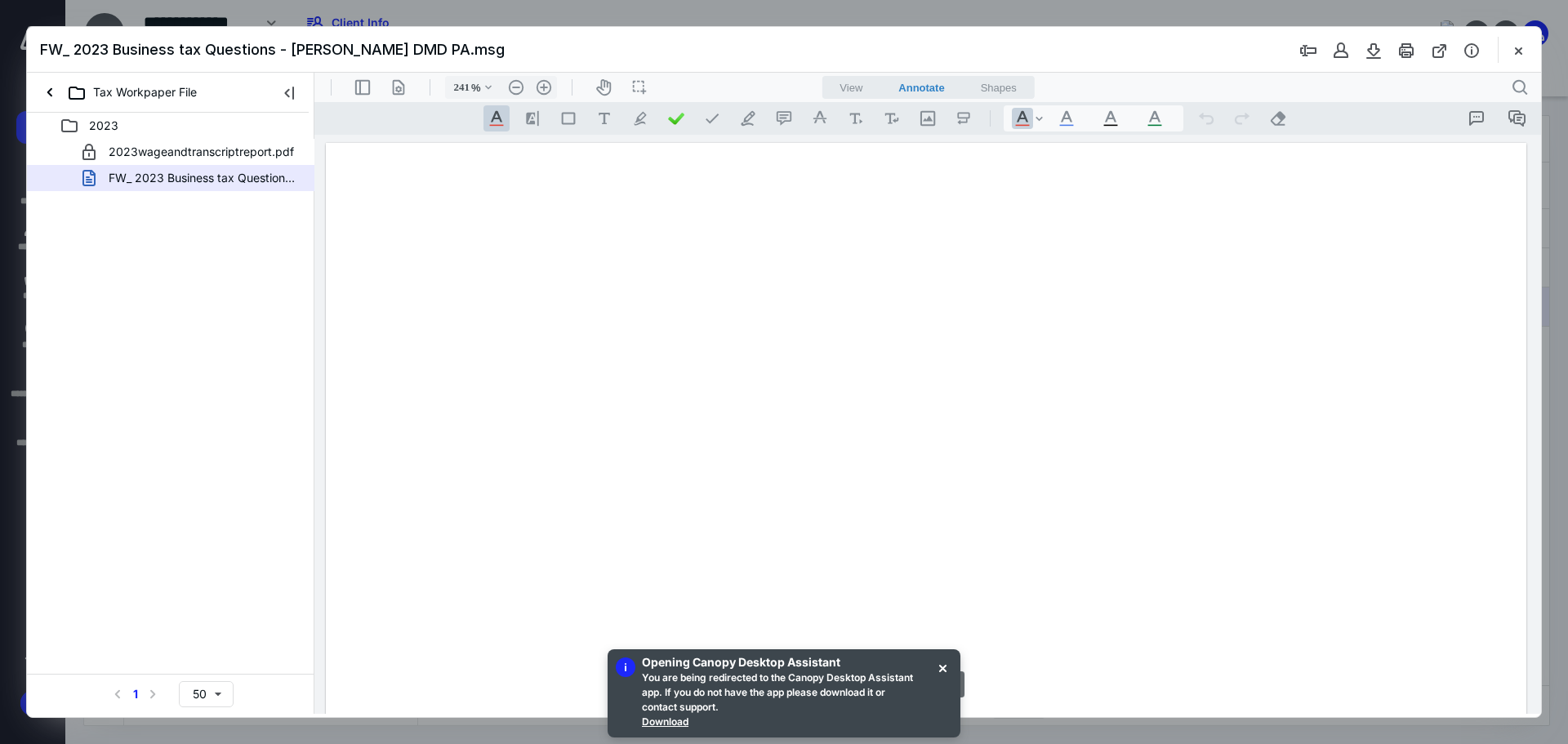 scroll, scrollTop: 70, scrollLeft: 0, axis: vertical 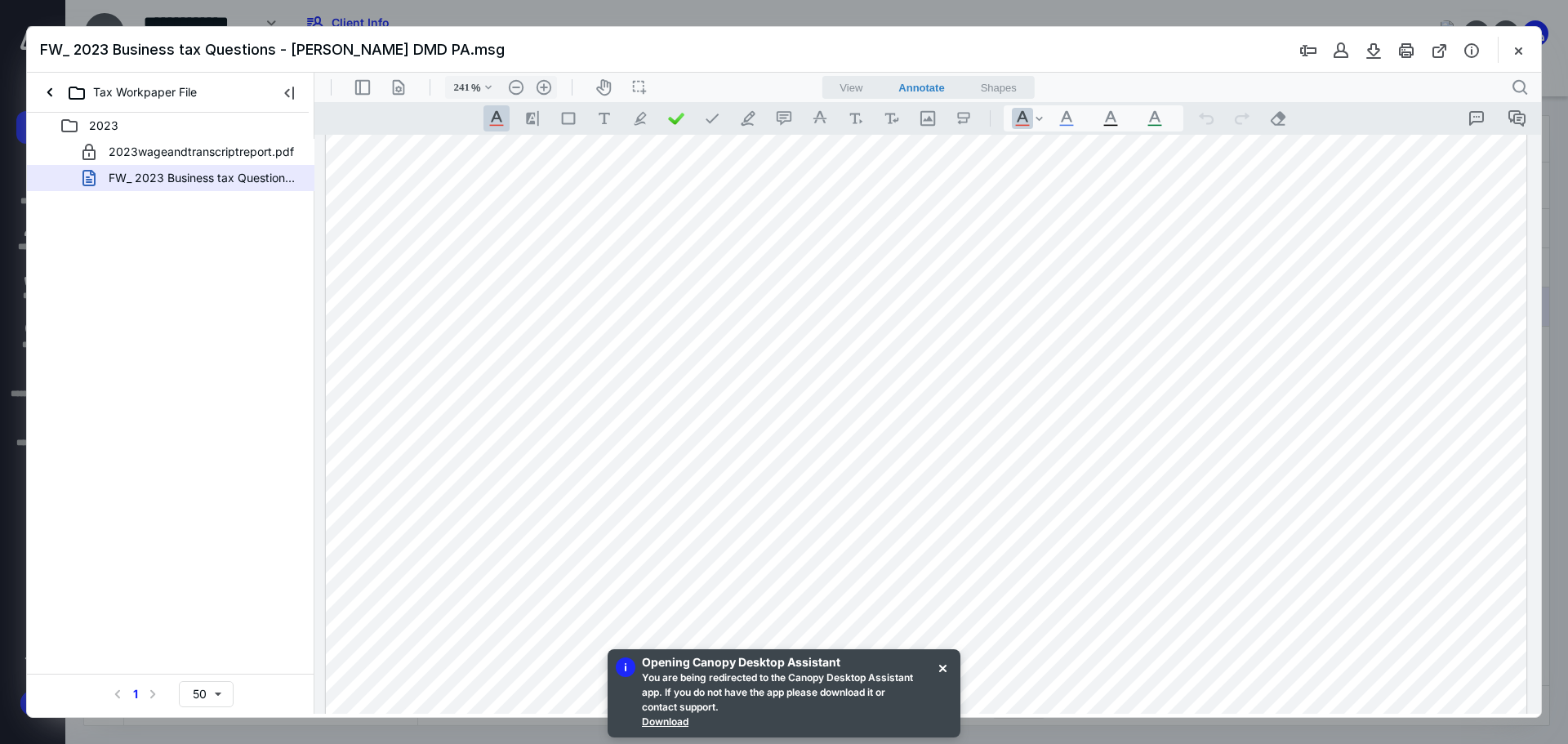 drag, startPoint x: 461, startPoint y: 347, endPoint x: 647, endPoint y: 346, distance: 186.0027 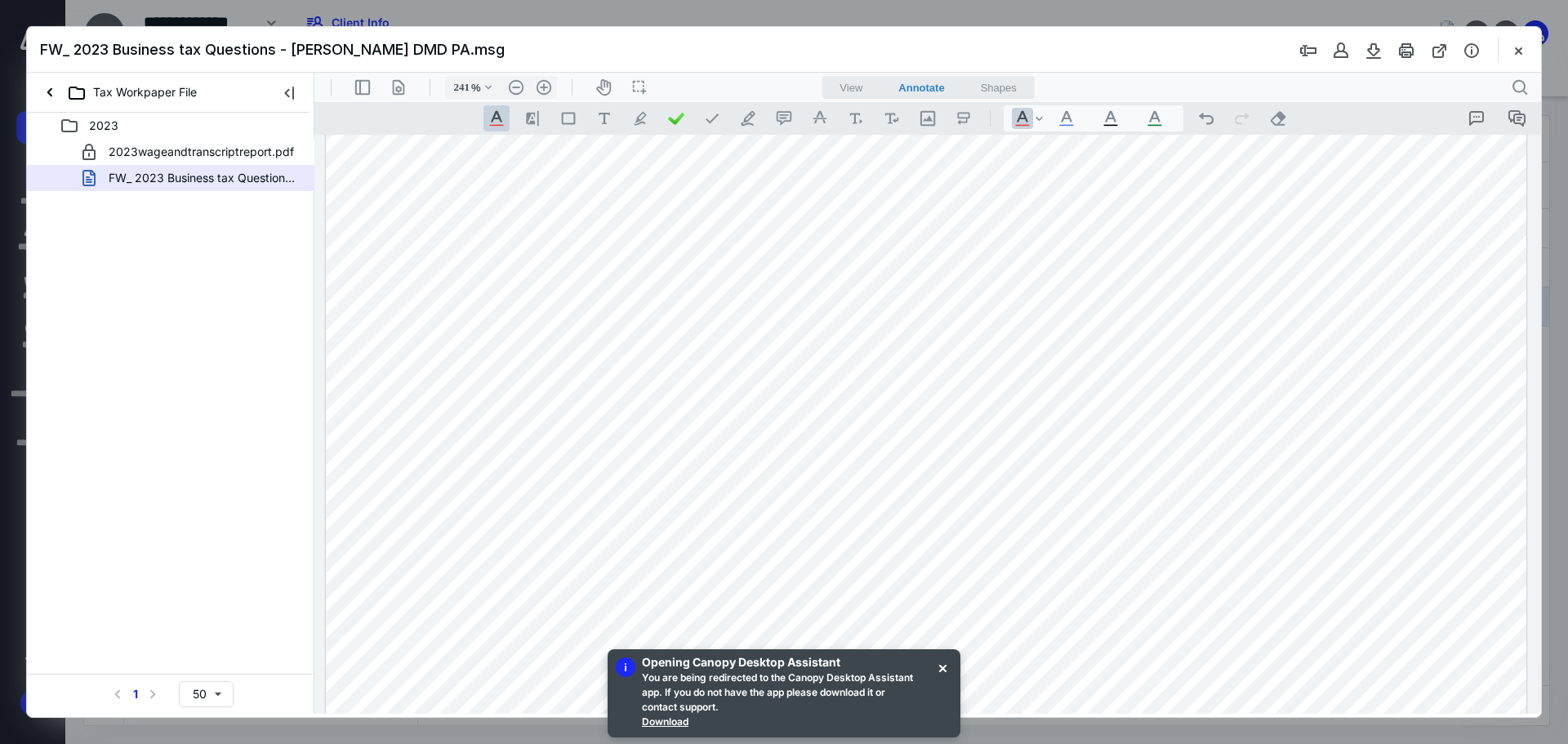 click at bounding box center [926, 849] 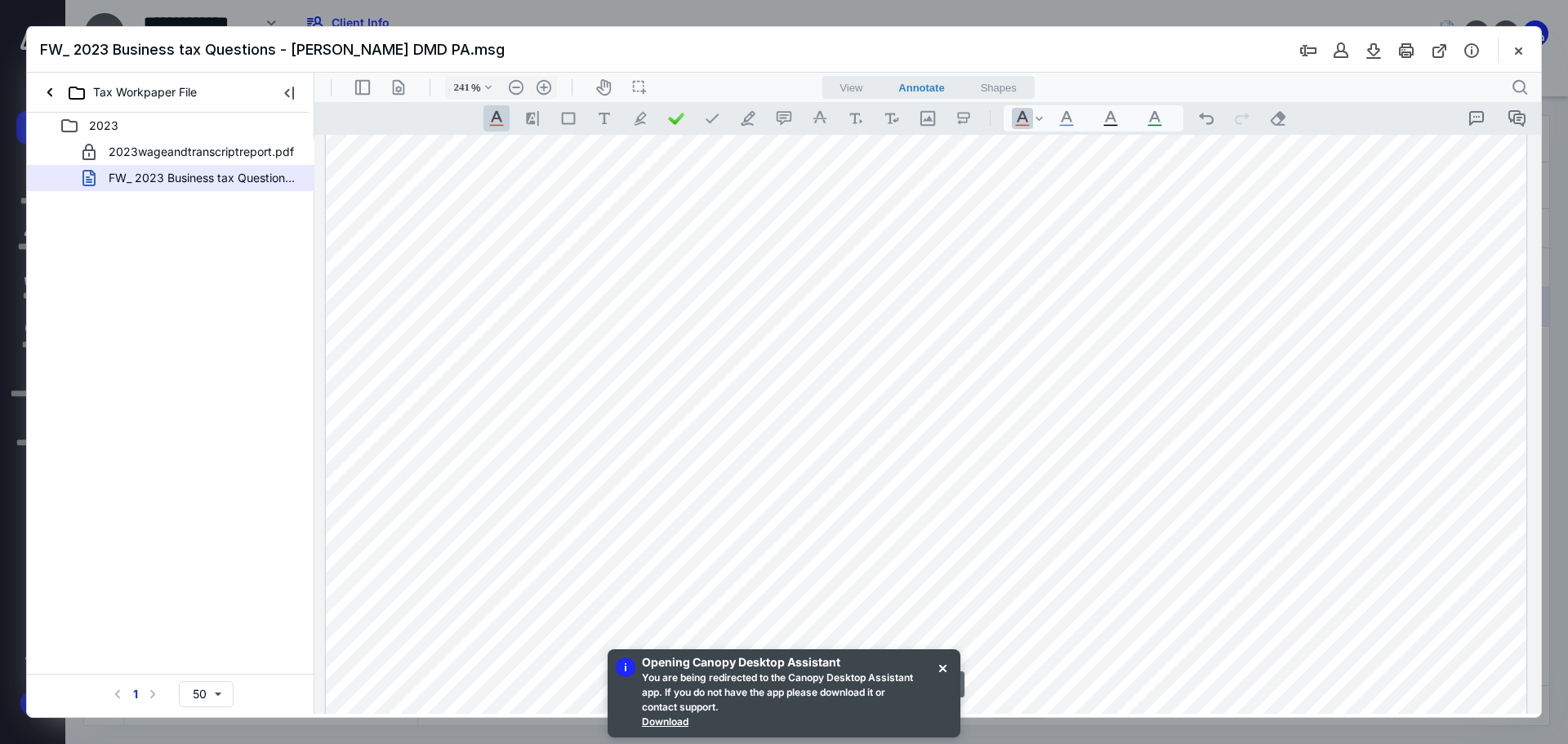 scroll, scrollTop: 397, scrollLeft: 0, axis: vertical 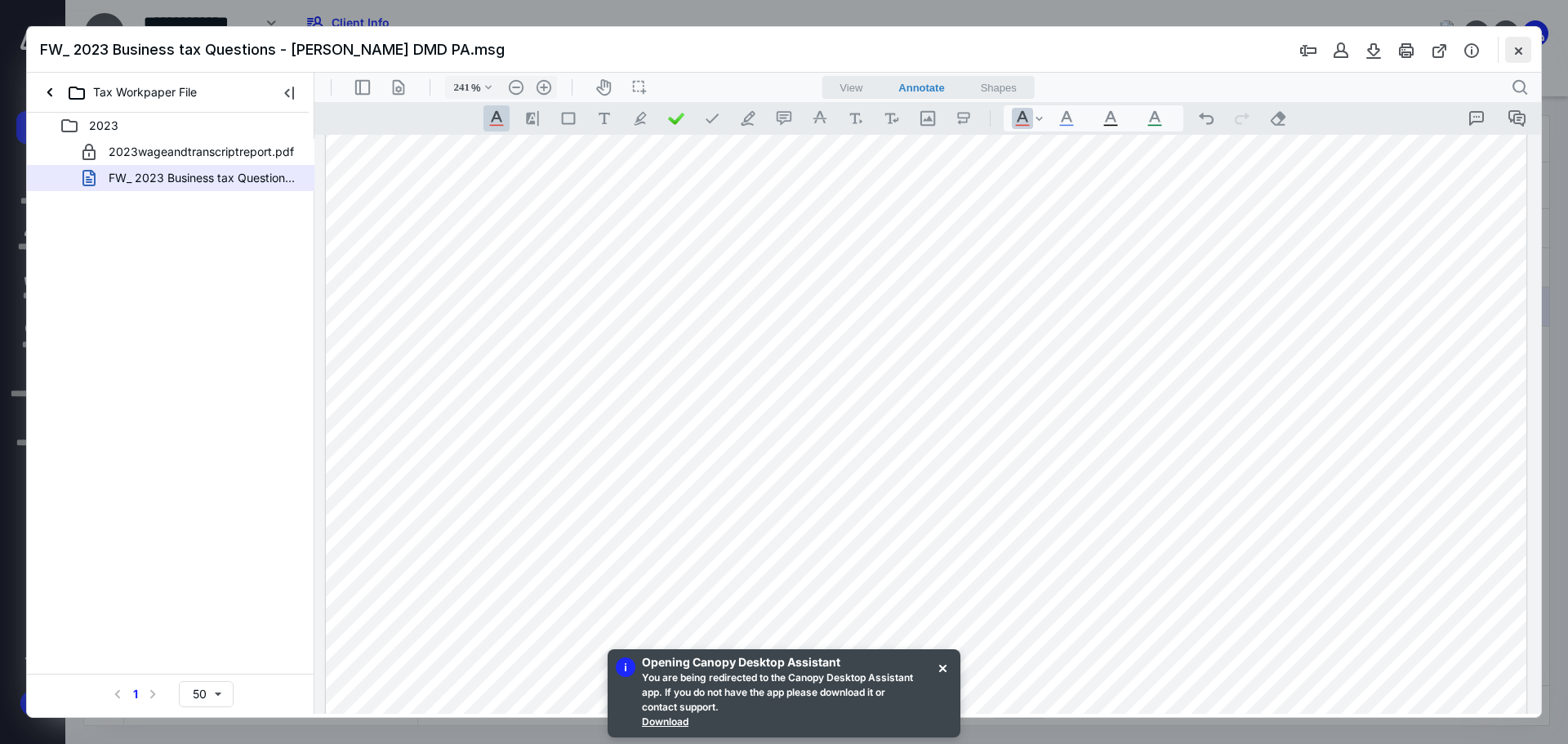 click at bounding box center (1518, 50) 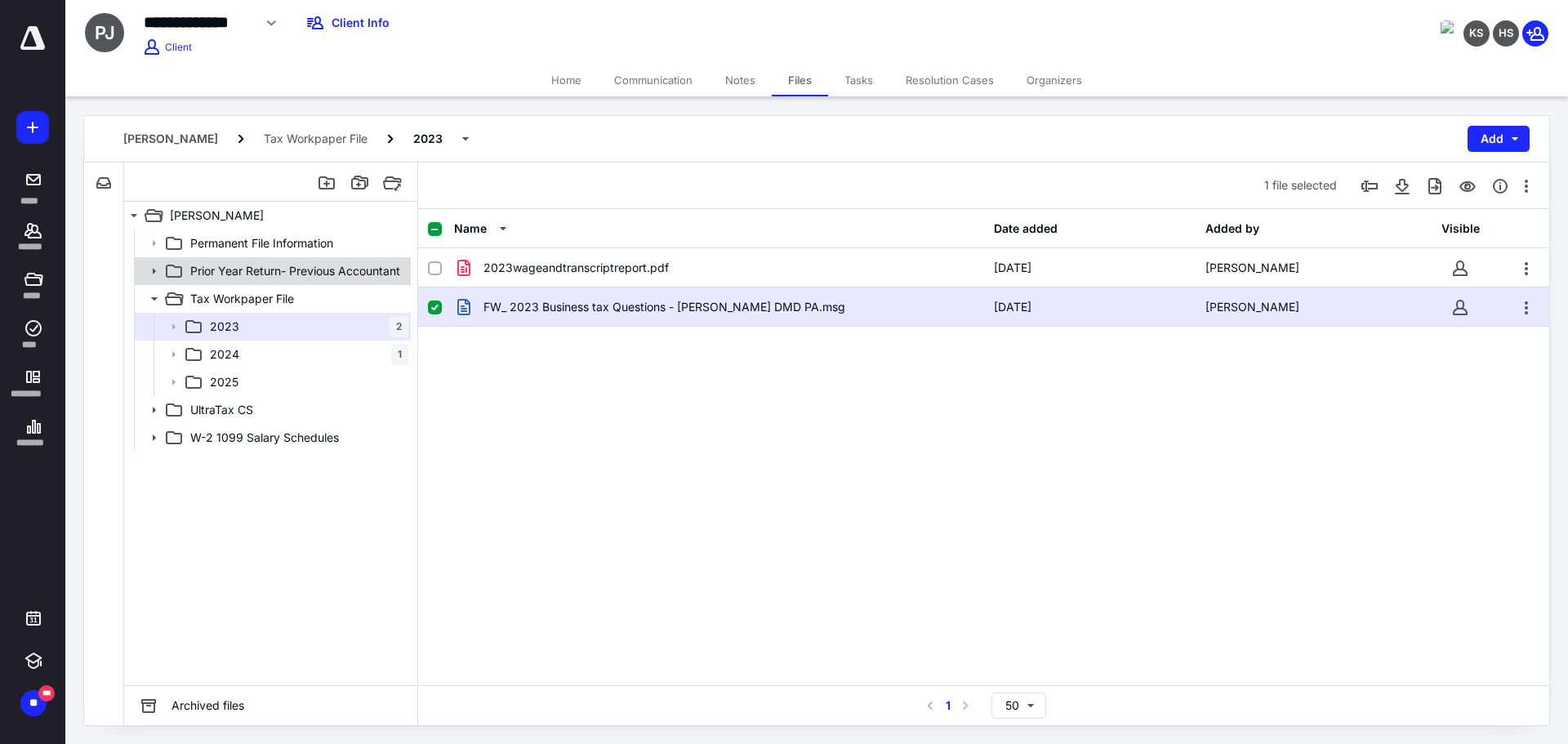 click on "Prior Year Return- Previous Accountant" at bounding box center [295, 271] 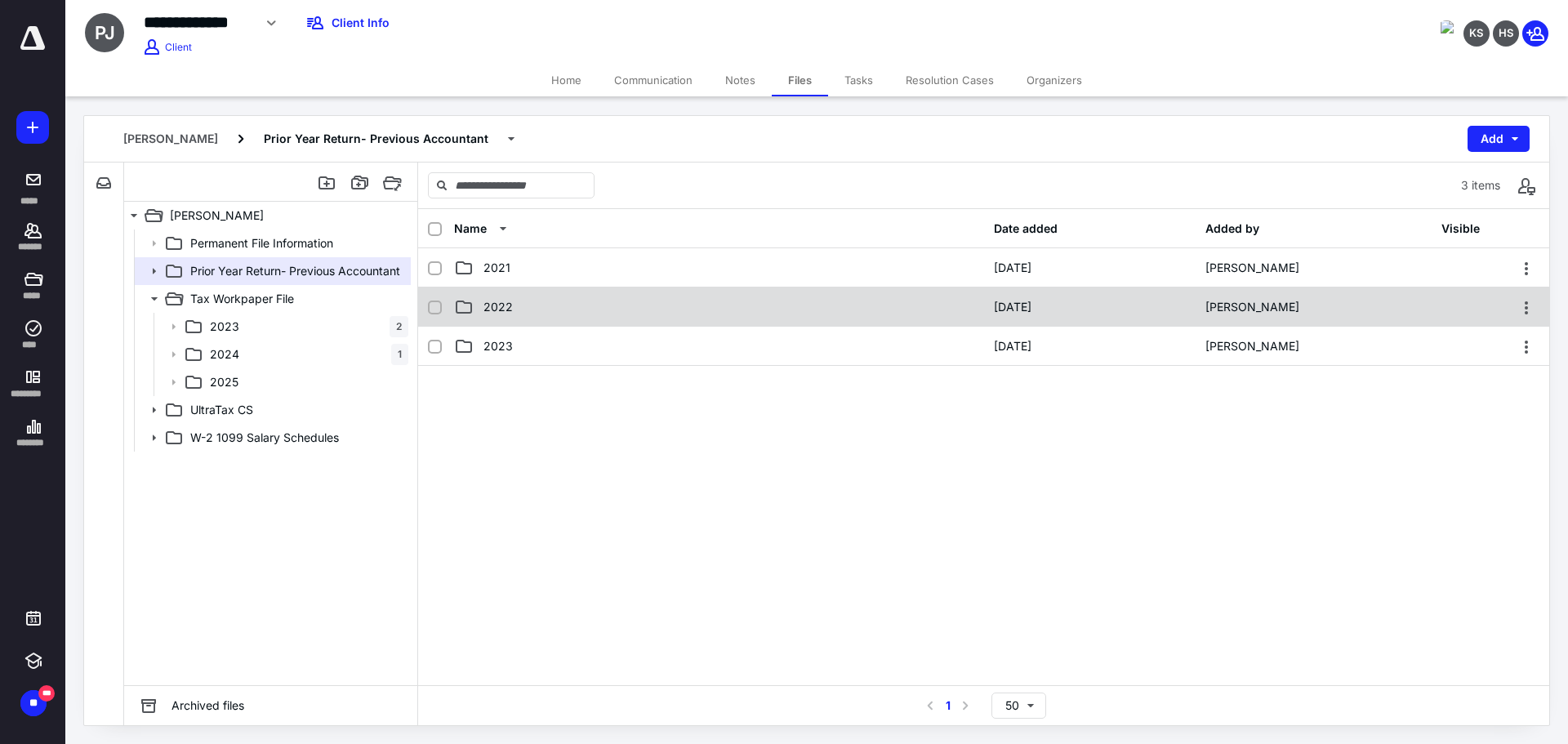 click on "2022" at bounding box center (719, 307) 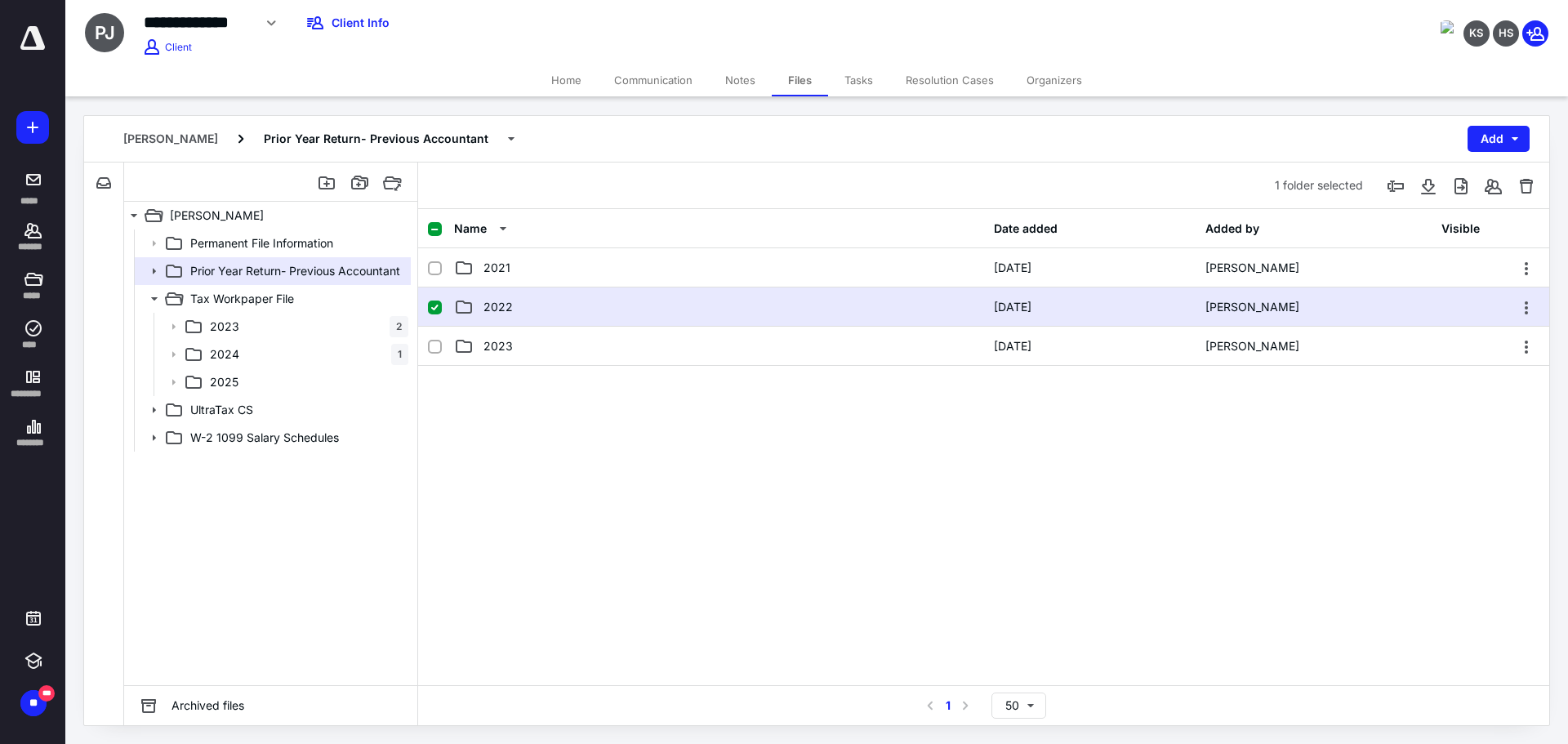 click on "2022" at bounding box center (719, 307) 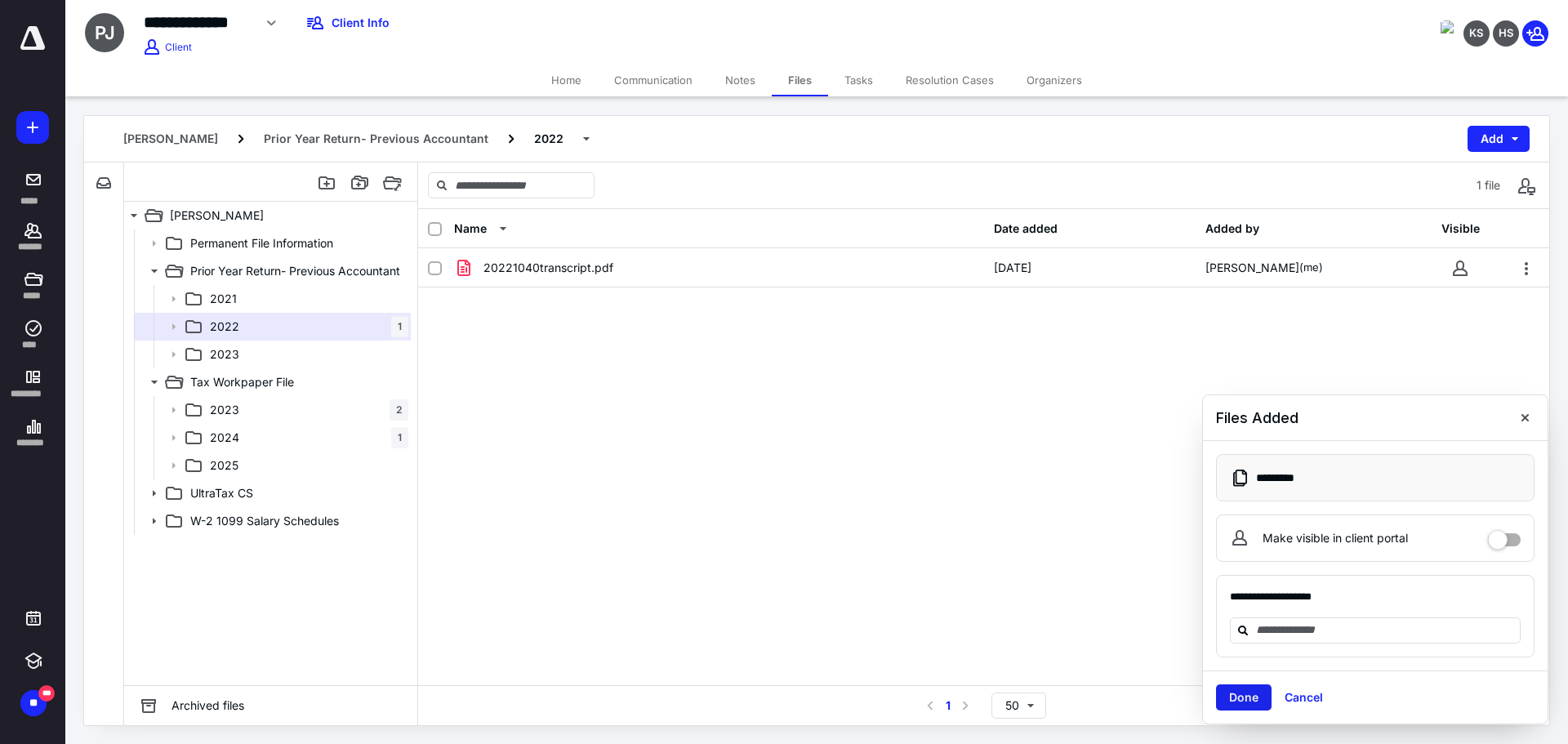 click on "Done" at bounding box center (1244, 697) 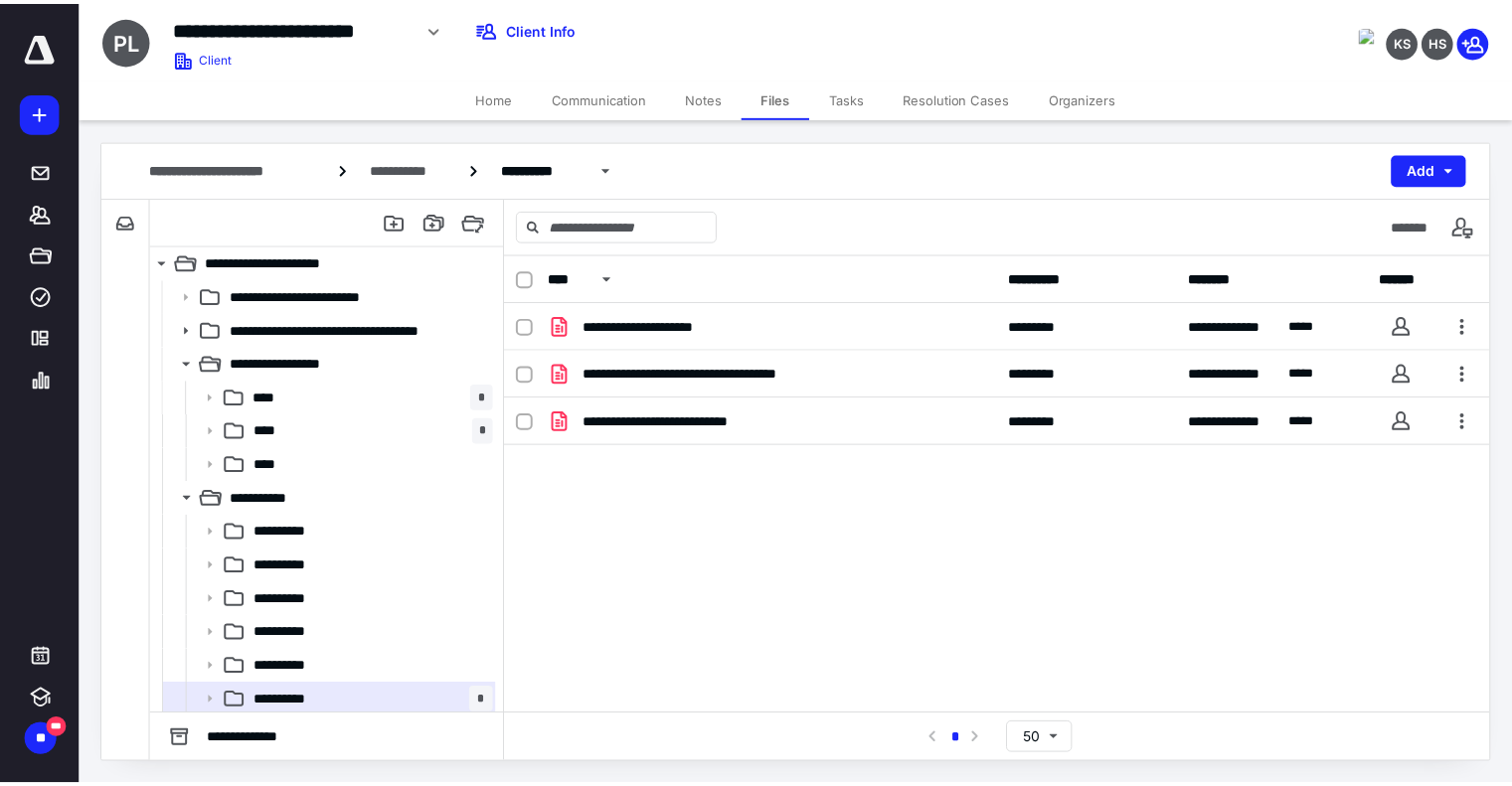 scroll, scrollTop: 0, scrollLeft: 0, axis: both 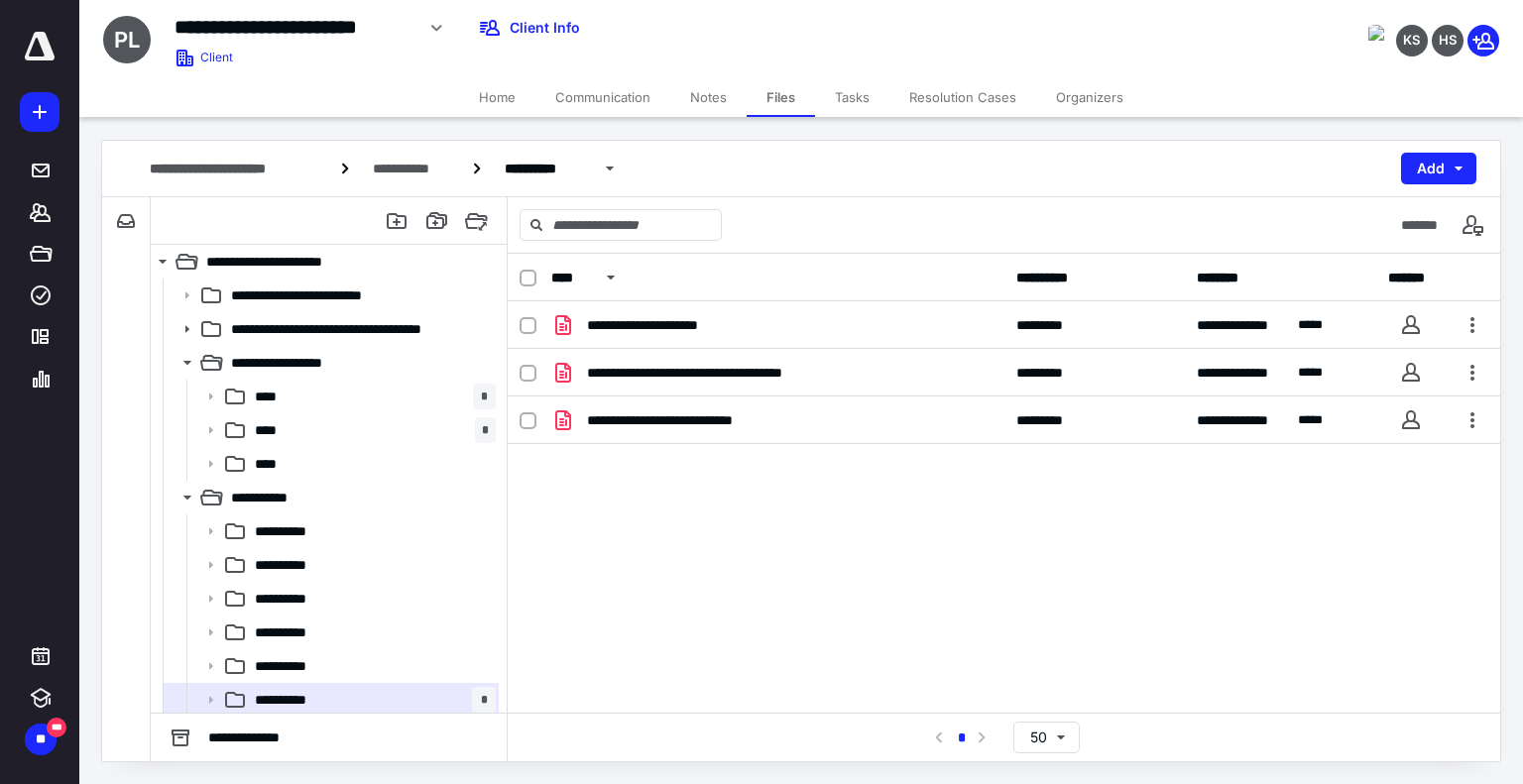 click on "Home" at bounding box center [497, 97] 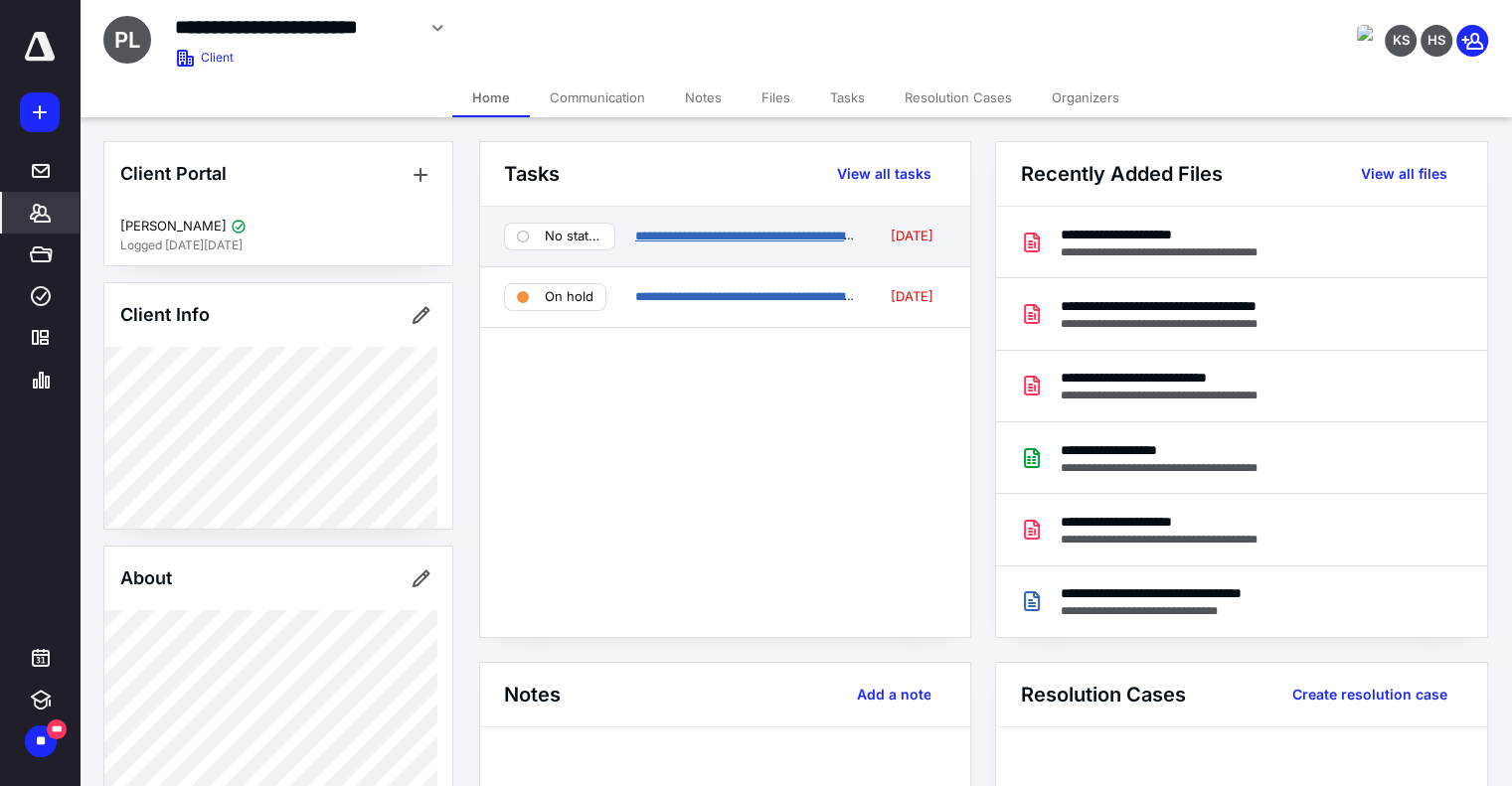 click on "**********" at bounding box center (761, 236) 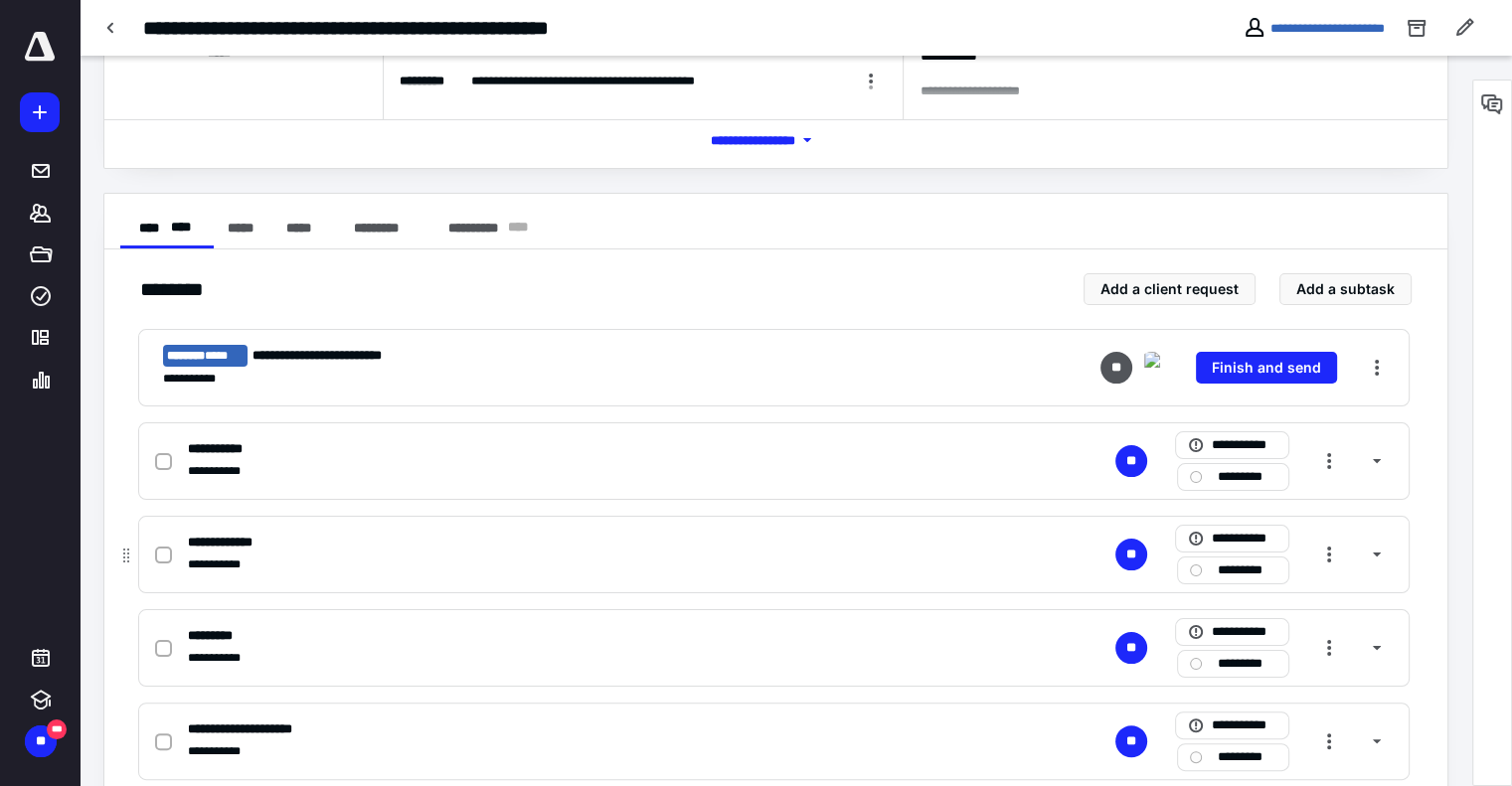 scroll, scrollTop: 298, scrollLeft: 0, axis: vertical 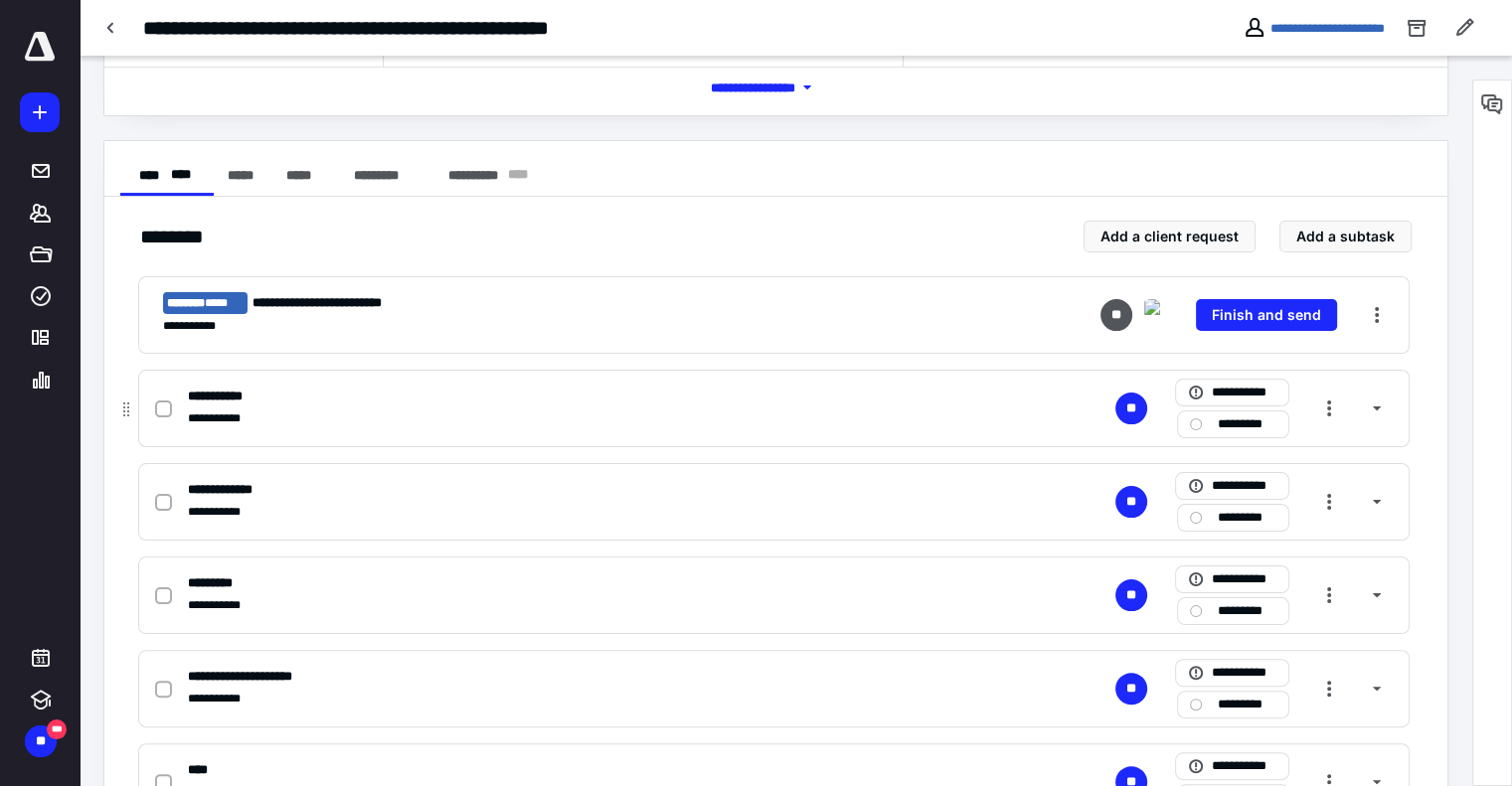 click 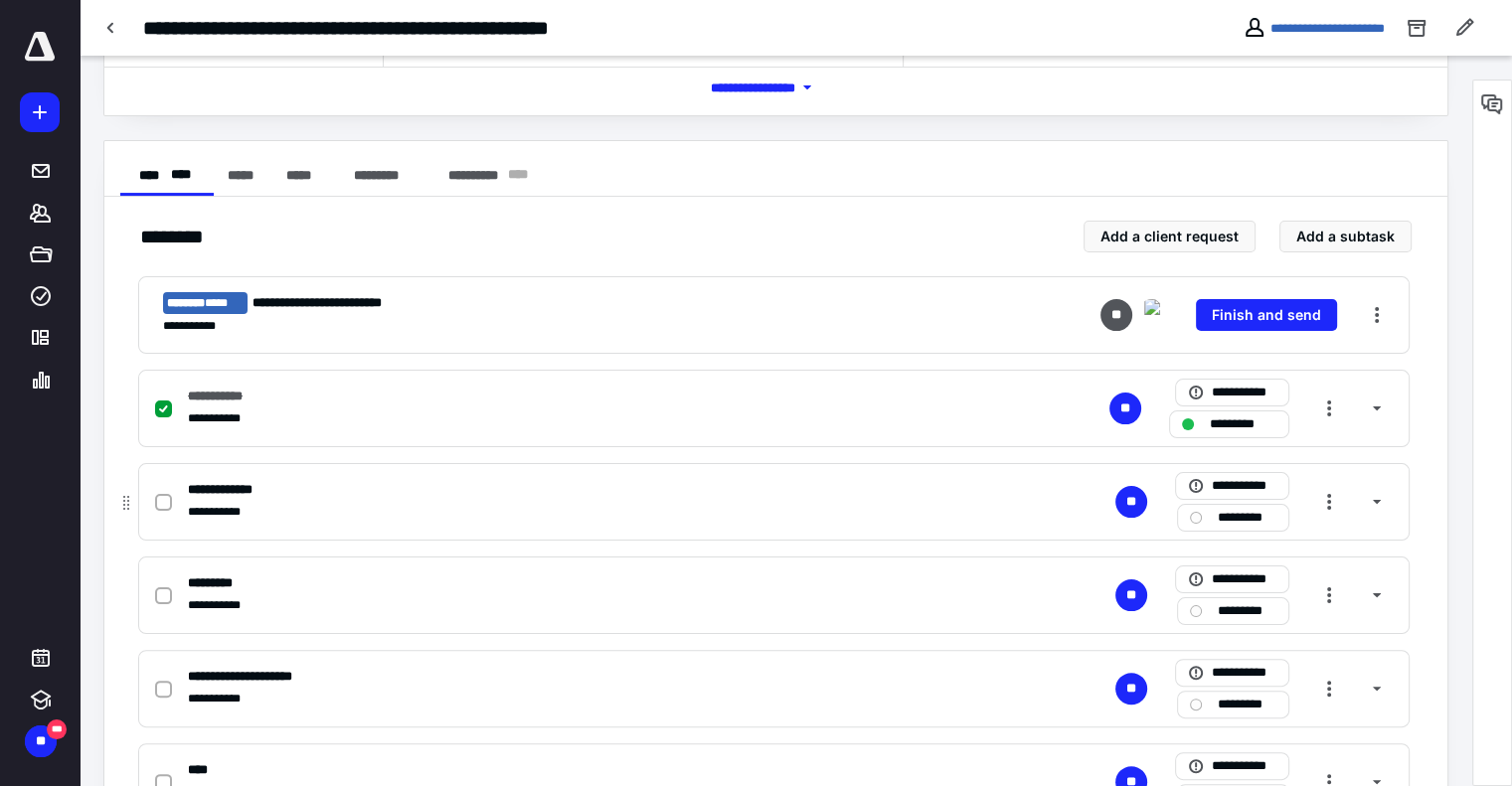 click 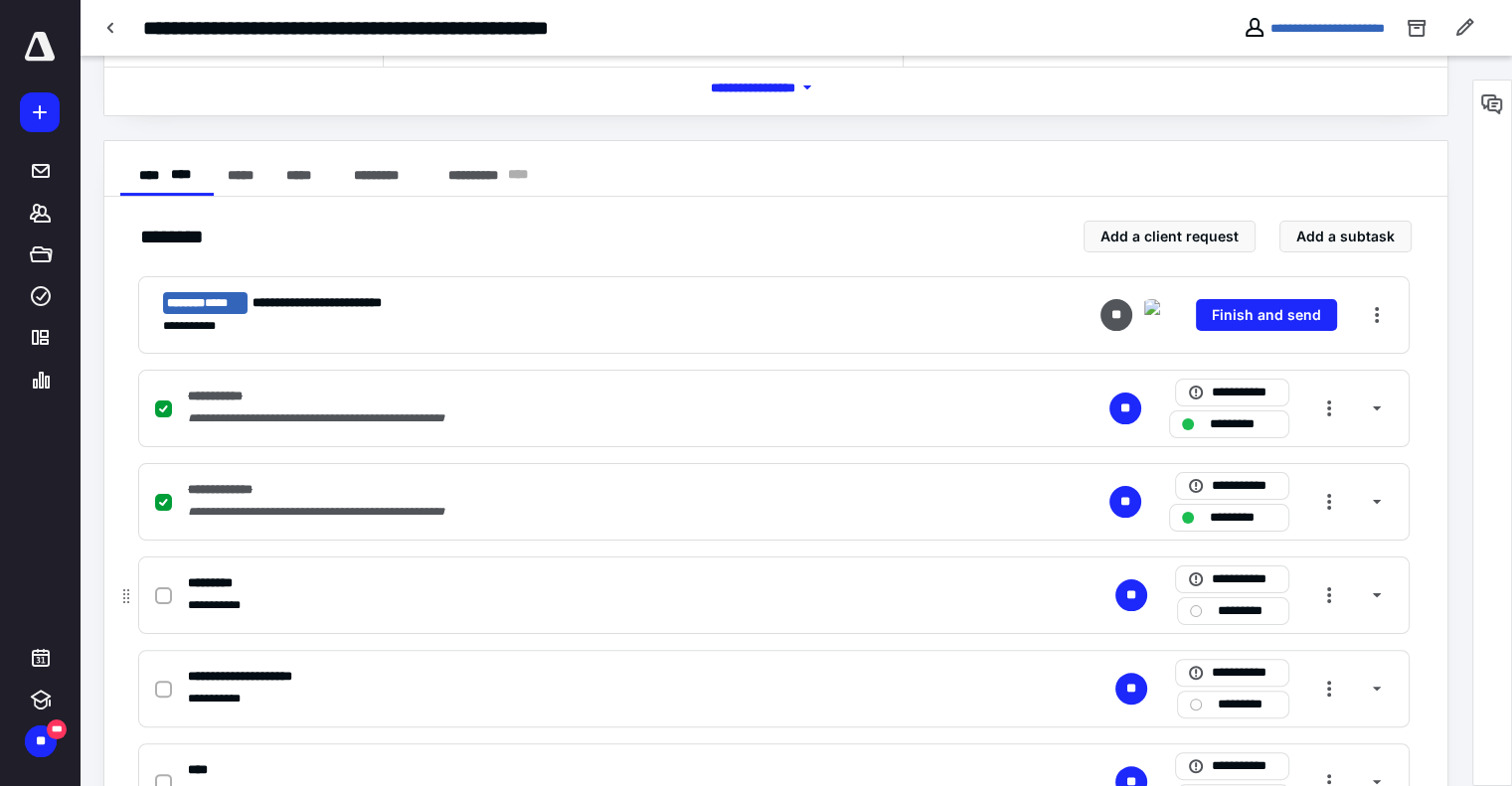 click 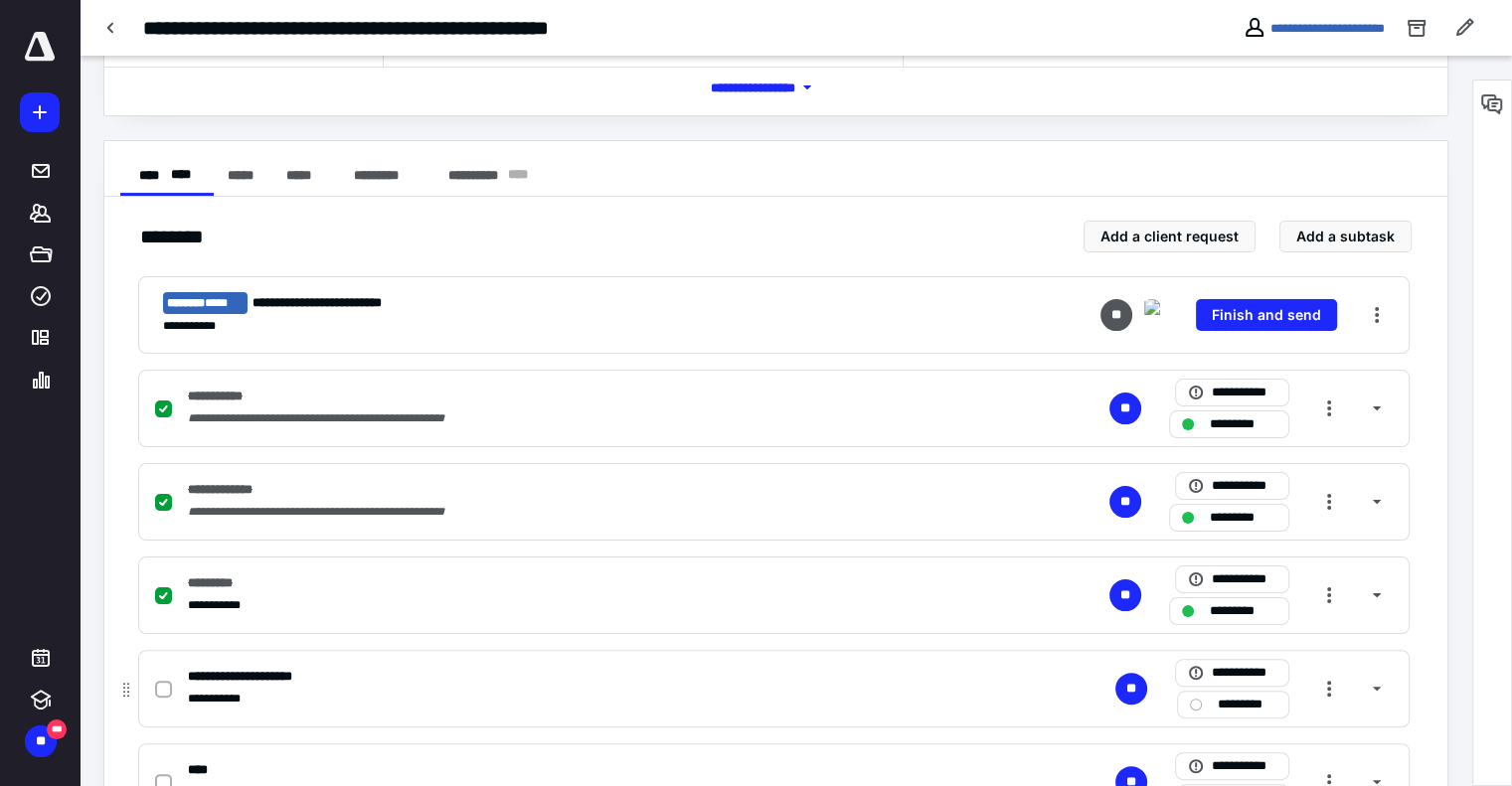 click 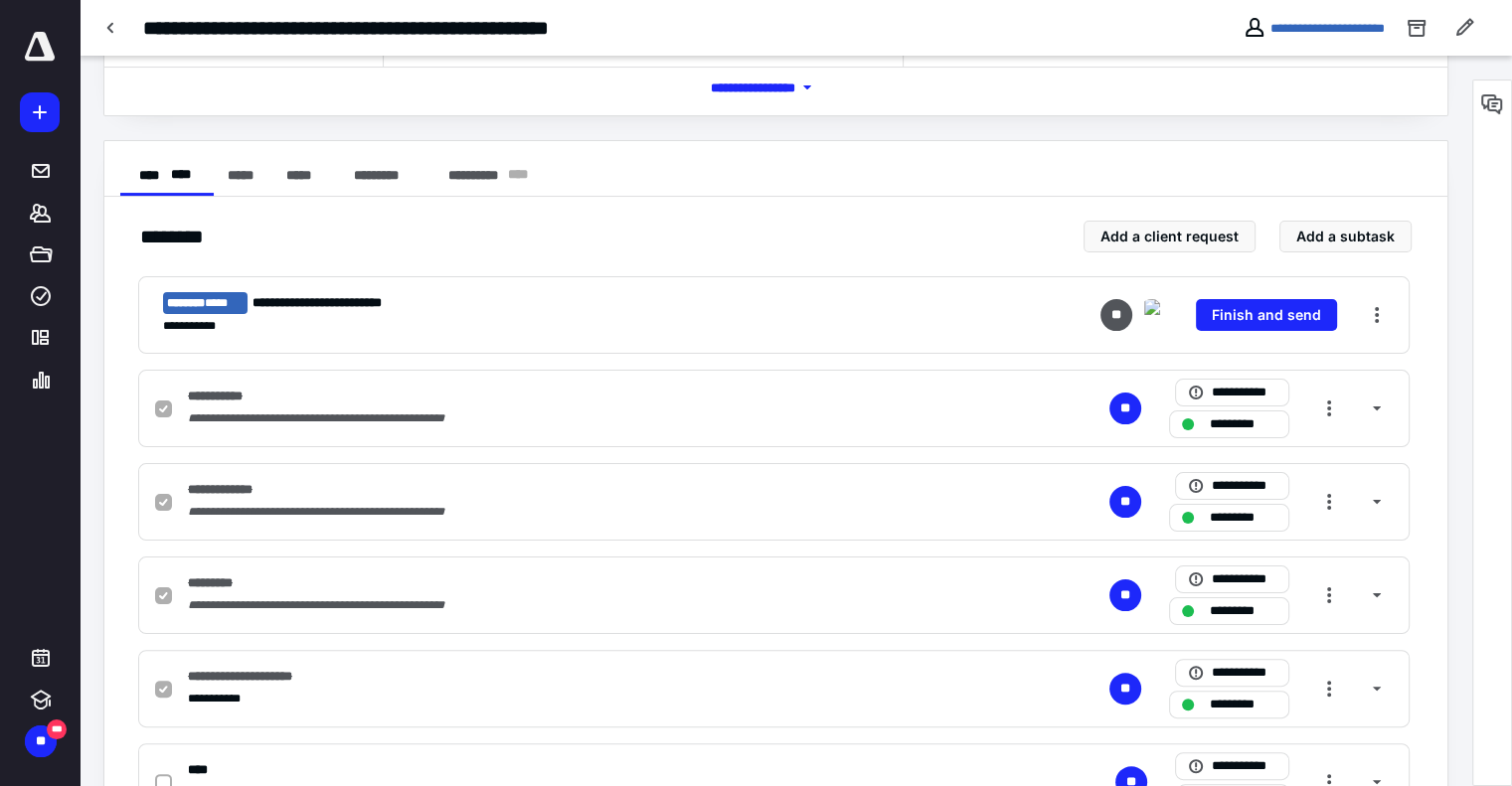 checkbox on "true" 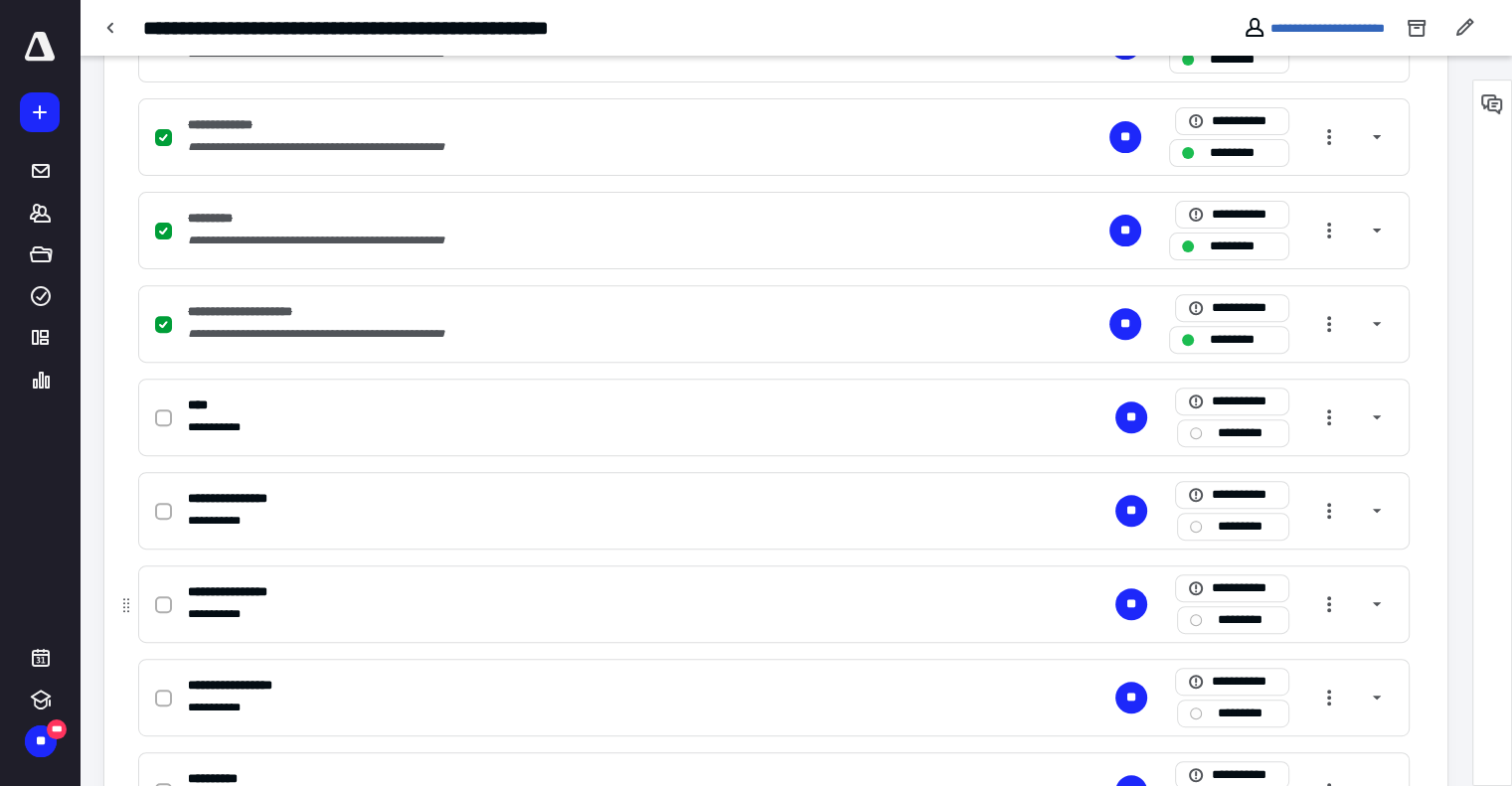 scroll, scrollTop: 696, scrollLeft: 0, axis: vertical 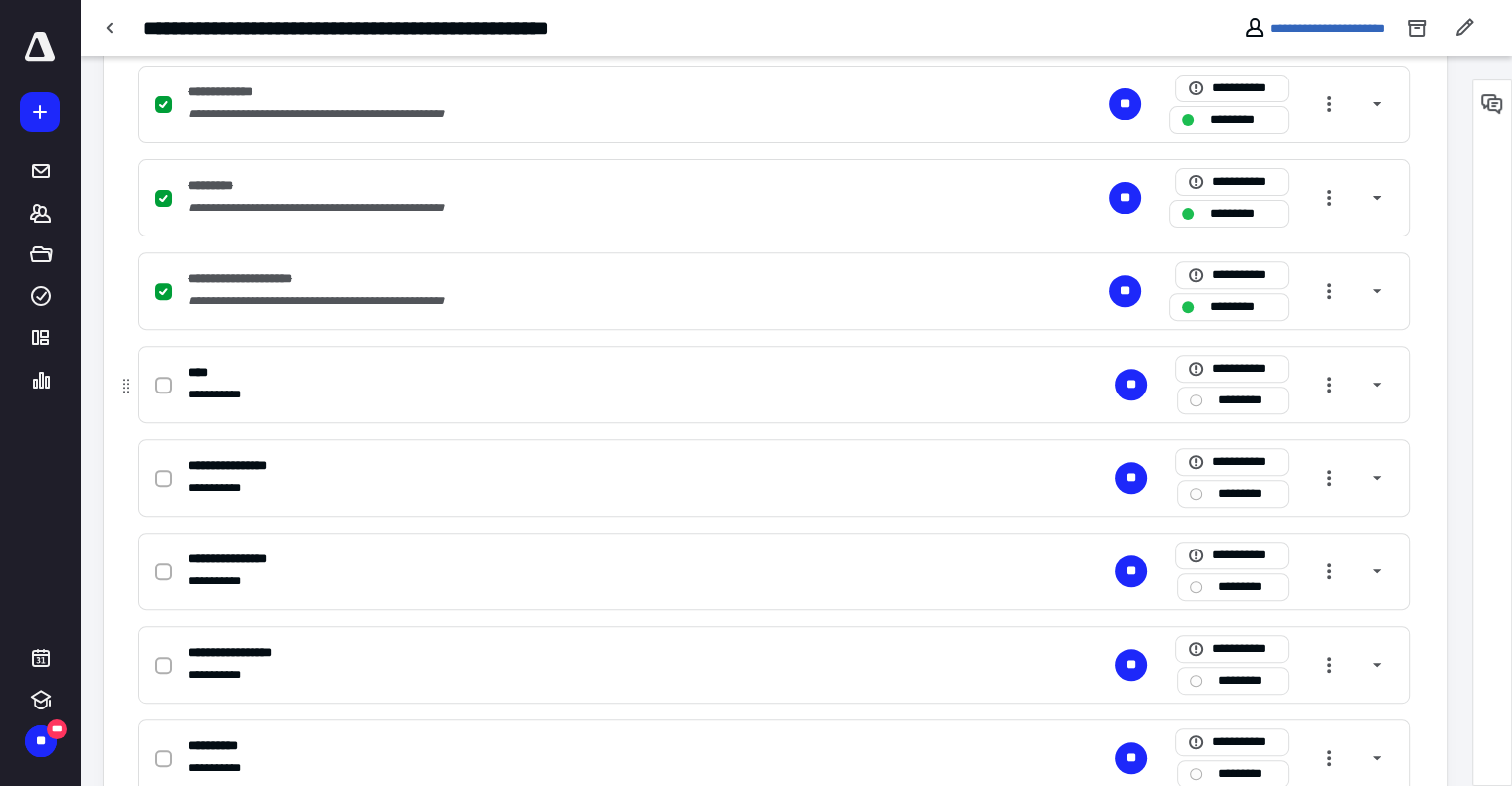 click at bounding box center [163, 386] 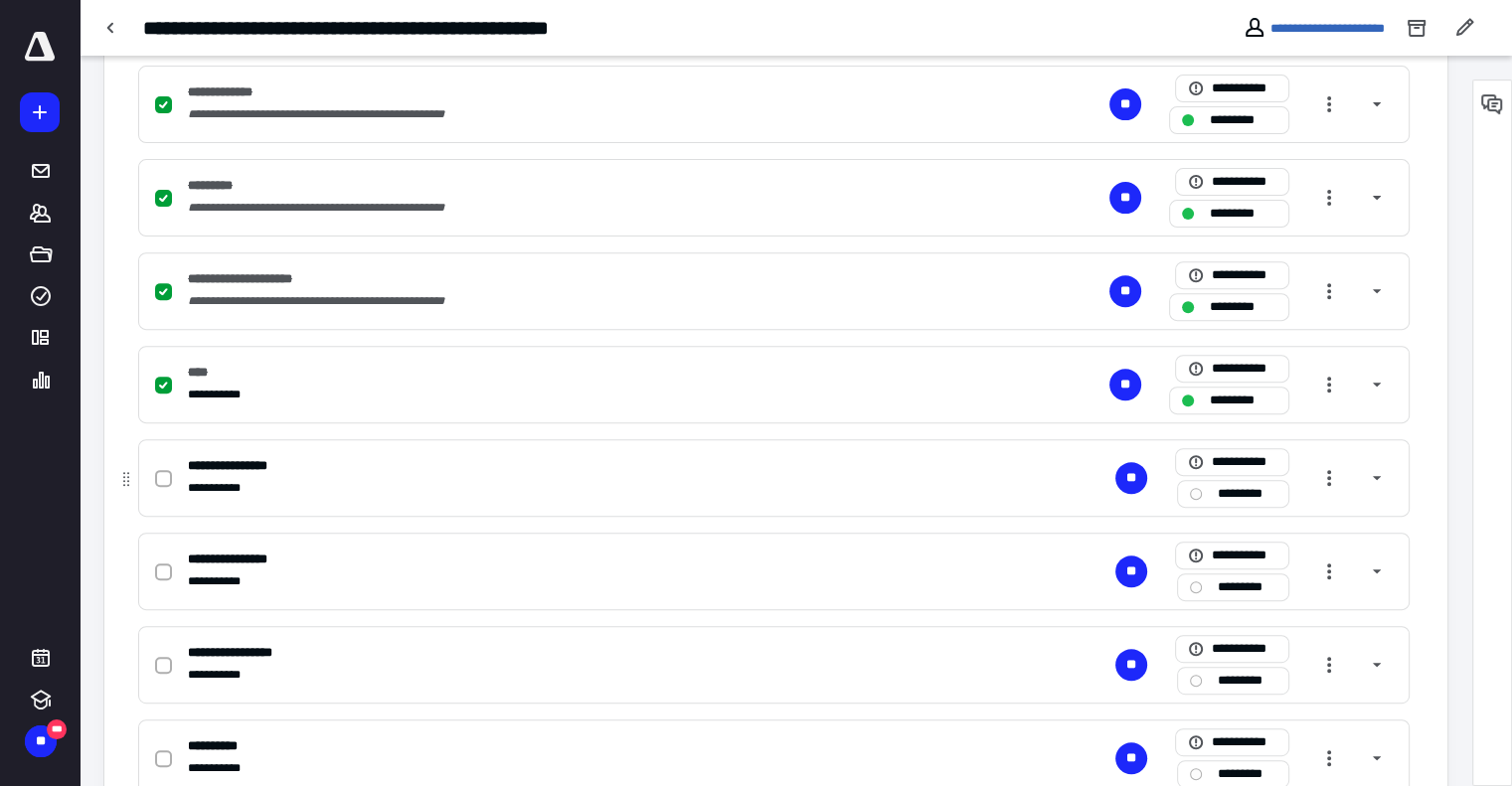 click 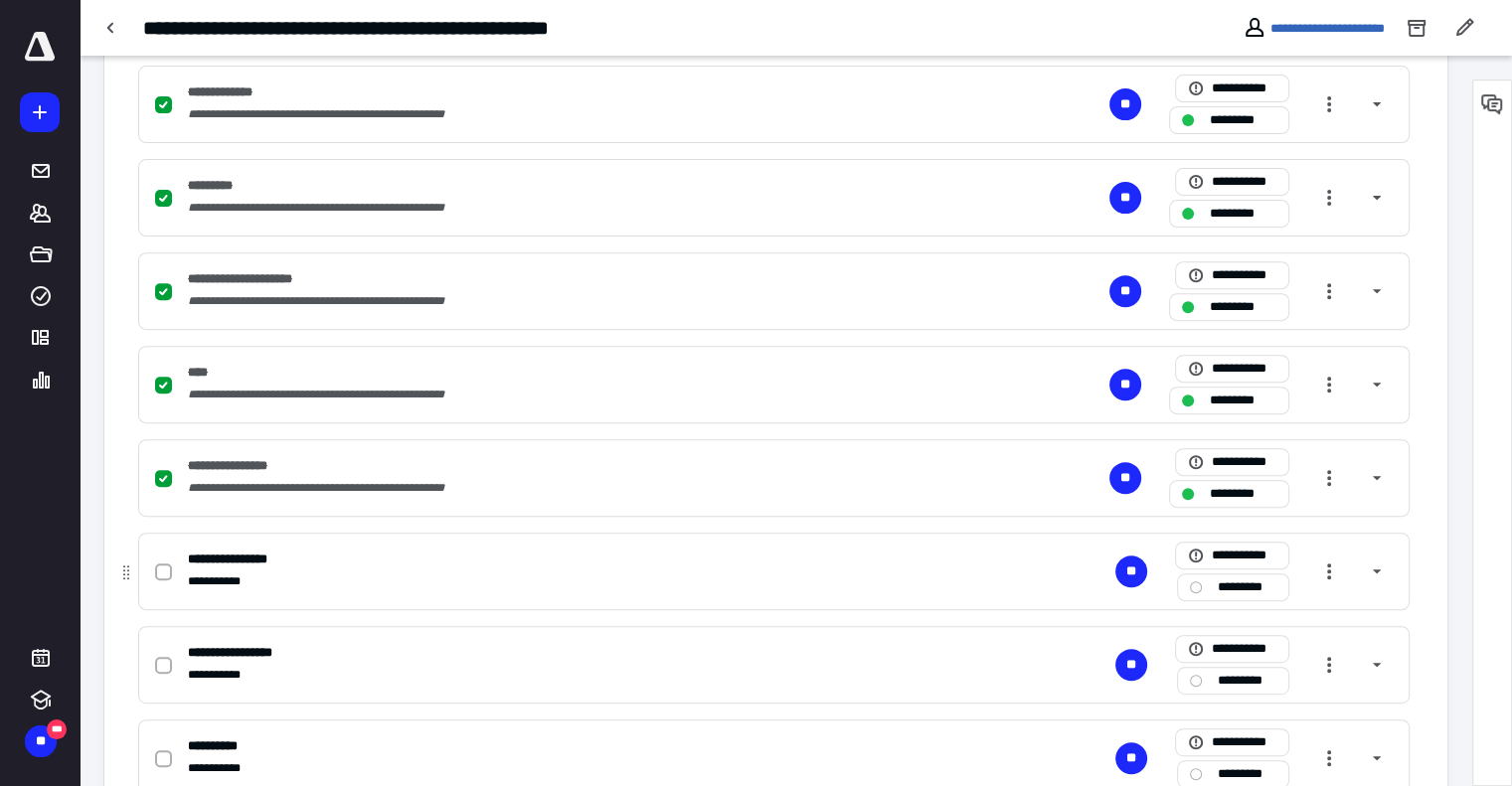 click 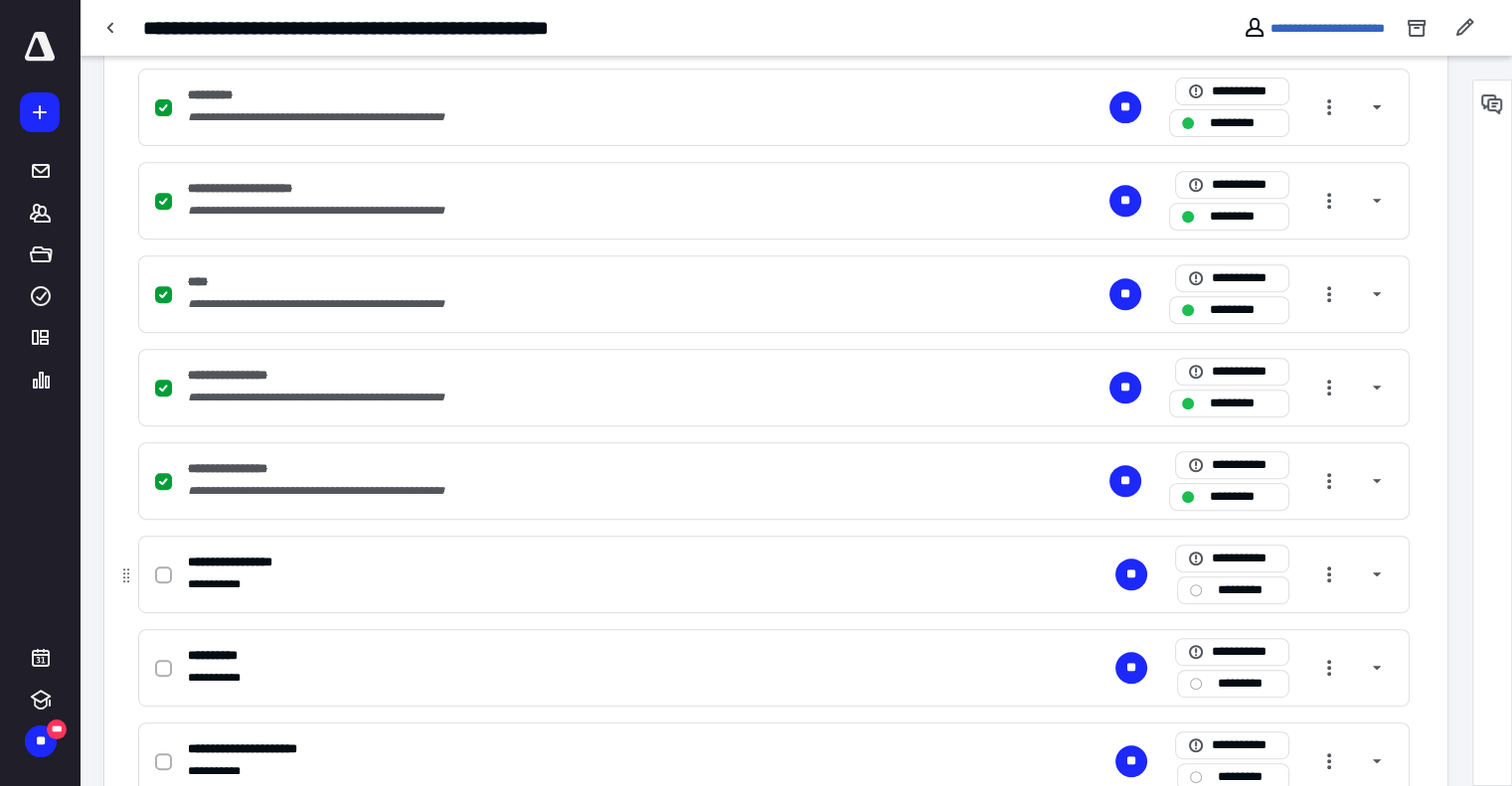 scroll, scrollTop: 795, scrollLeft: 0, axis: vertical 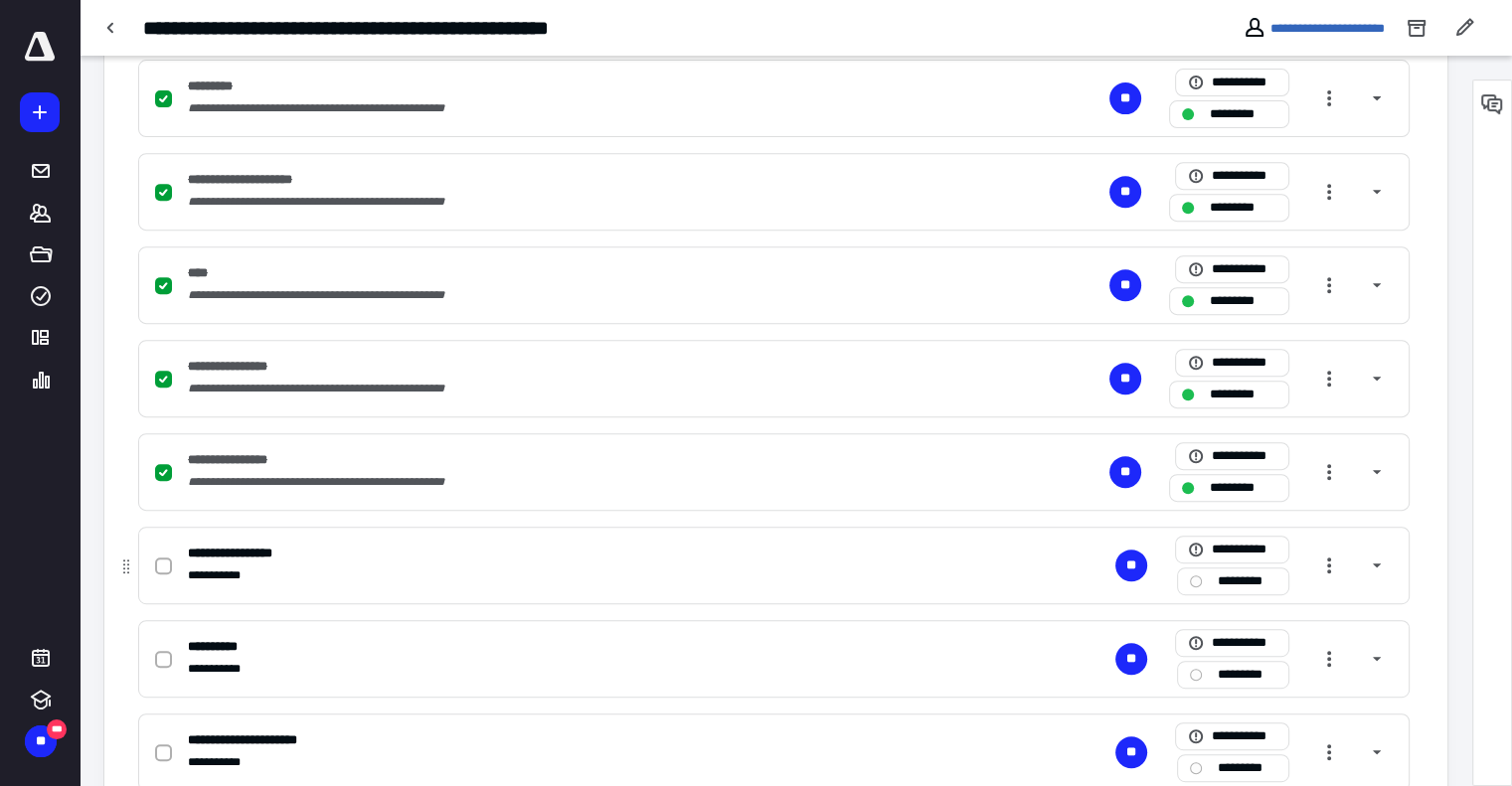 click 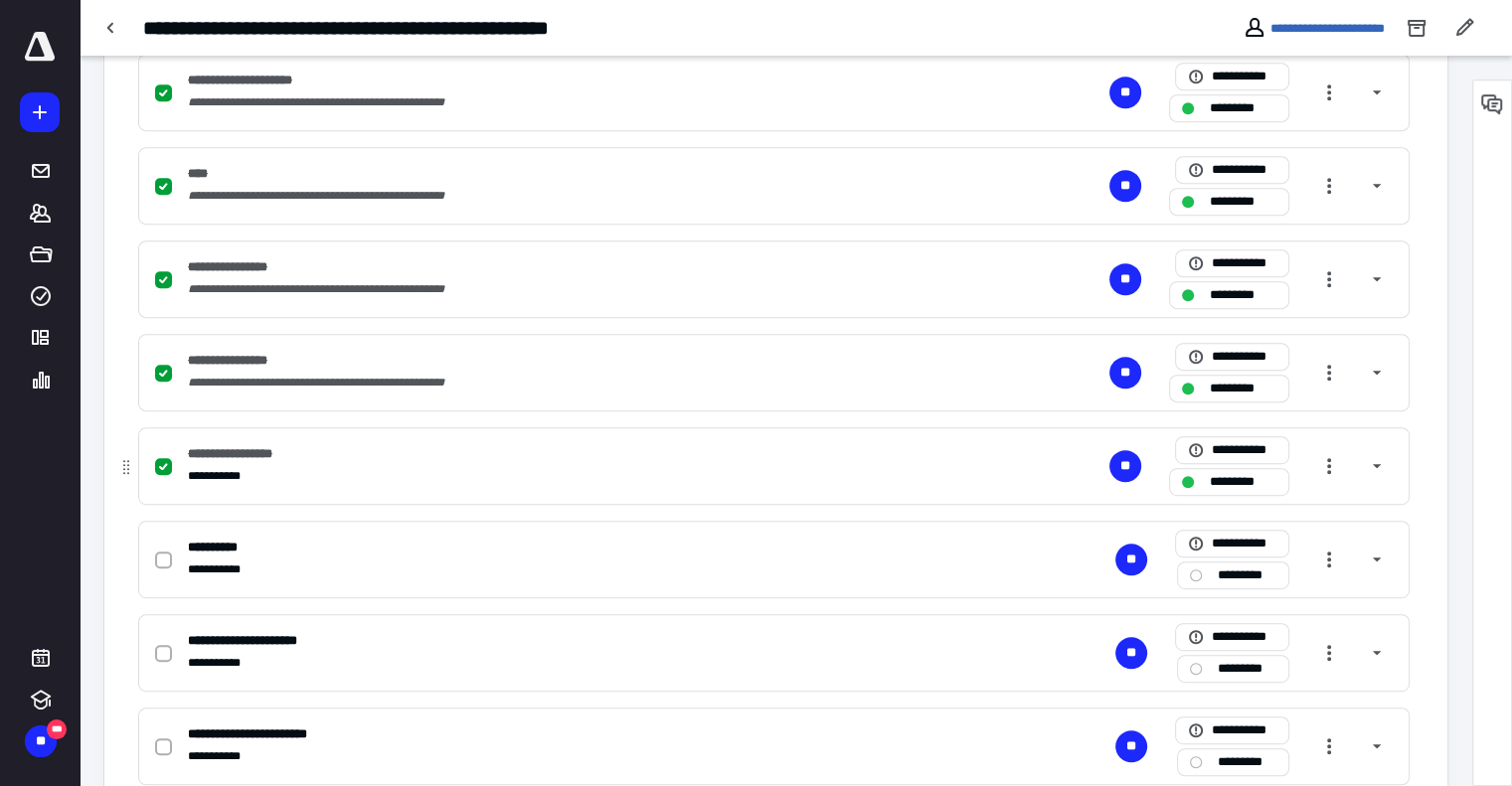 scroll, scrollTop: 994, scrollLeft: 0, axis: vertical 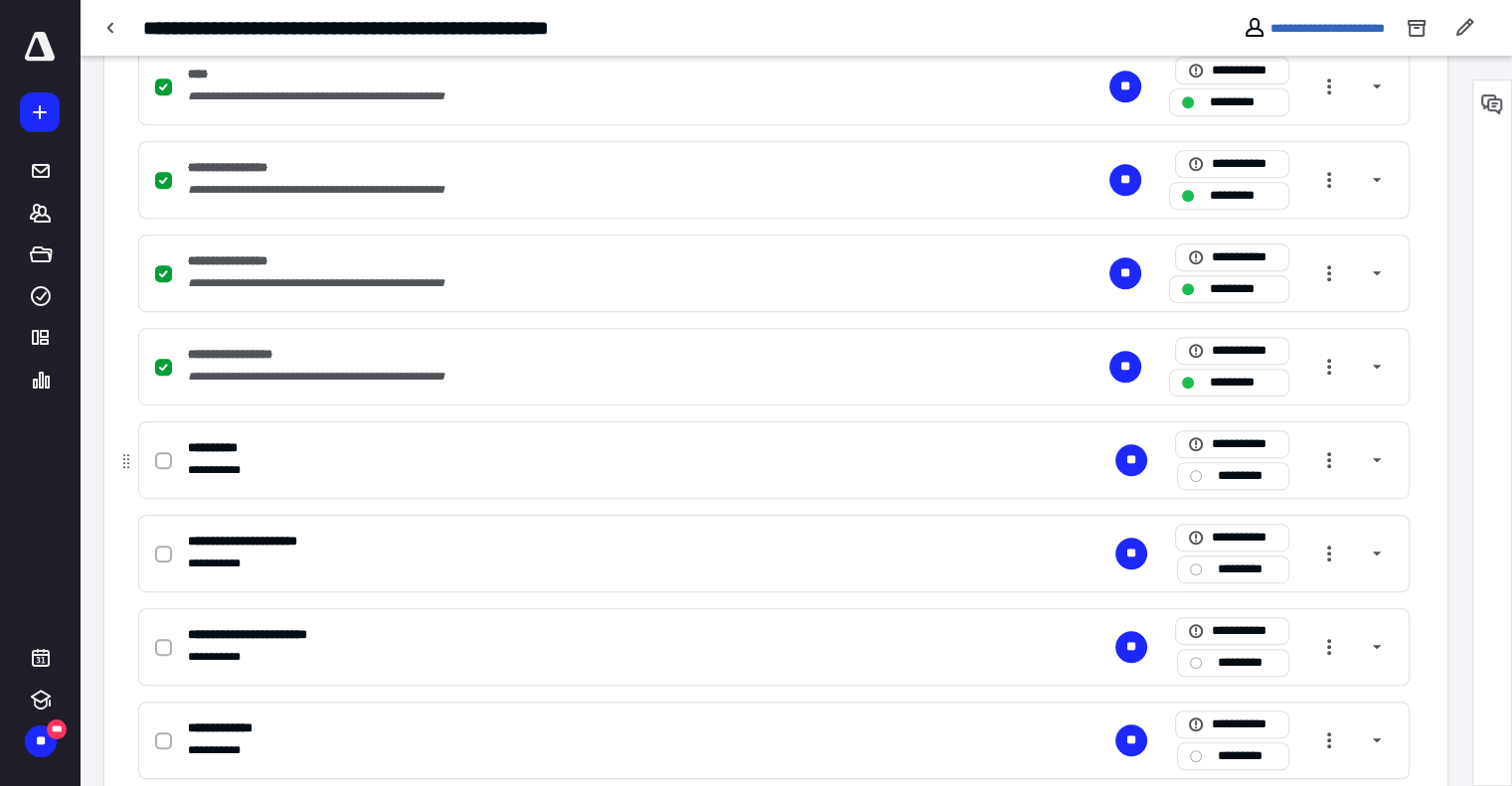click at bounding box center [163, 461] 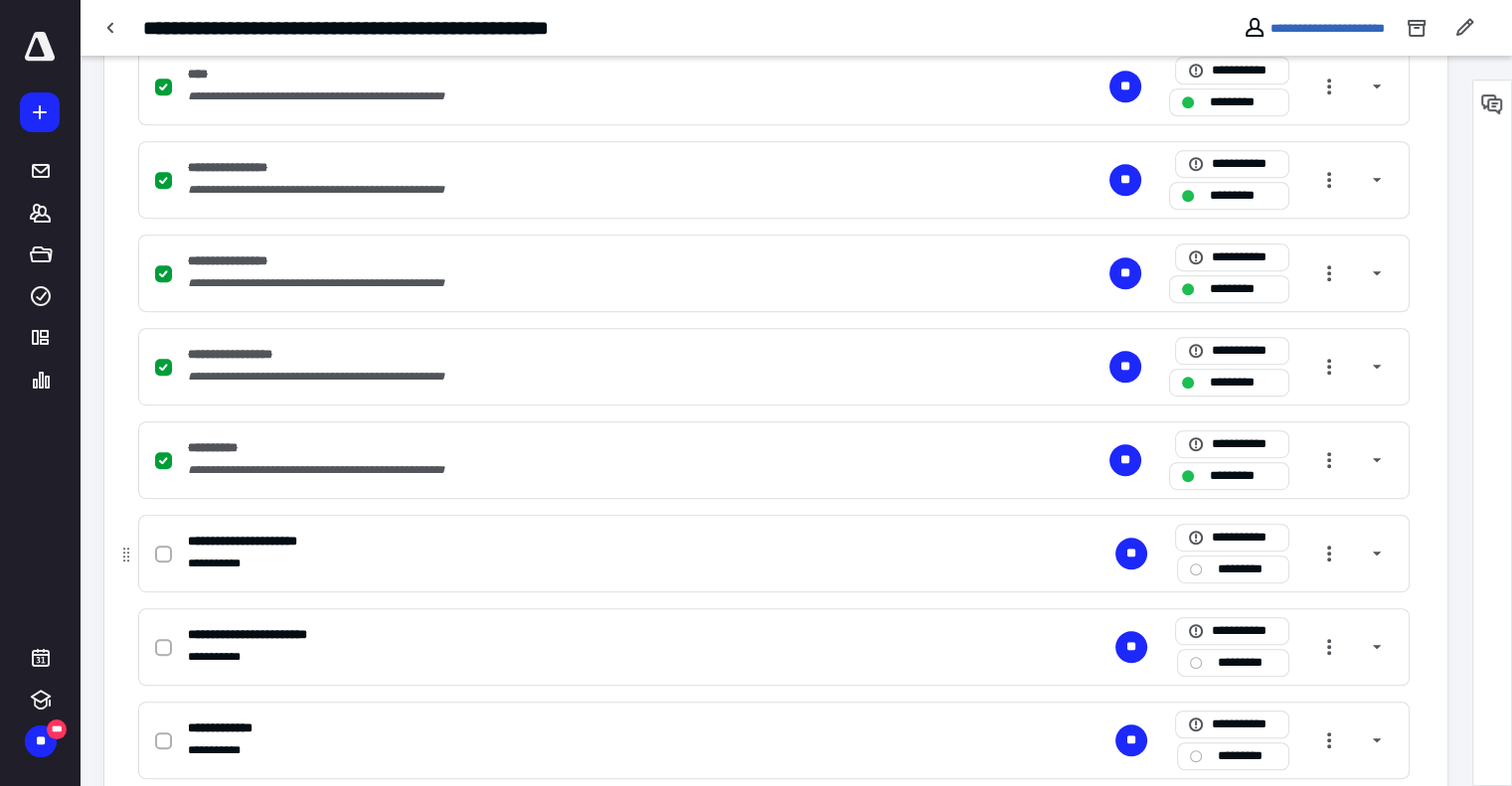 click 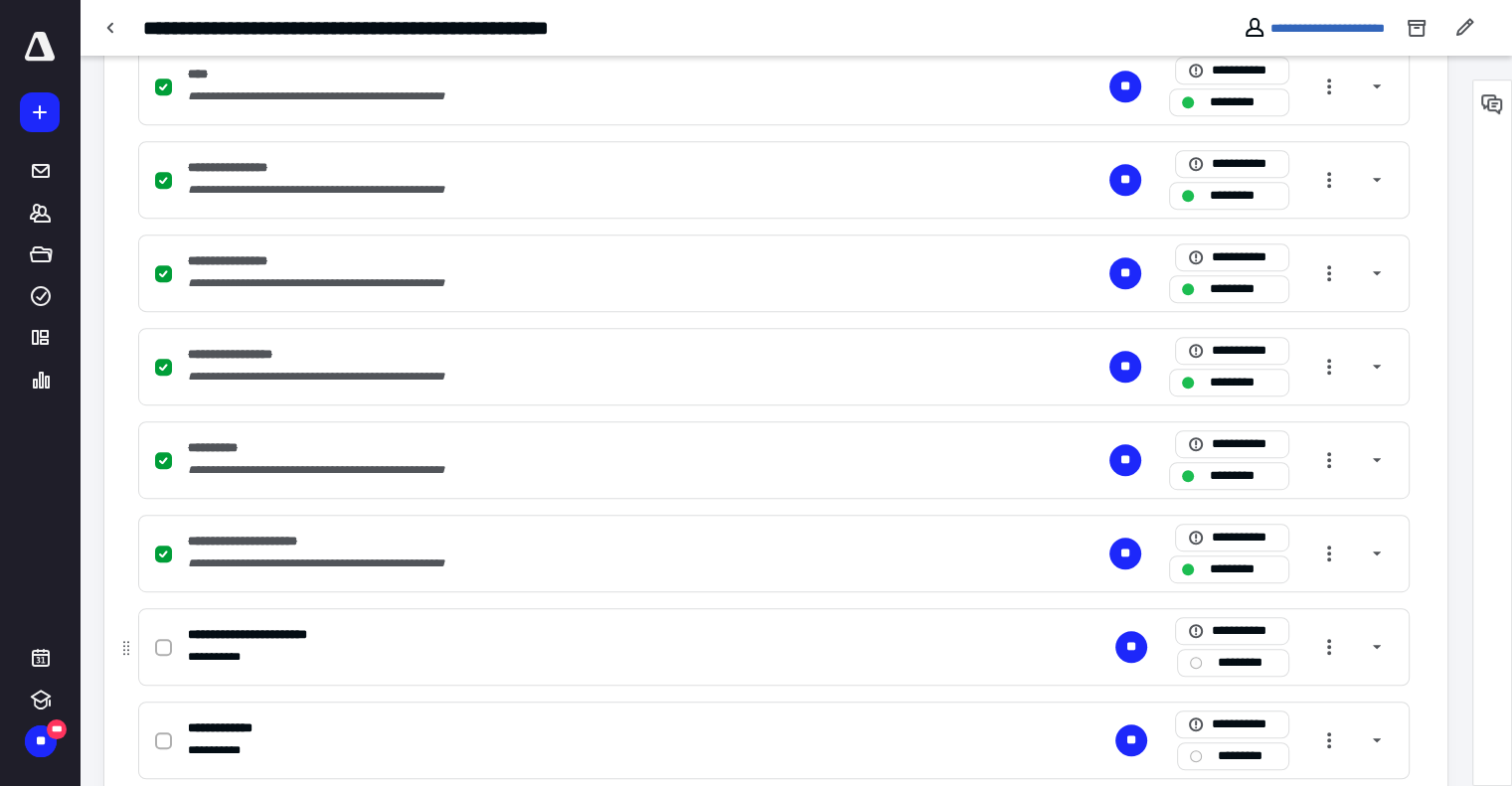 click 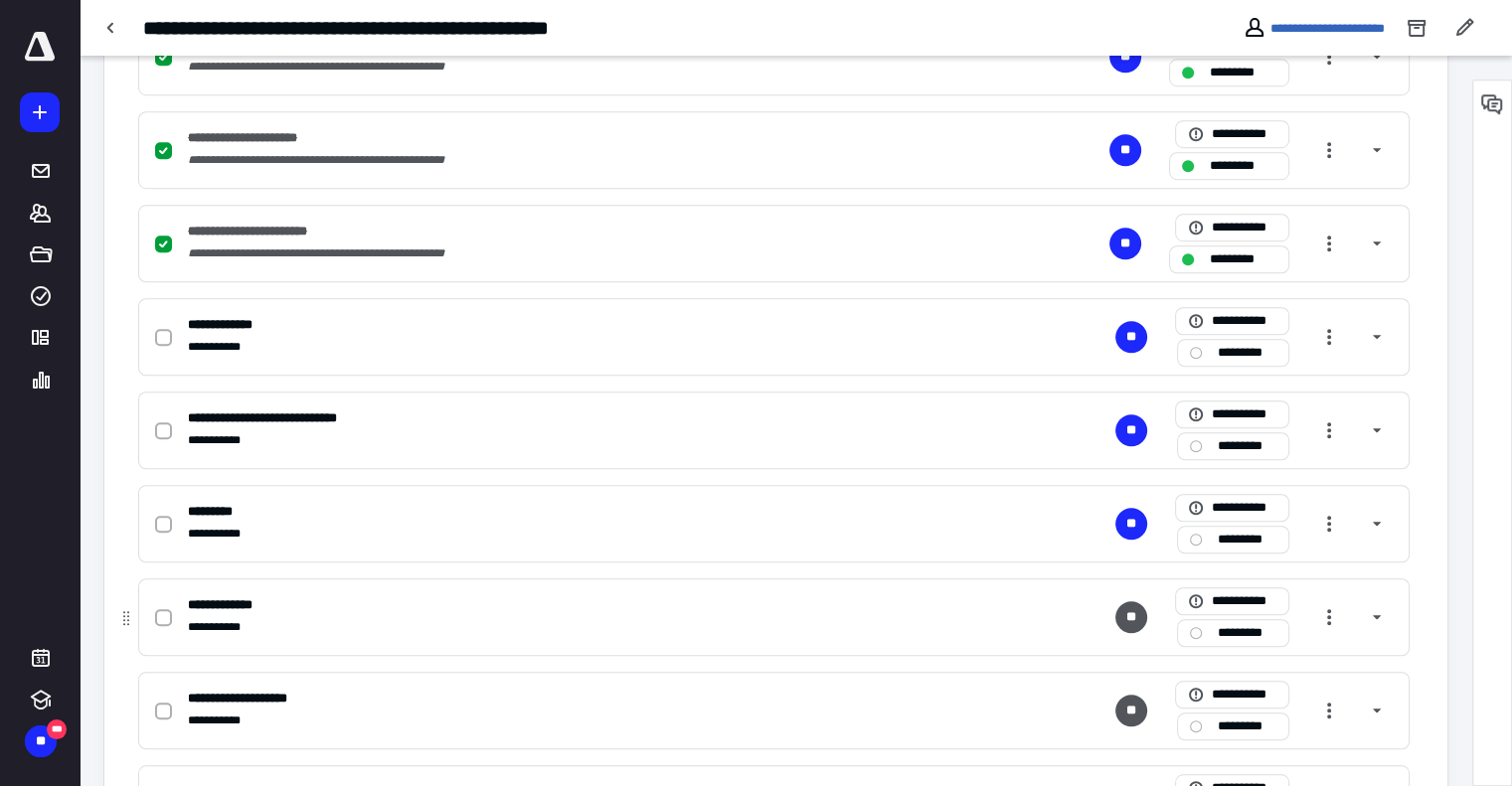 scroll, scrollTop: 1491, scrollLeft: 0, axis: vertical 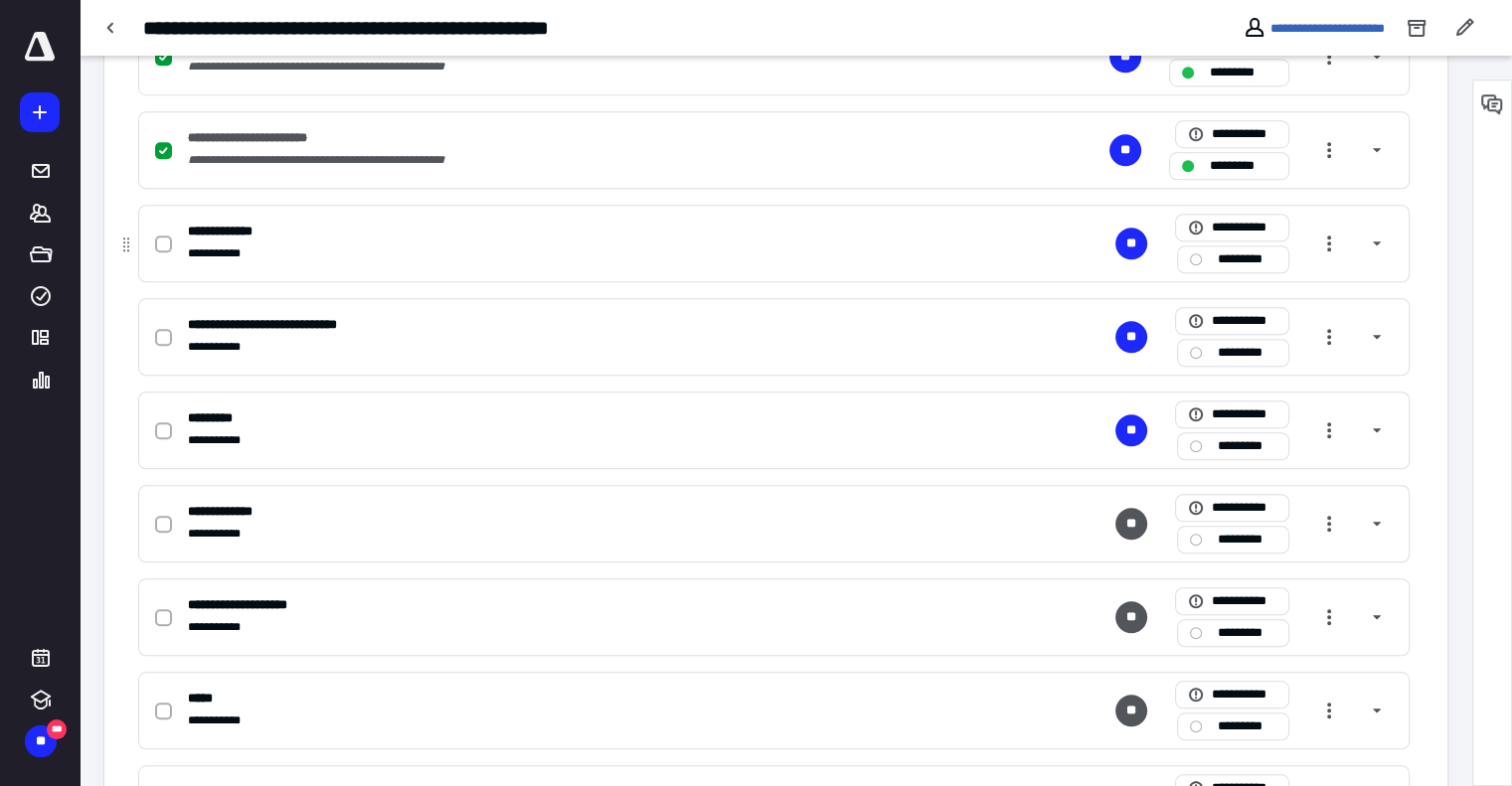 click at bounding box center [163, 244] 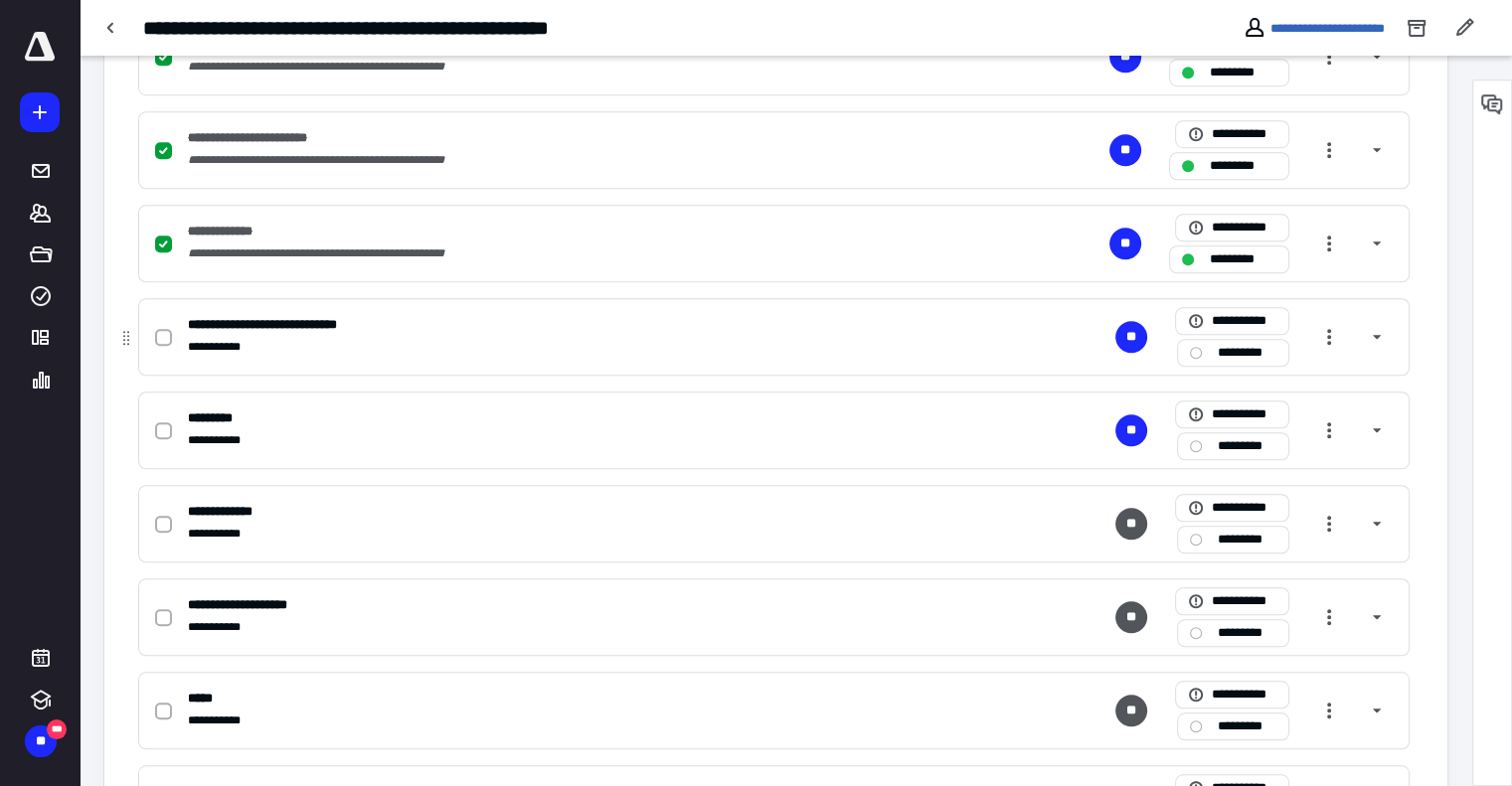 click 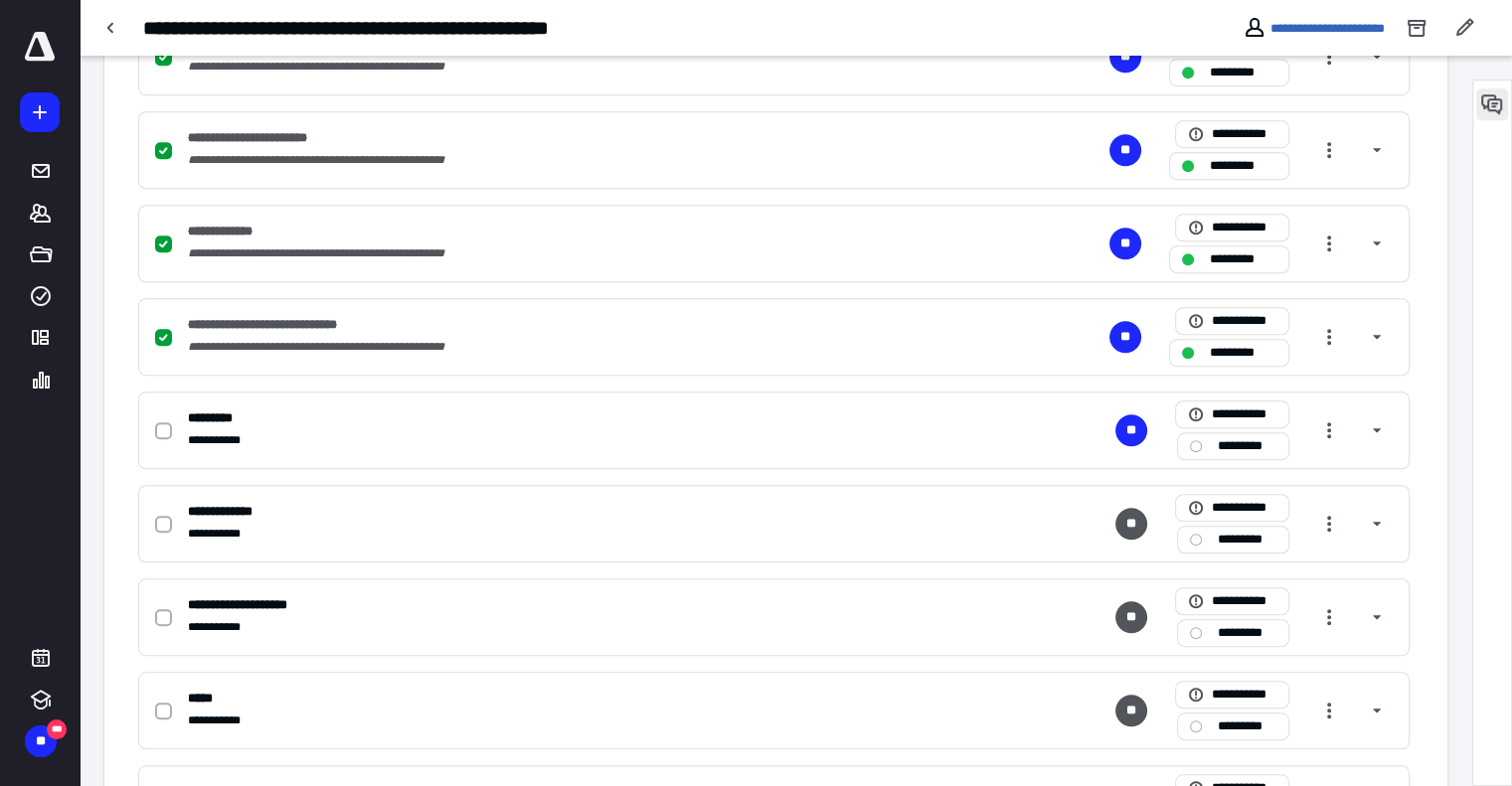 click at bounding box center [1492, 104] 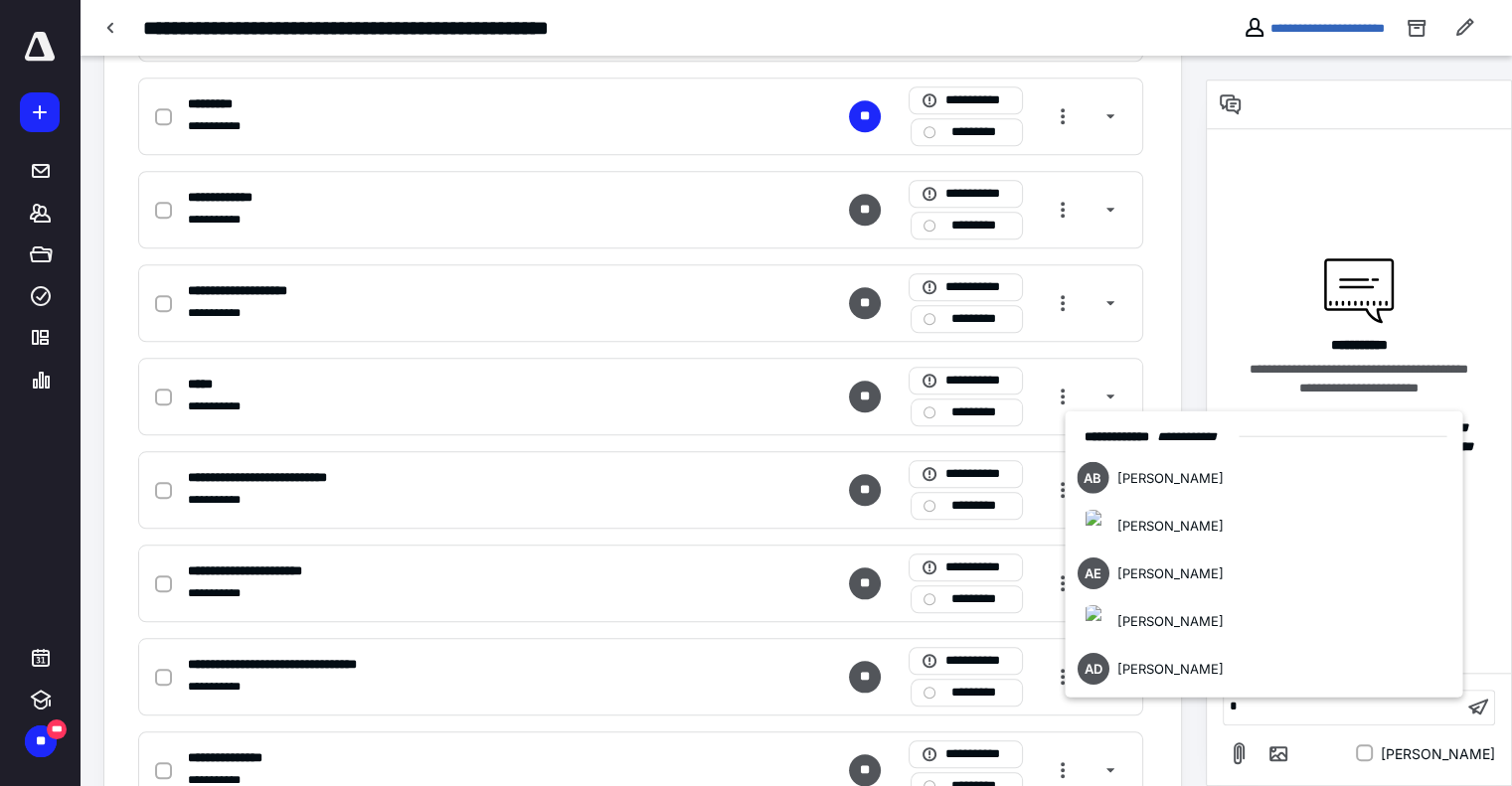 type 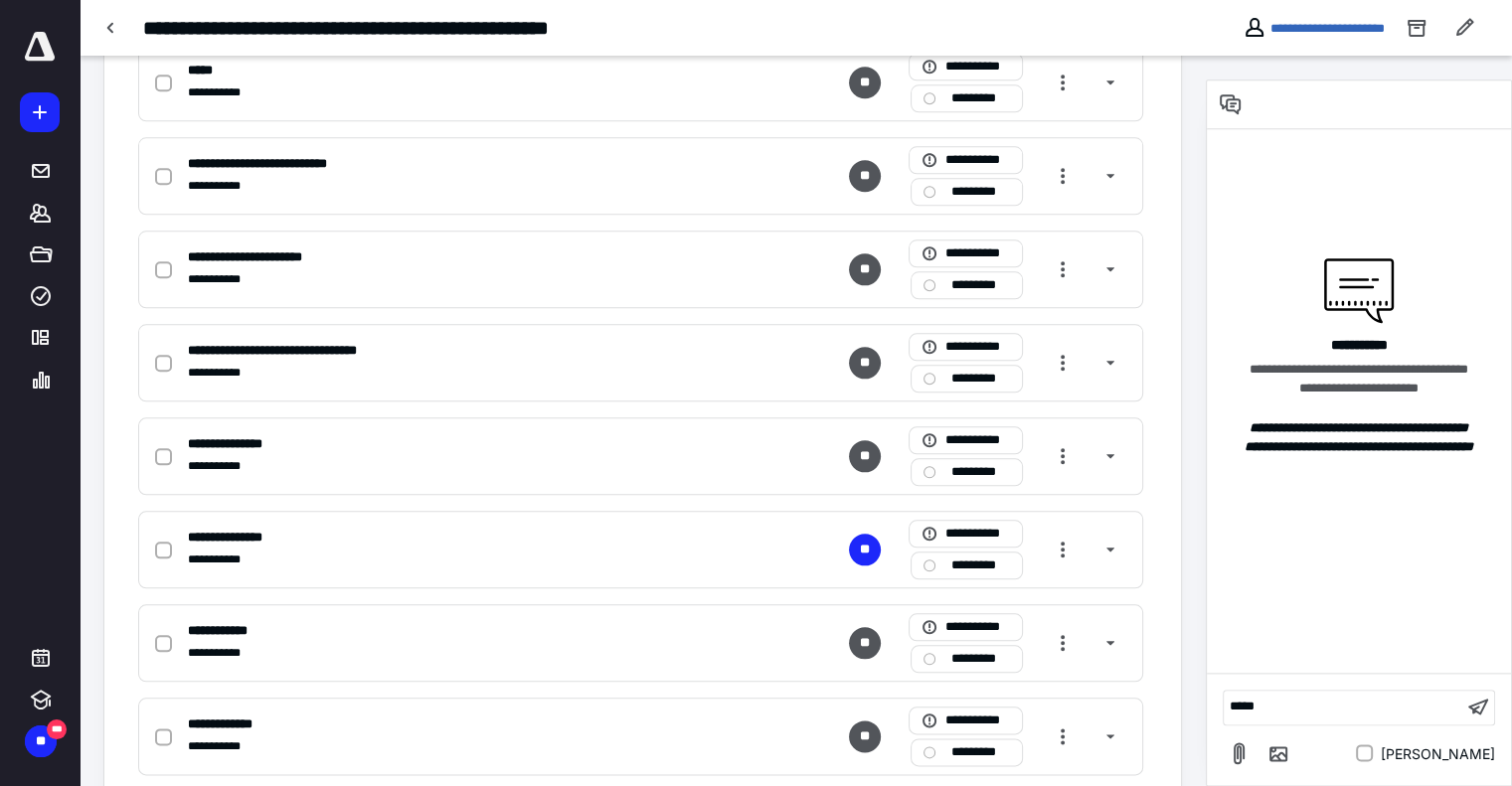 scroll, scrollTop: 2747, scrollLeft: 0, axis: vertical 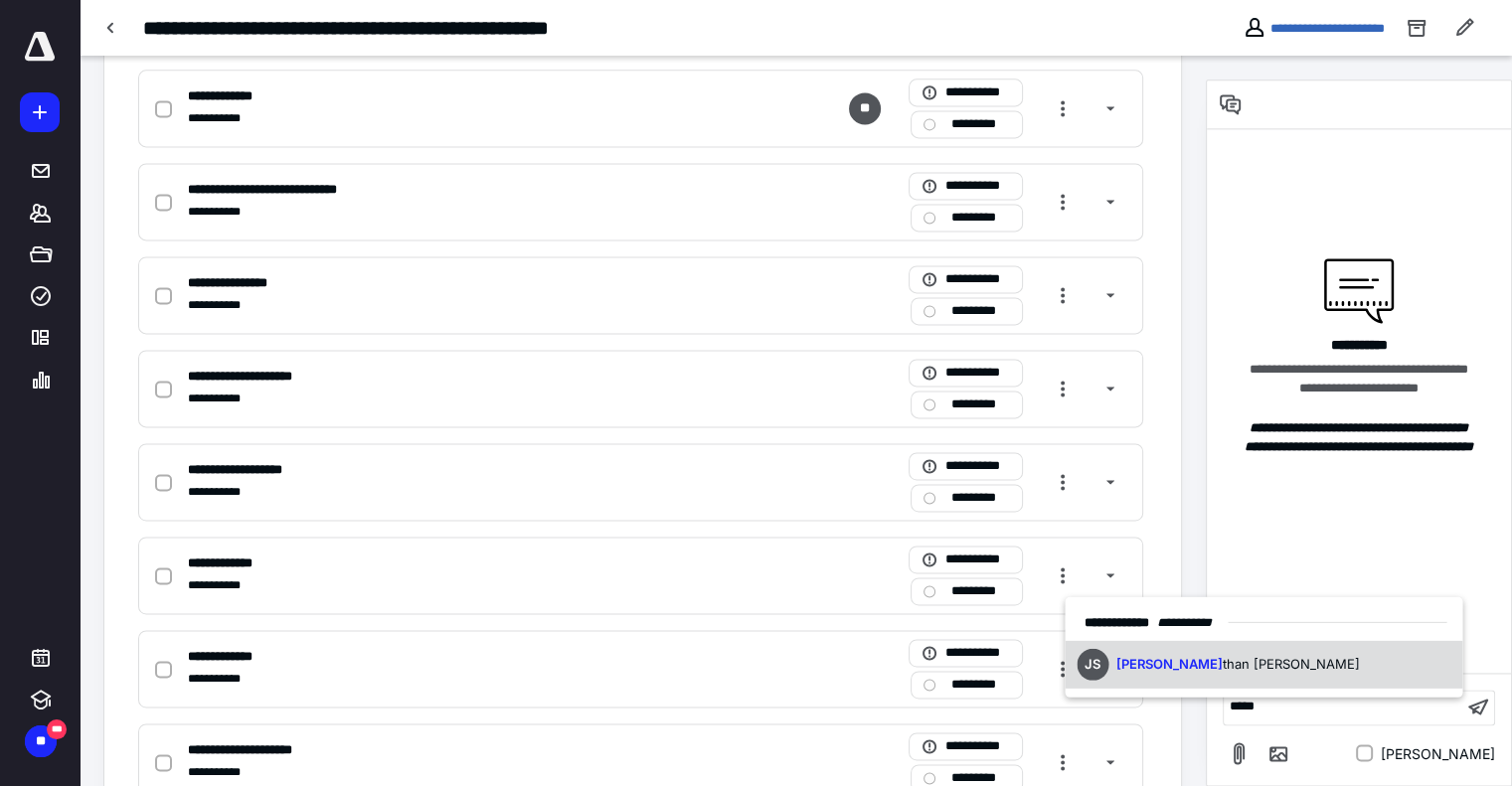 click on "JS Jona than Smith" at bounding box center [1263, 664] 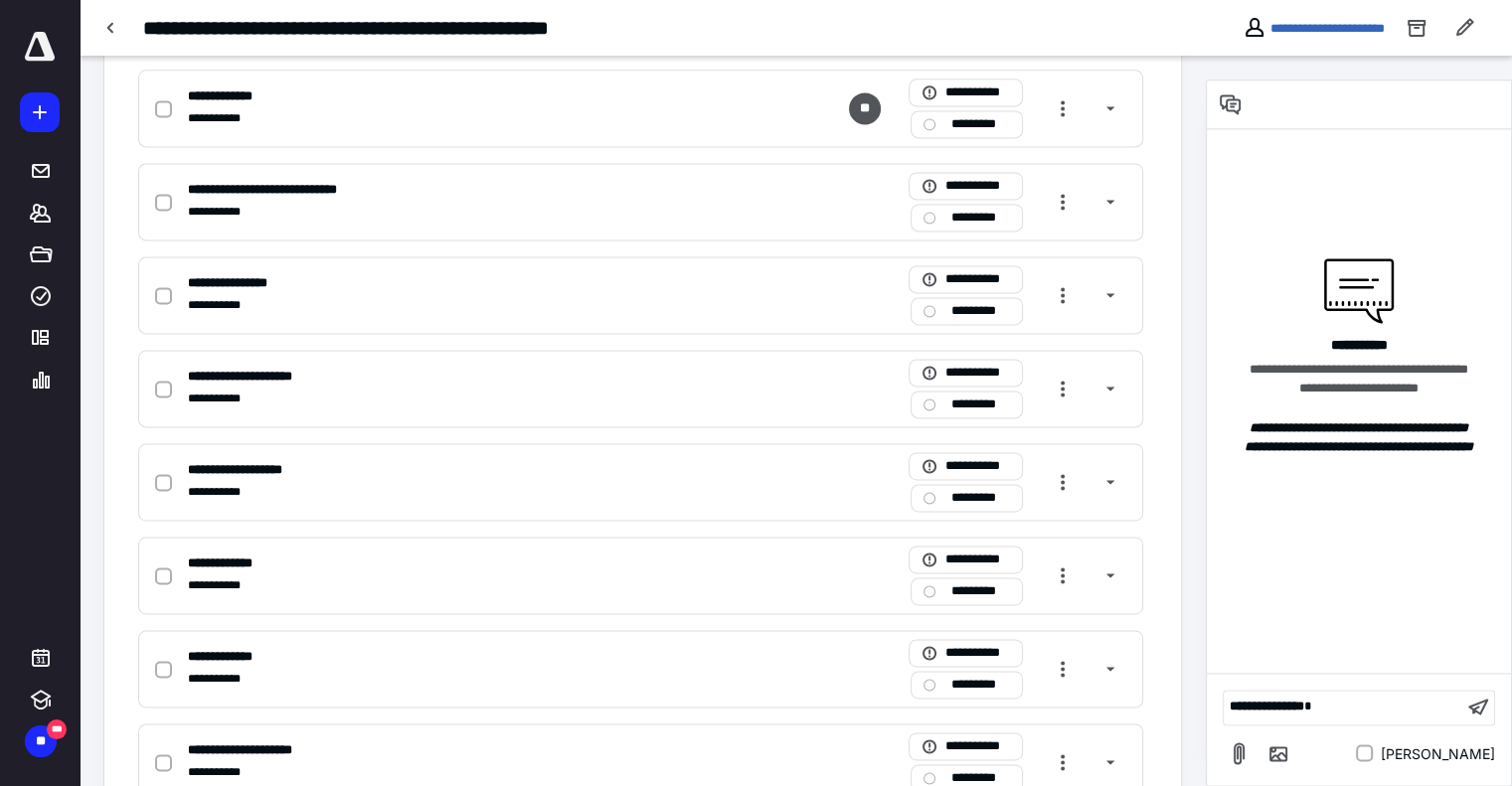 scroll, scrollTop: 2809, scrollLeft: 0, axis: vertical 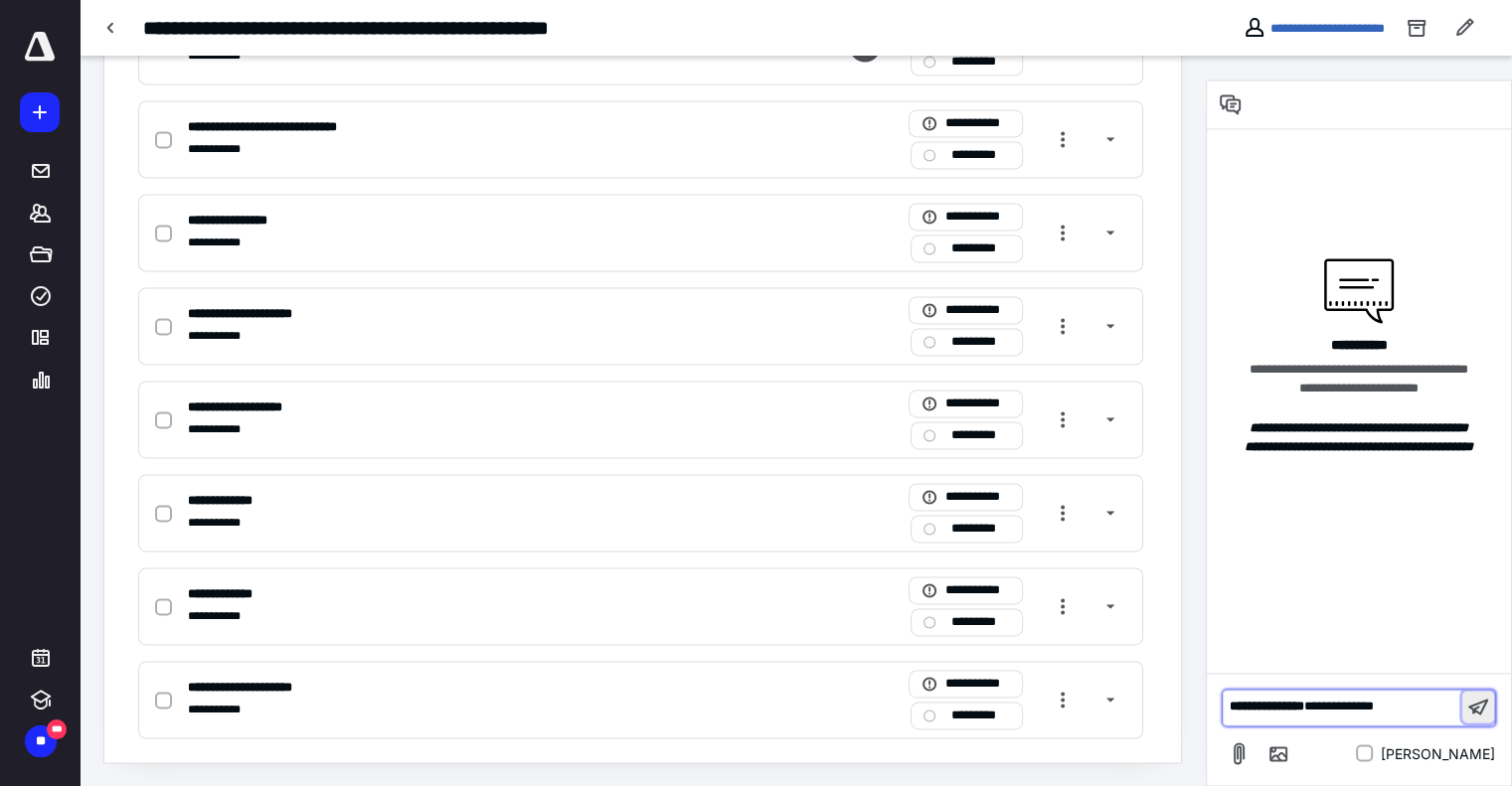click at bounding box center (1478, 707) 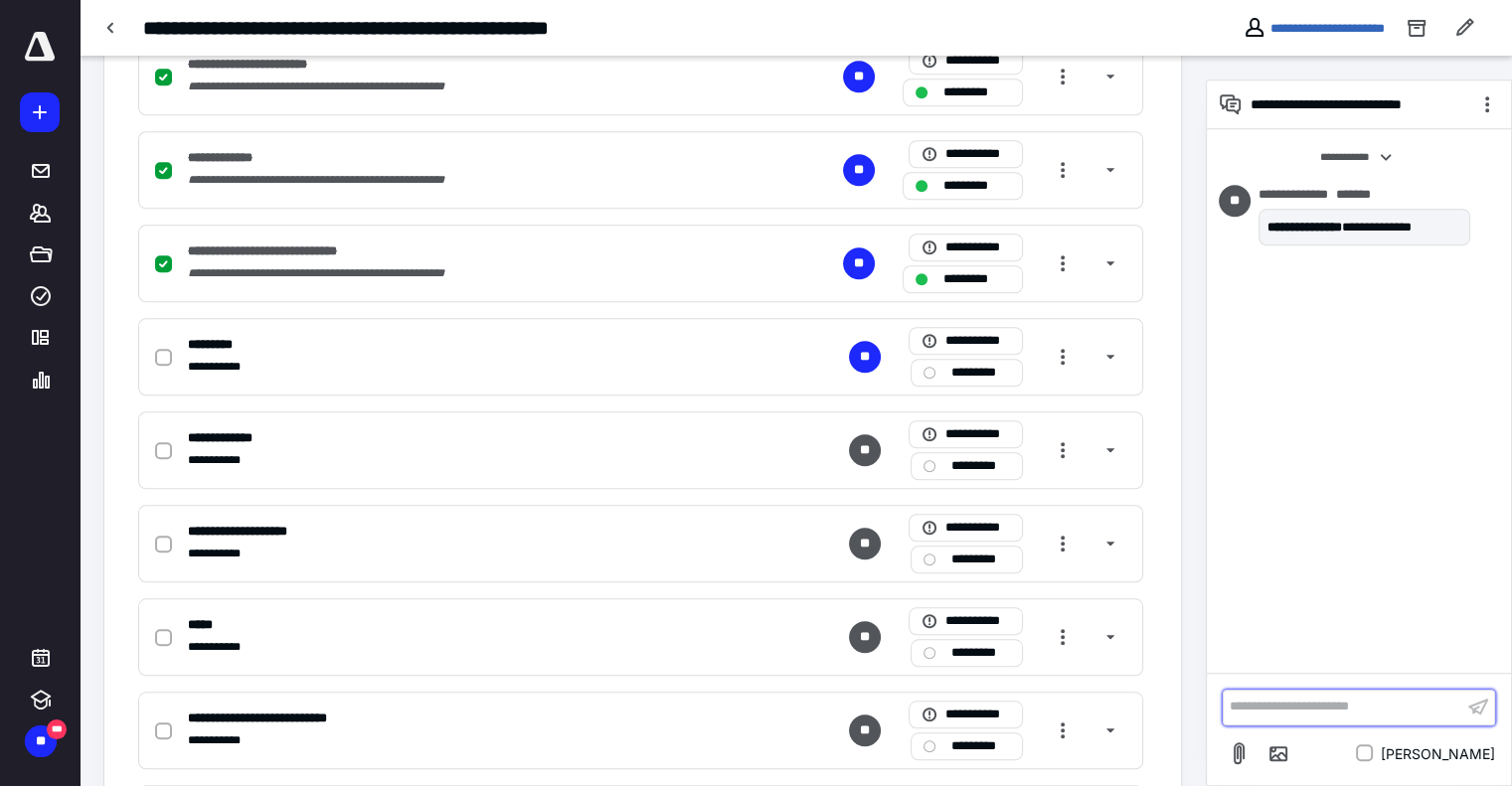scroll, scrollTop: 1517, scrollLeft: 0, axis: vertical 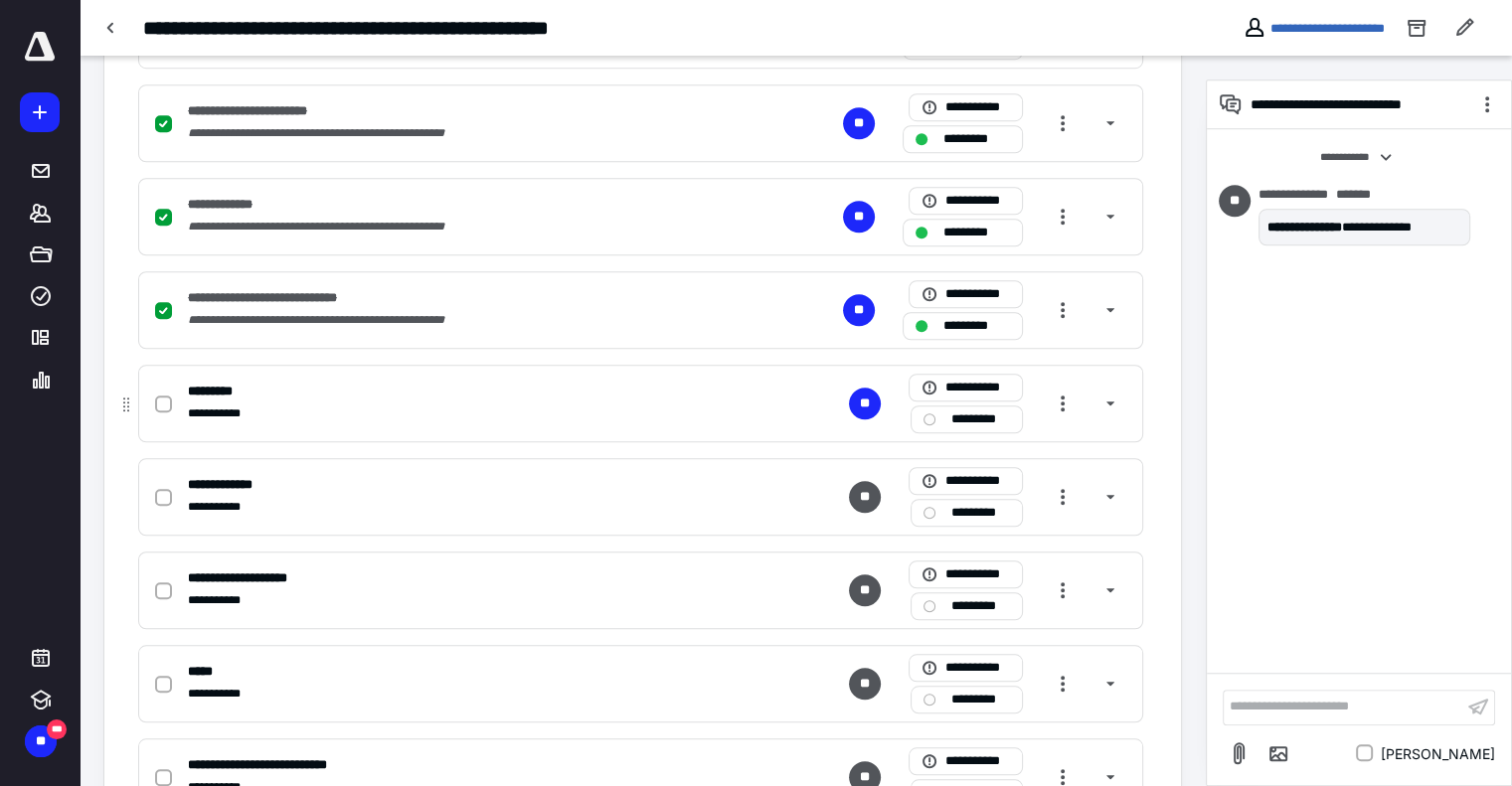 click 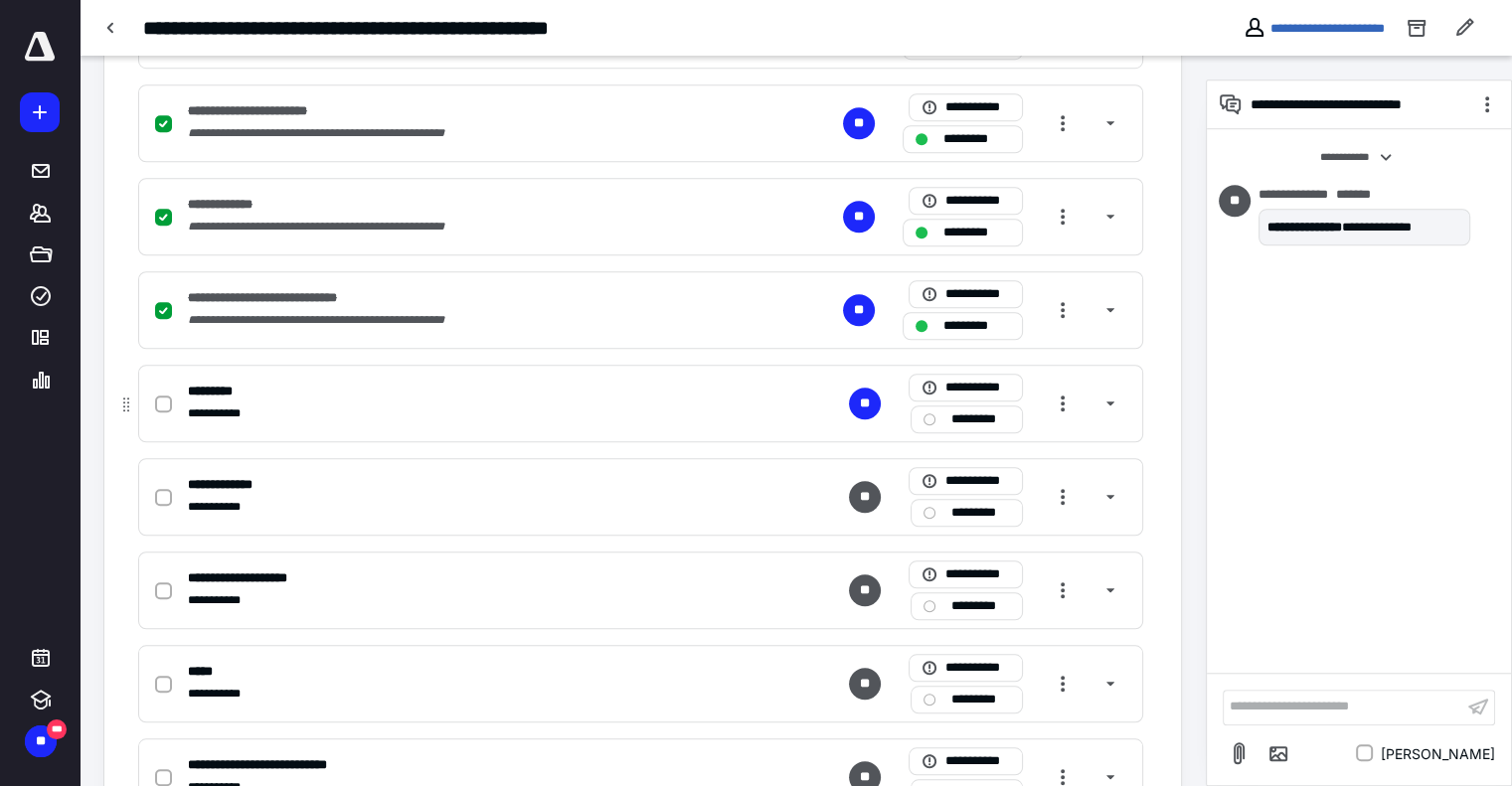 click at bounding box center (163, 404) 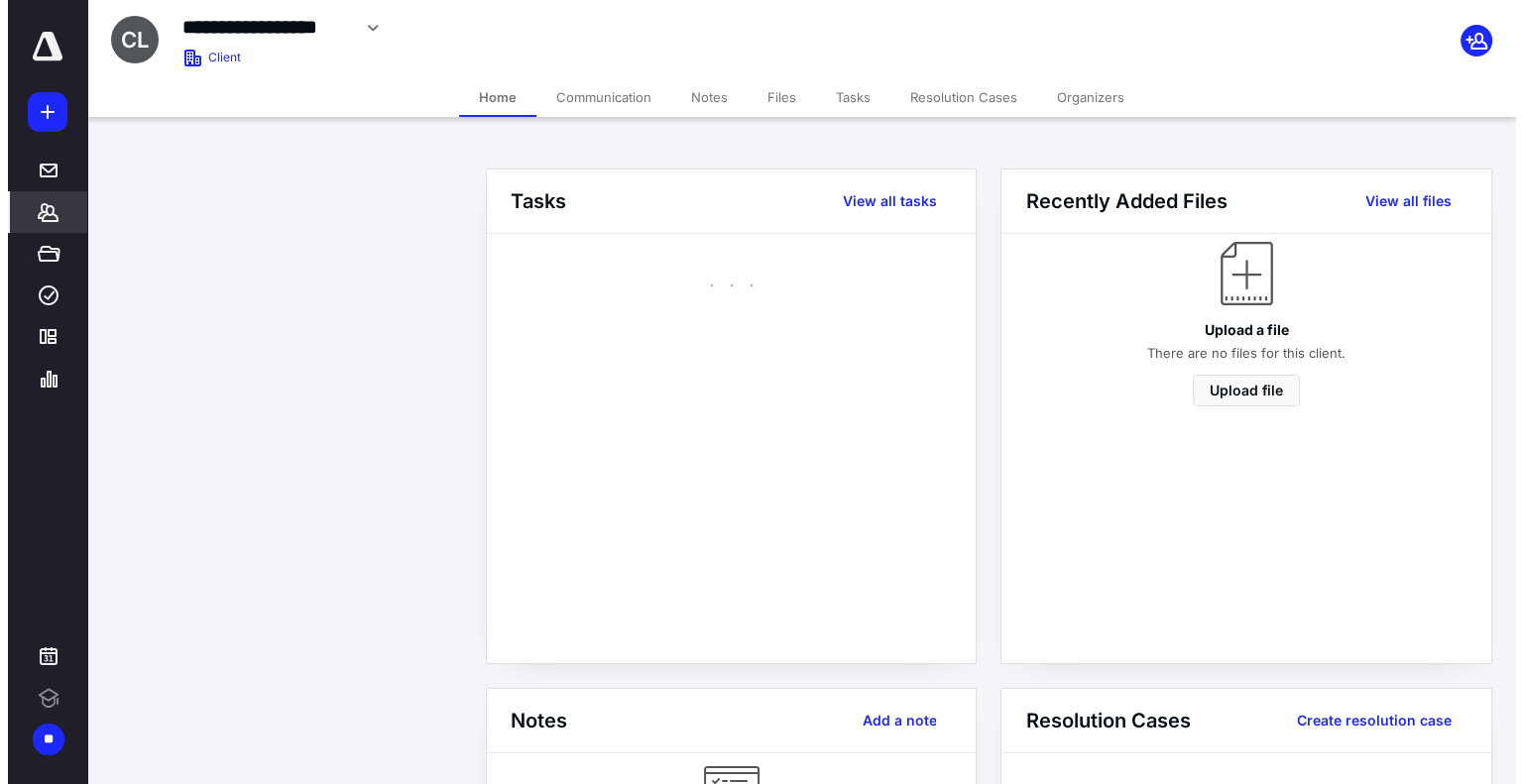 scroll, scrollTop: 0, scrollLeft: 0, axis: both 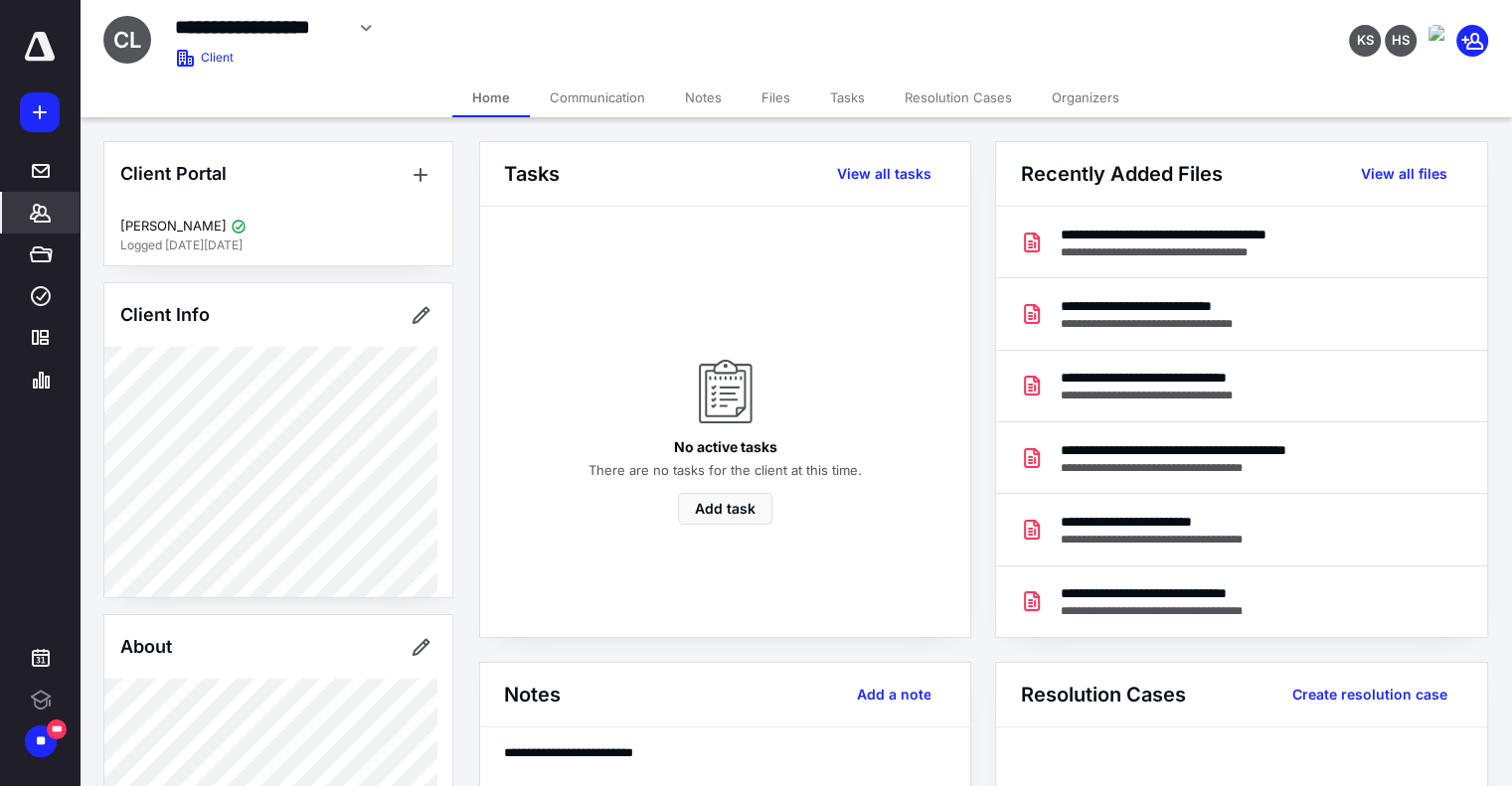 click on "**********" at bounding box center [795, 39] 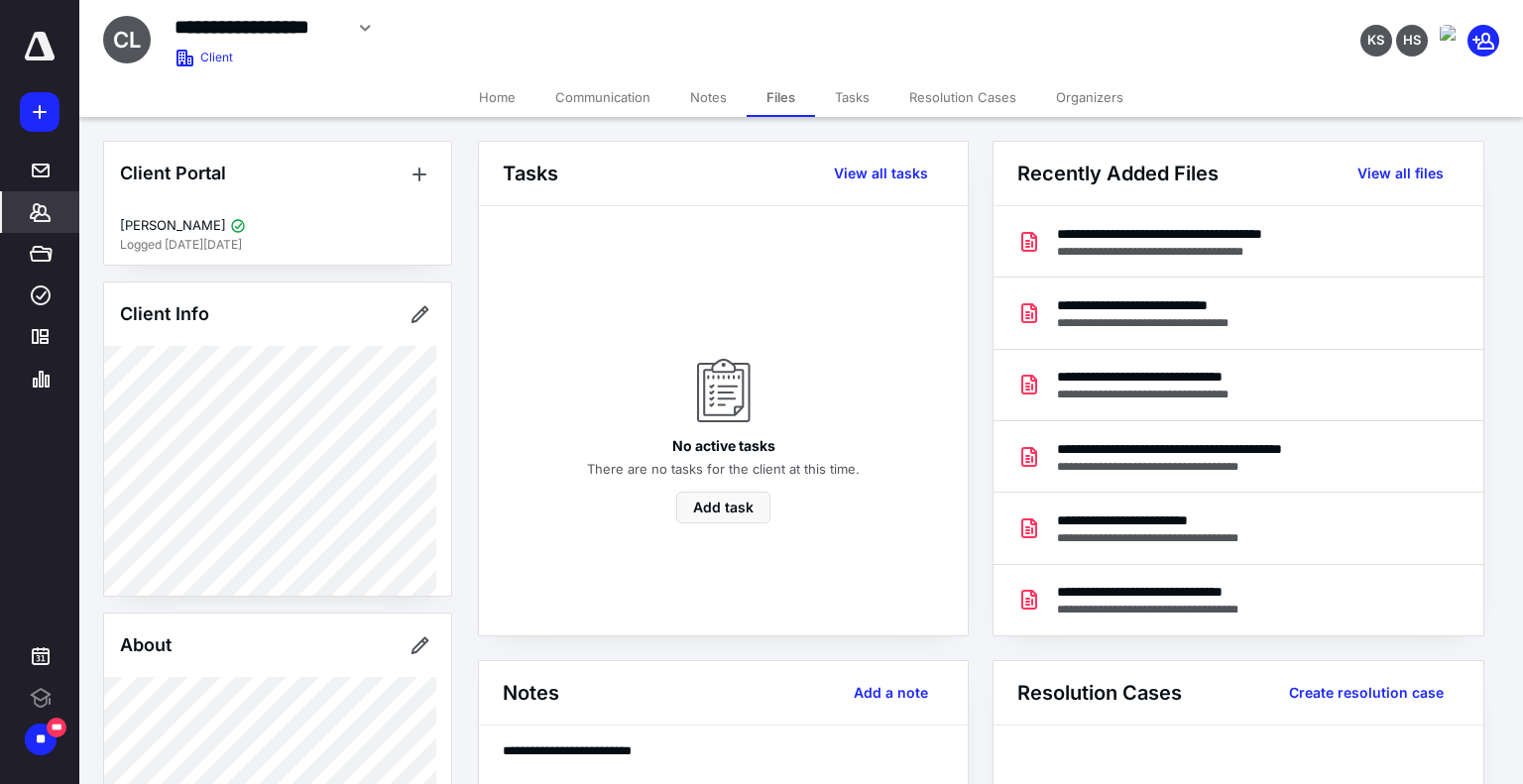 scroll, scrollTop: 0, scrollLeft: 0, axis: both 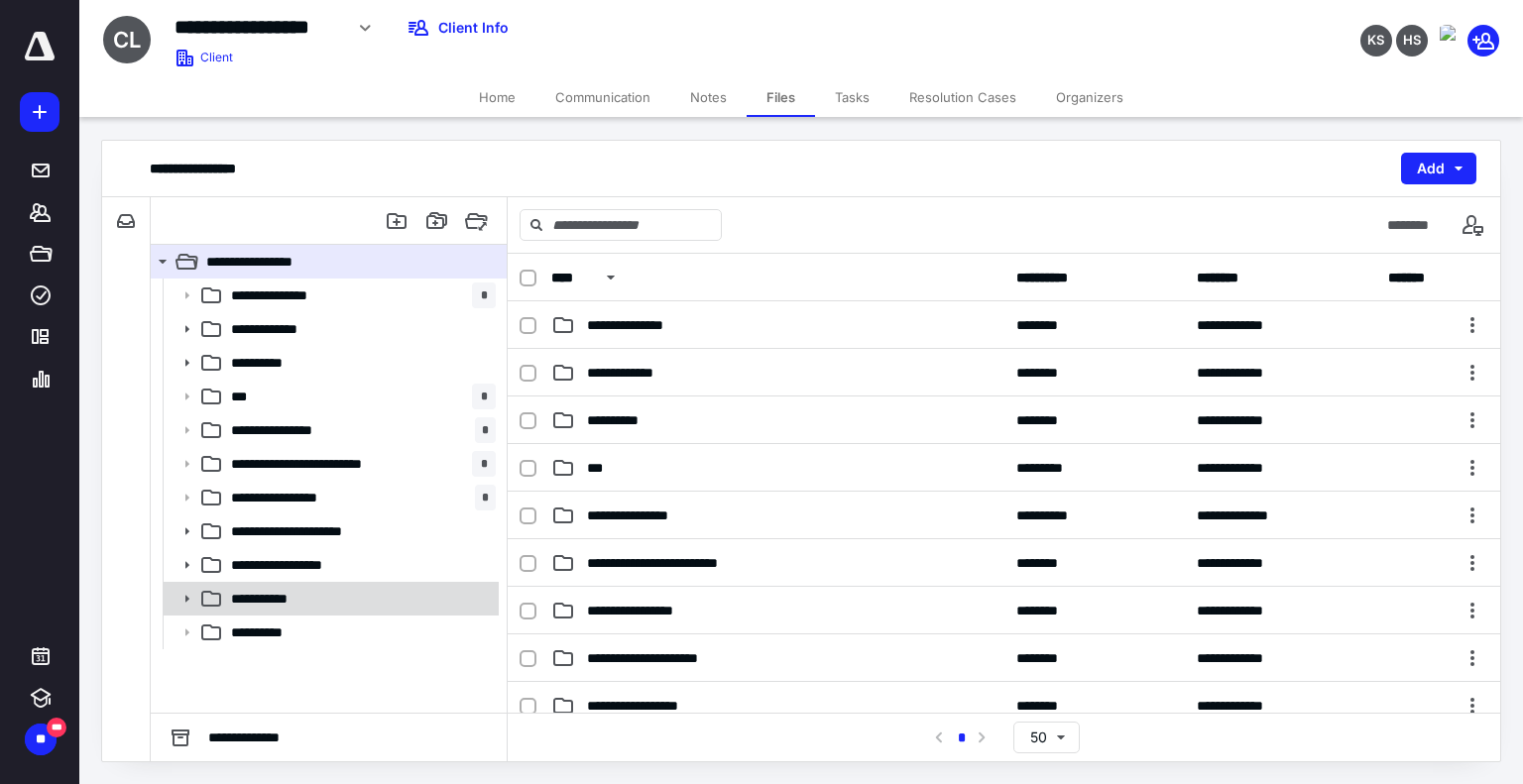 click on "**********" at bounding box center (269, 599) 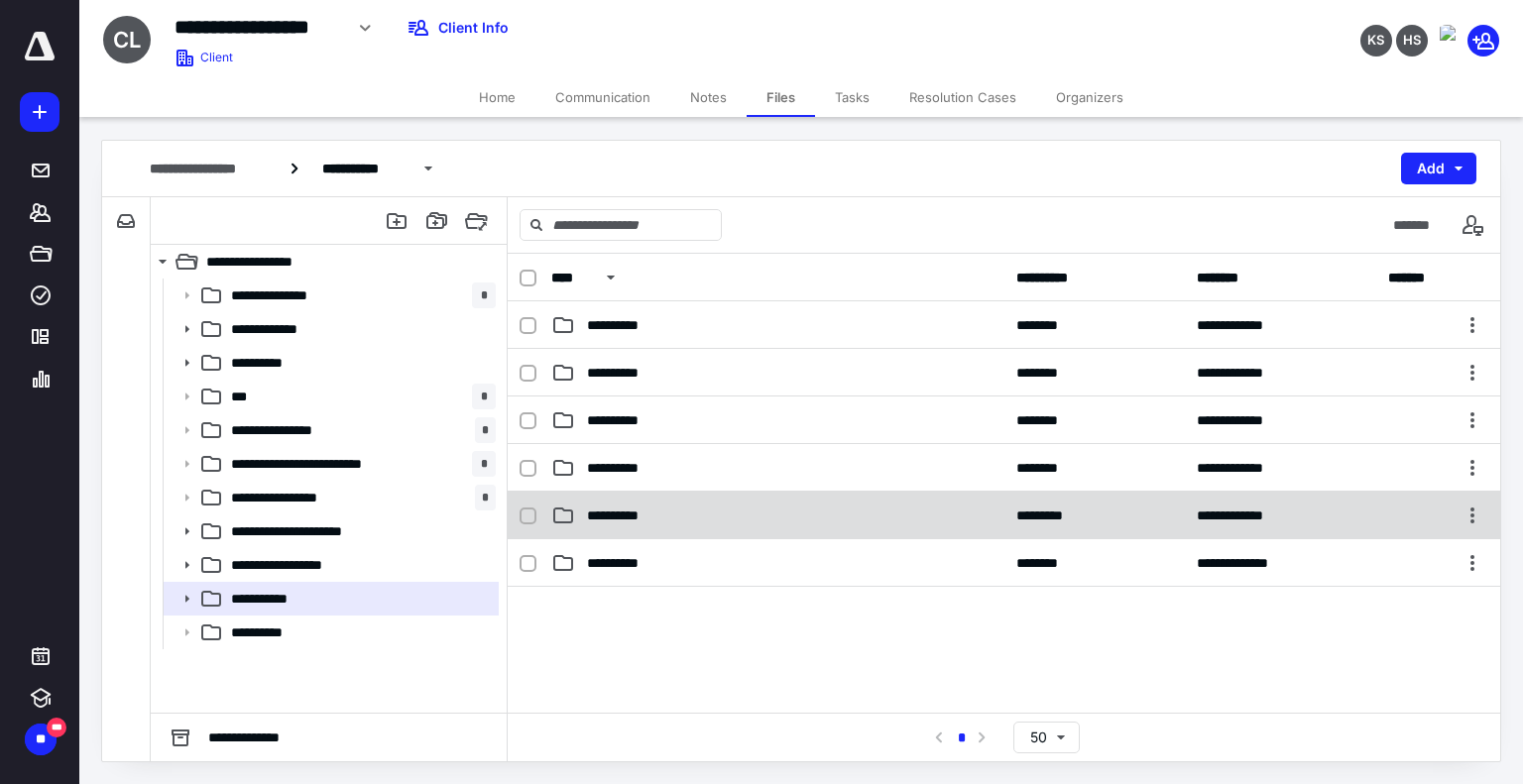 click on "**********" at bounding box center (777, 515) 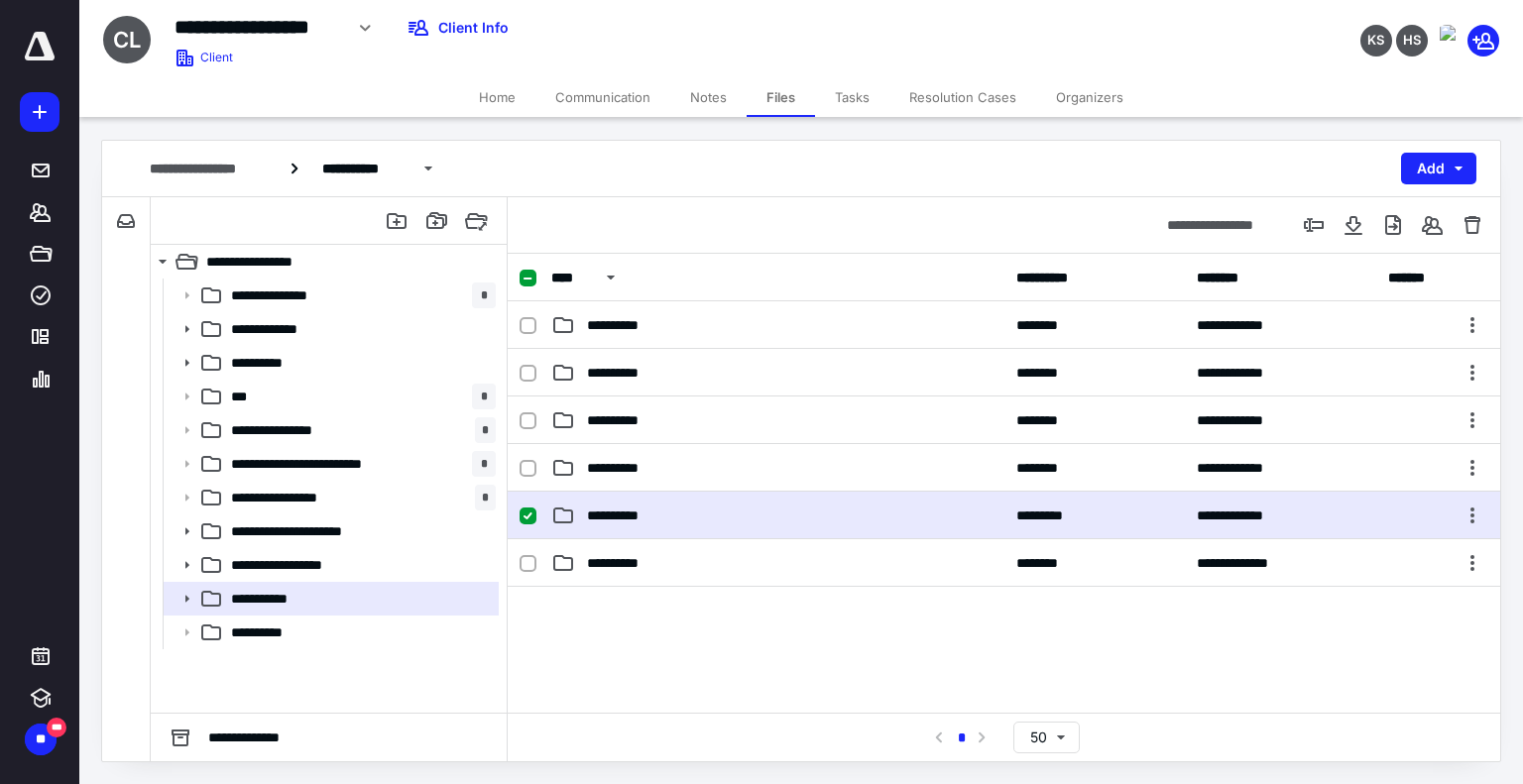 click on "**********" at bounding box center (777, 515) 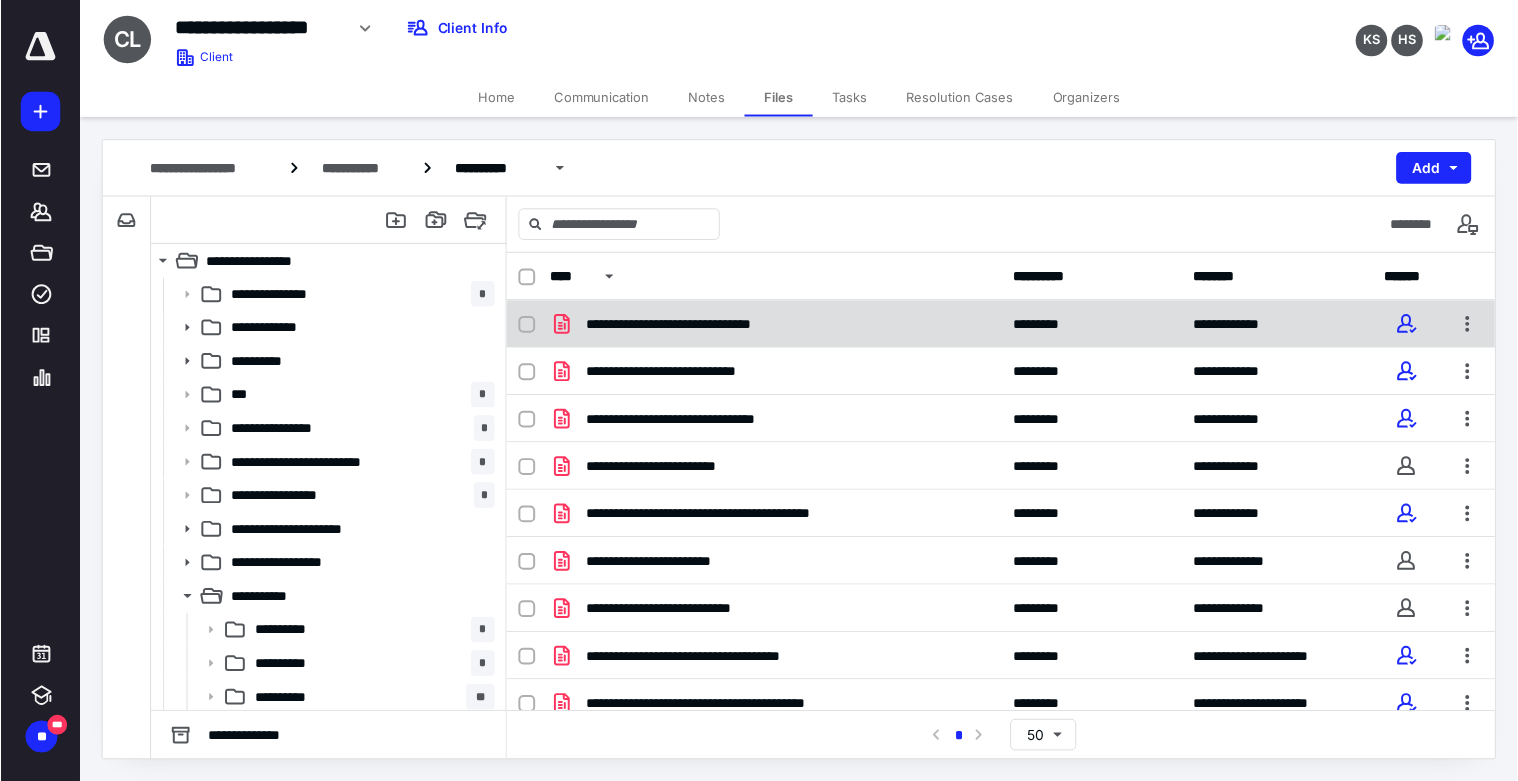 scroll, scrollTop: 253, scrollLeft: 0, axis: vertical 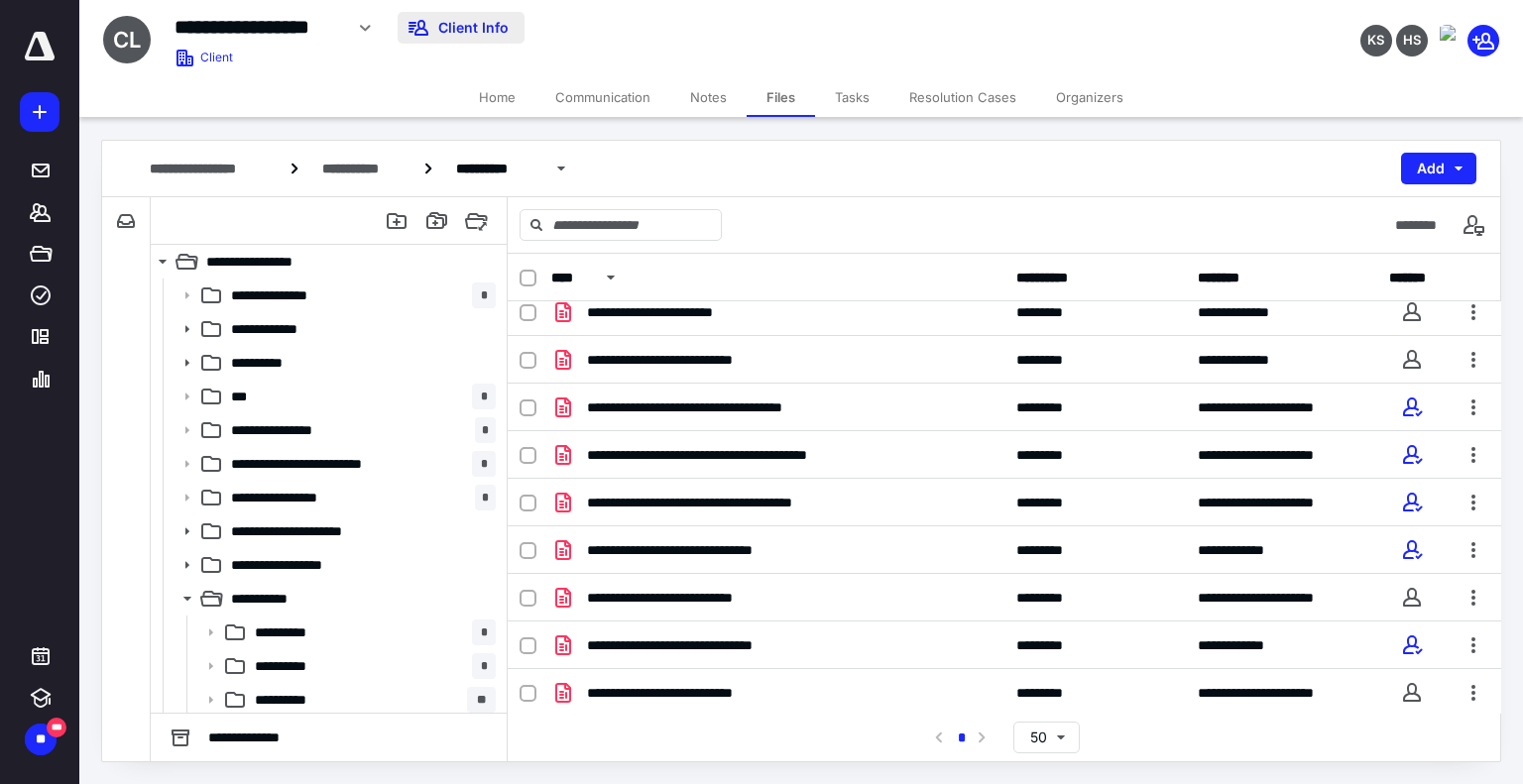 click on "Client Info" at bounding box center (461, 28) 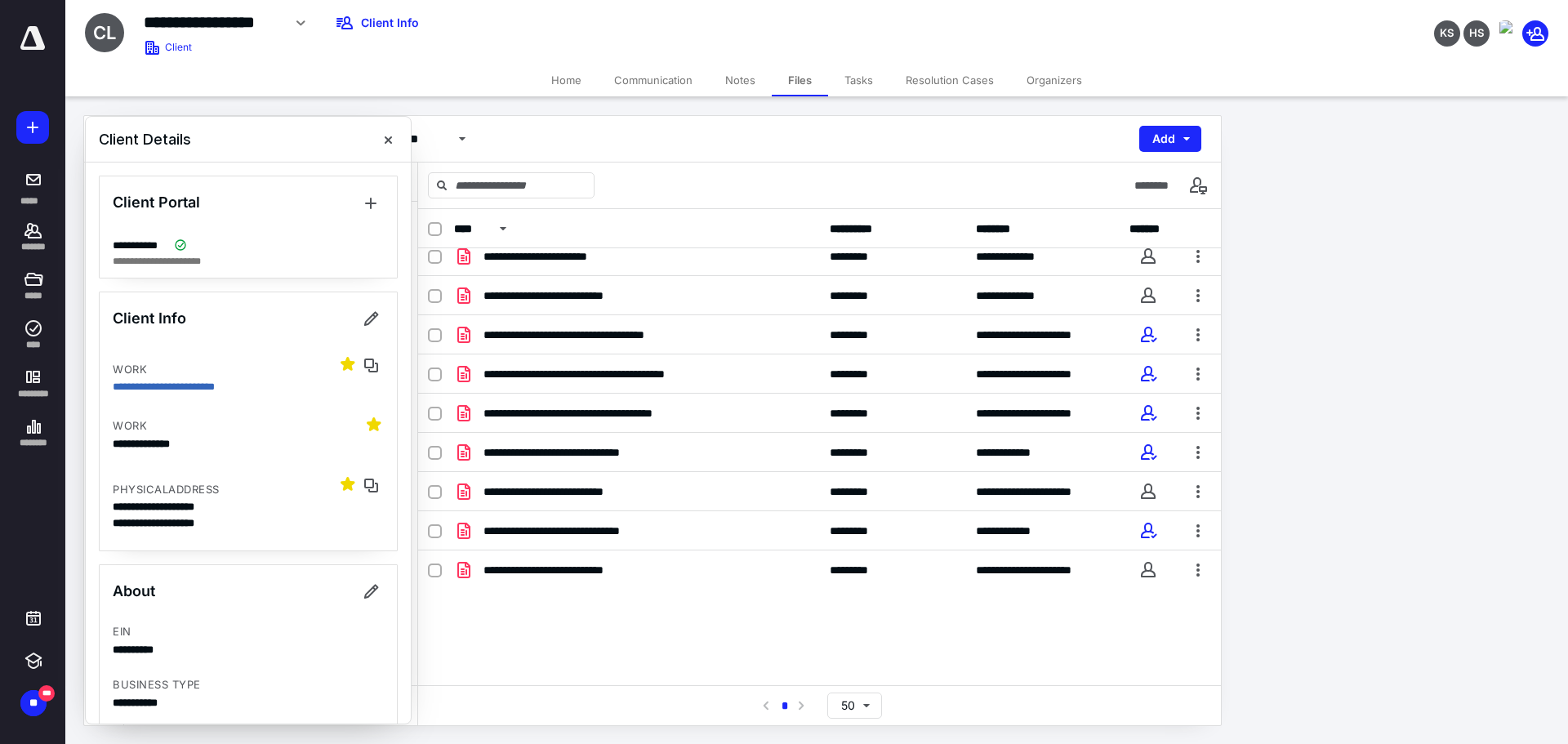 scroll, scrollTop: 112, scrollLeft: 0, axis: vertical 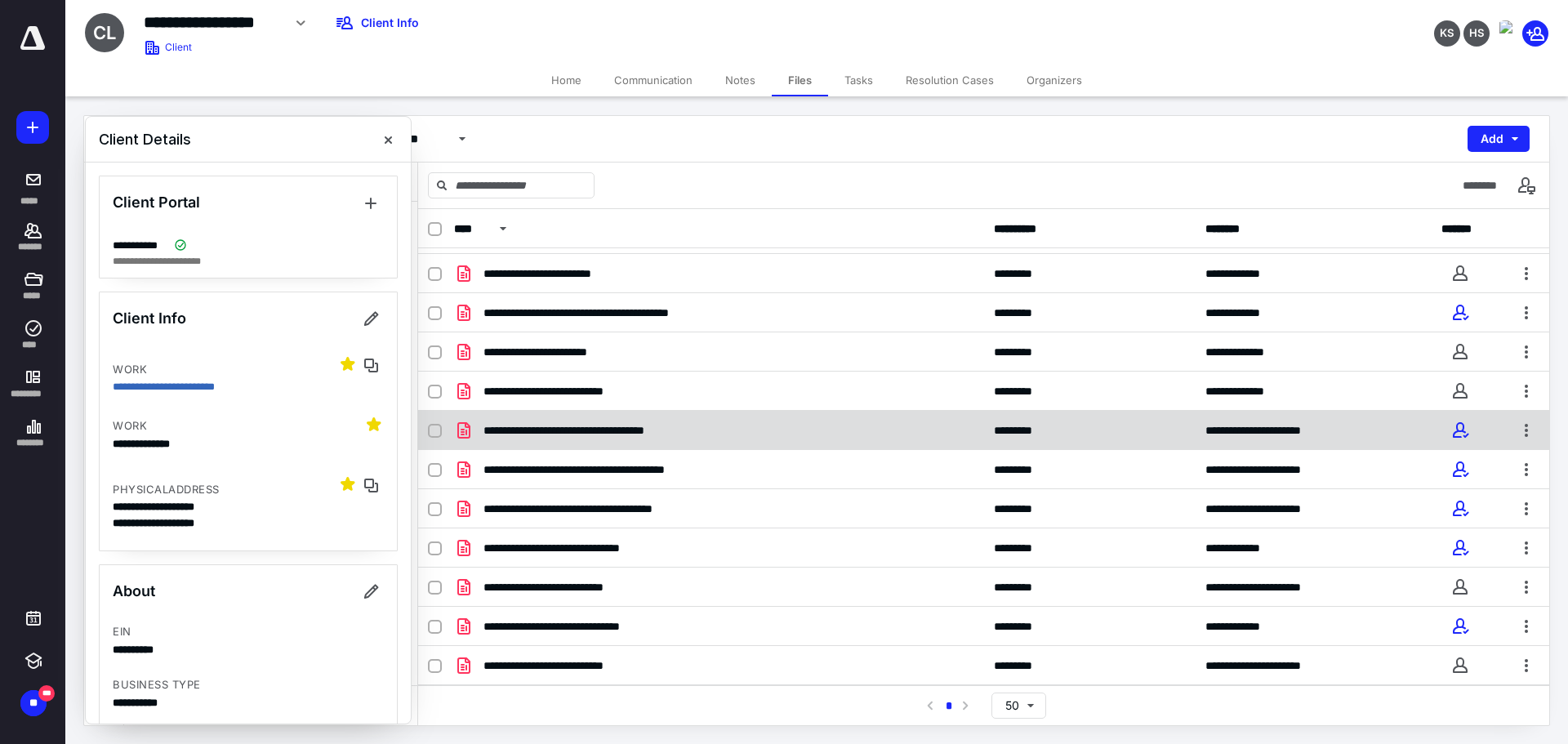 click on "**********" at bounding box center [604, 430] 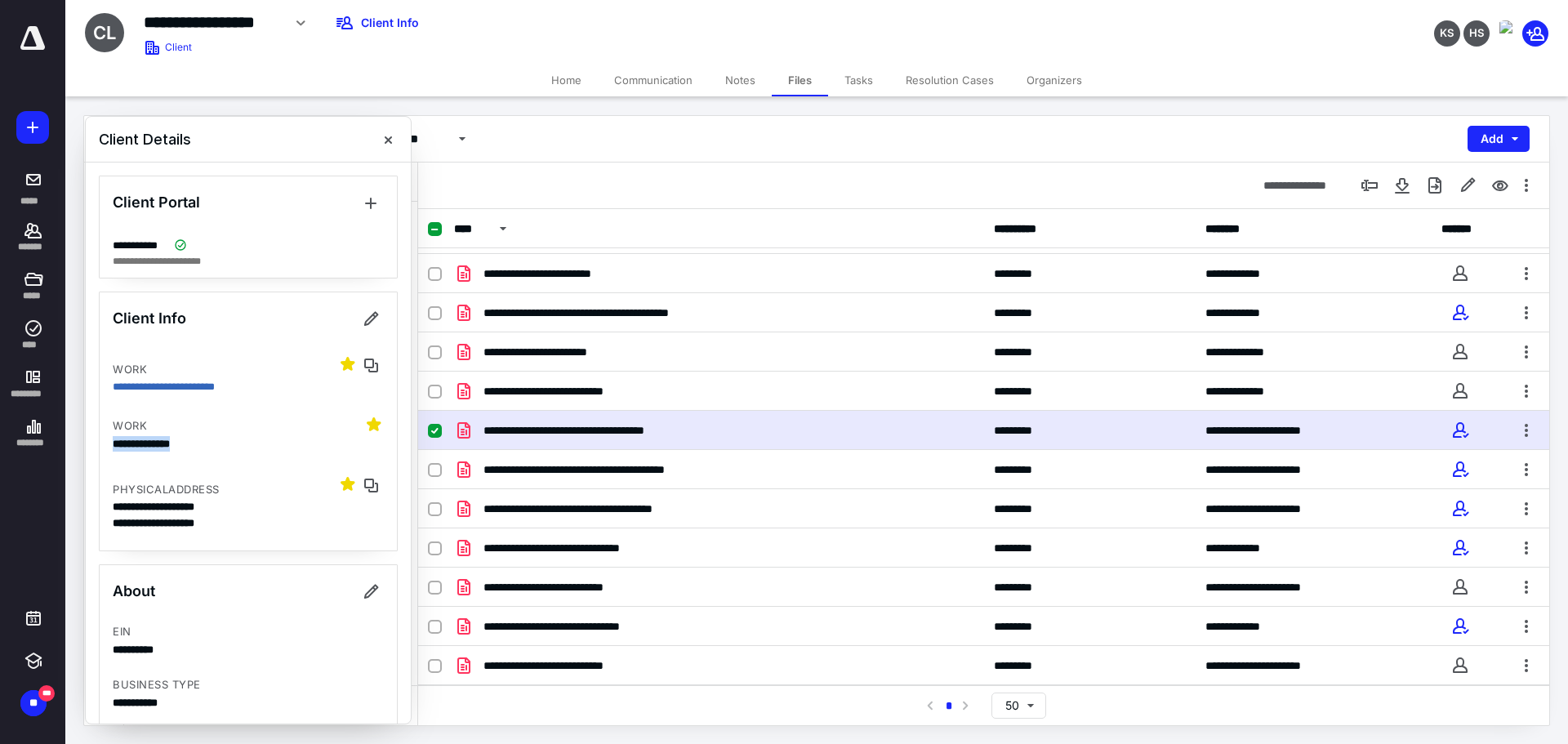drag, startPoint x: 109, startPoint y: 445, endPoint x: 201, endPoint y: 446, distance: 92.00543 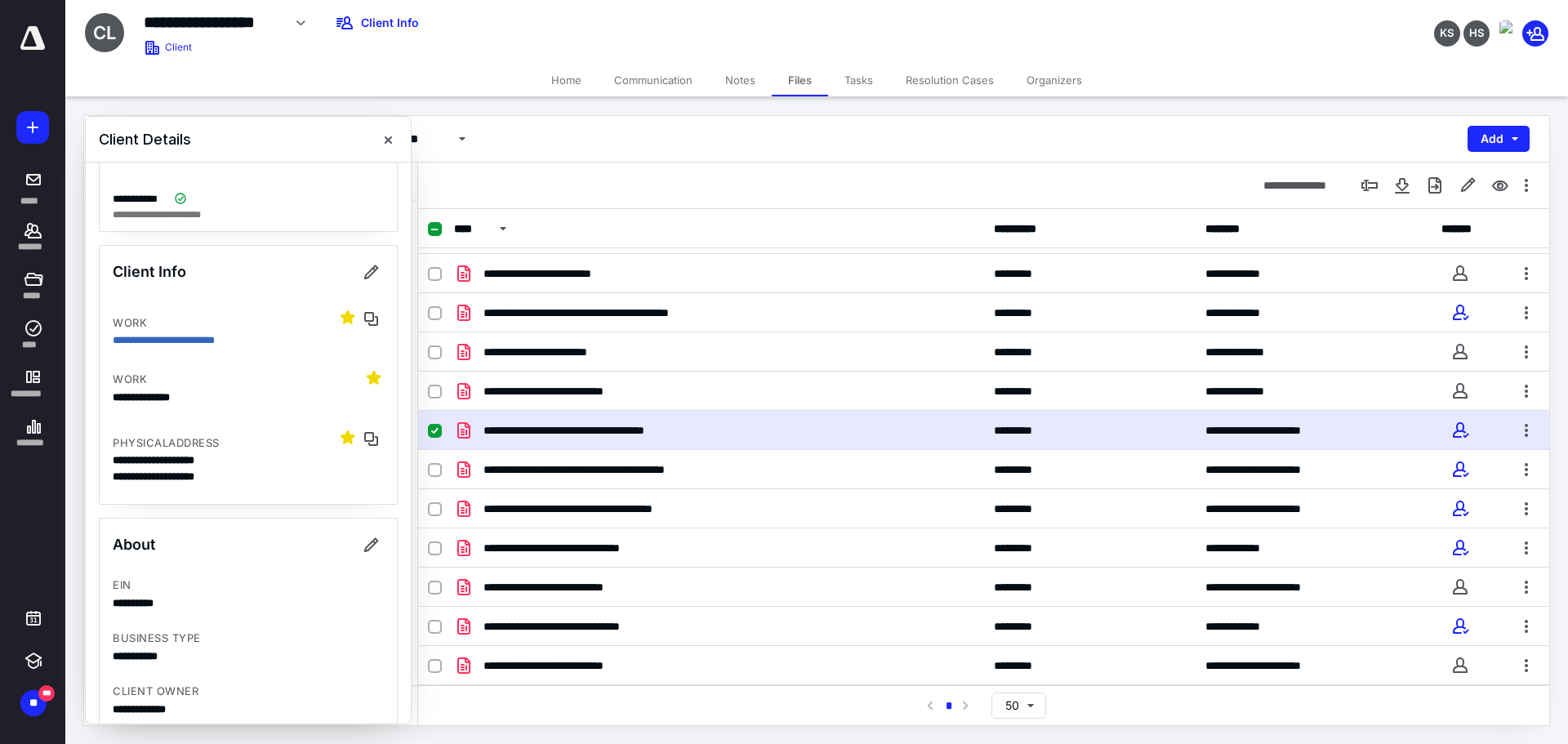 scroll, scrollTop: 0, scrollLeft: 0, axis: both 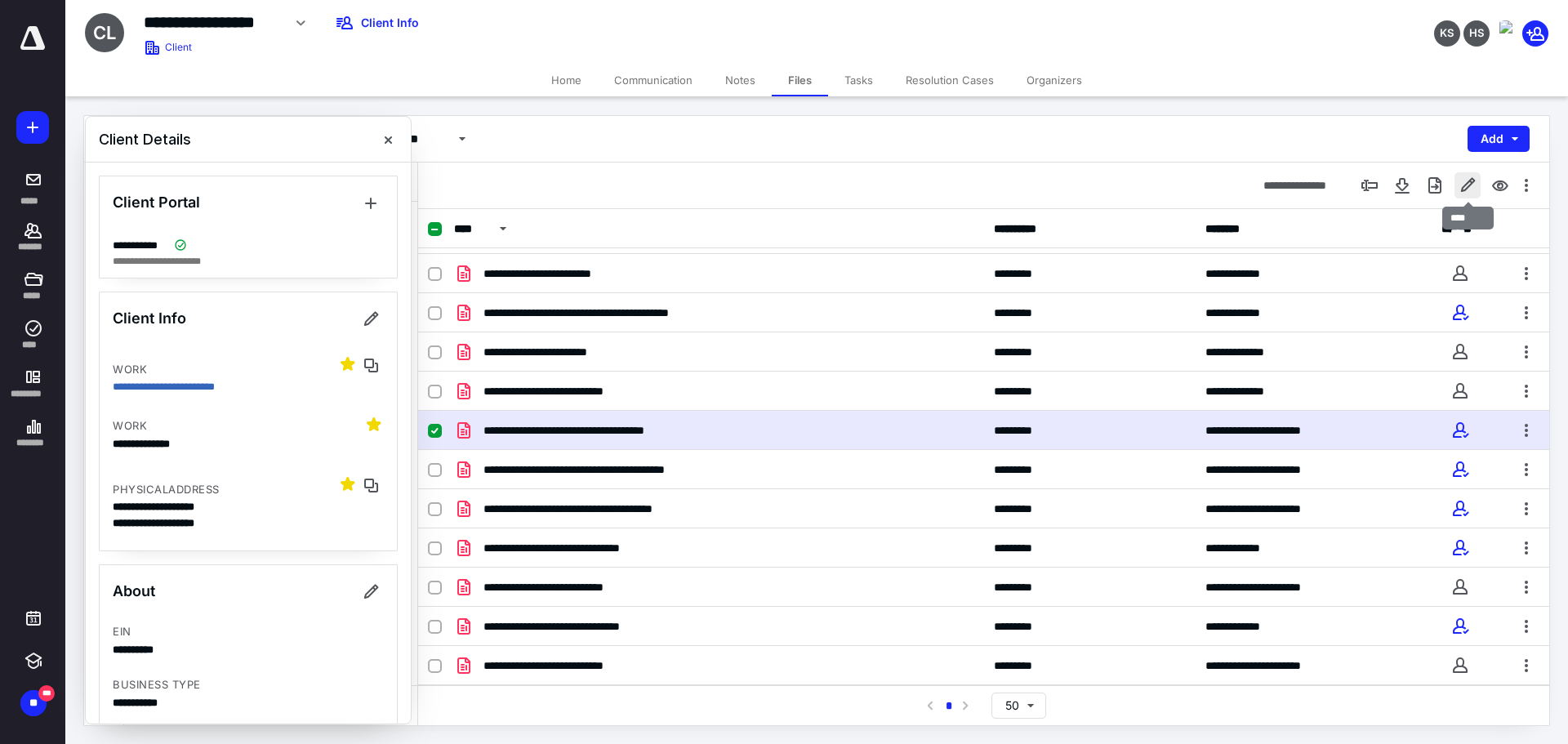 click at bounding box center (1468, 185) 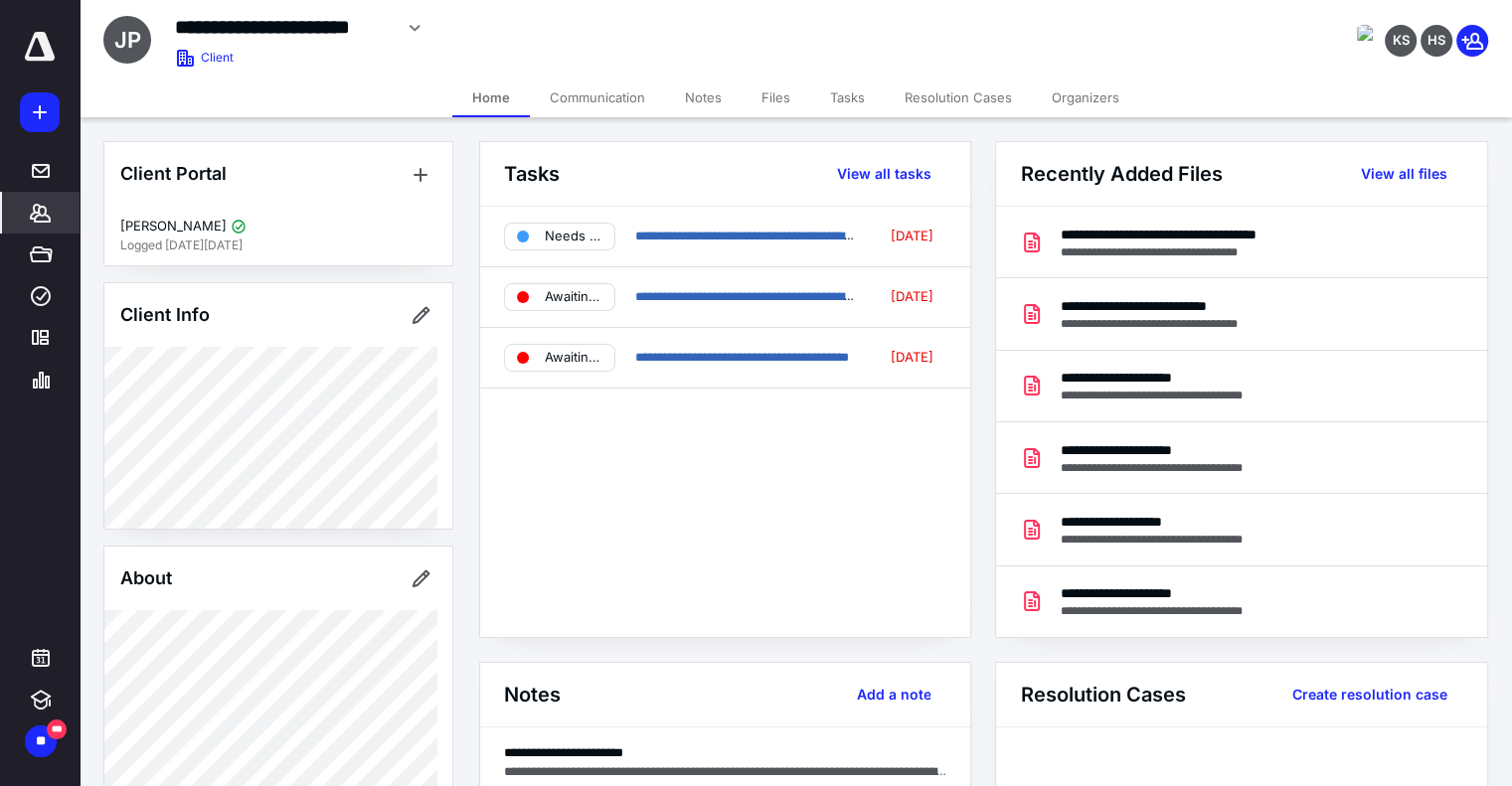 scroll, scrollTop: 0, scrollLeft: 0, axis: both 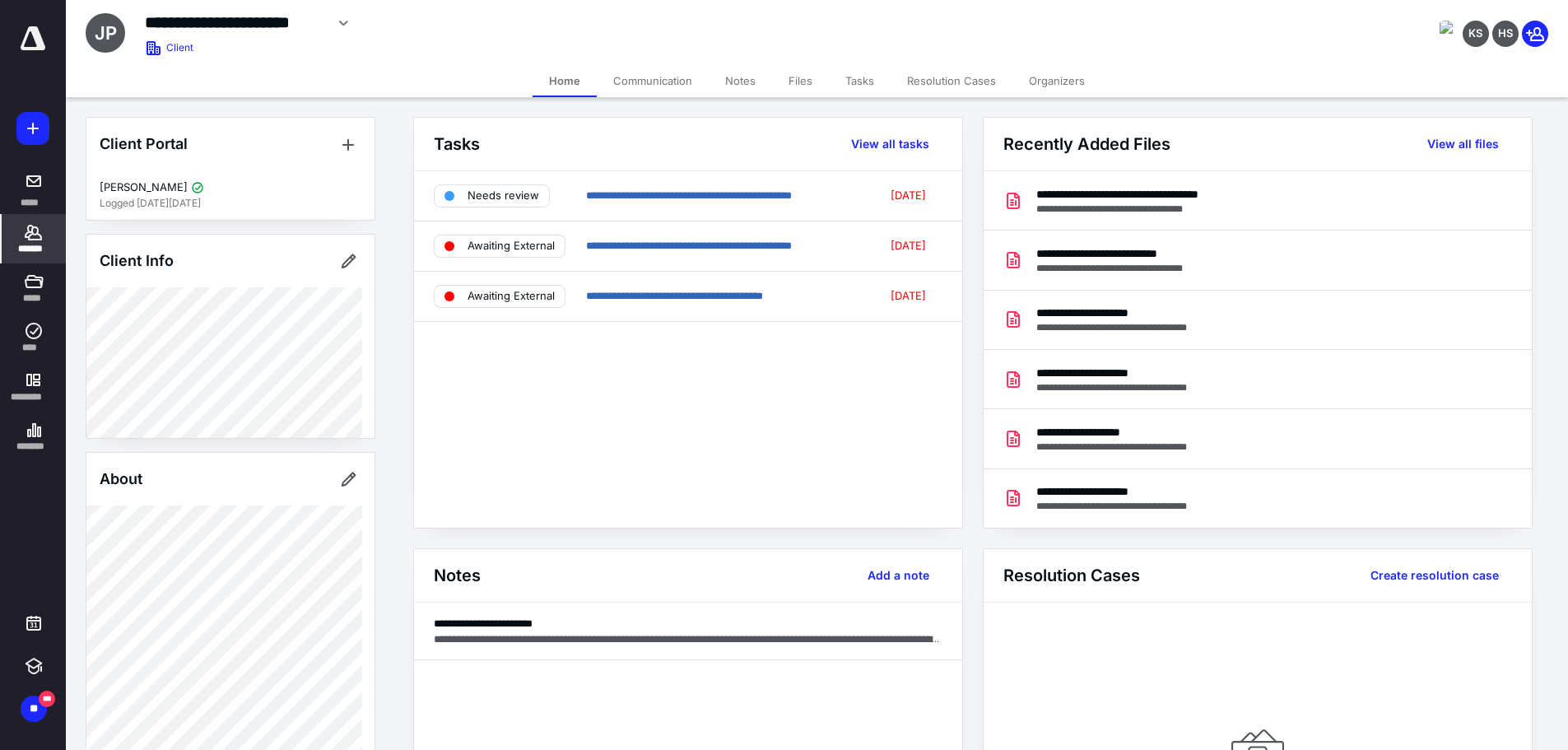 click on "Files" at bounding box center [800, 81] 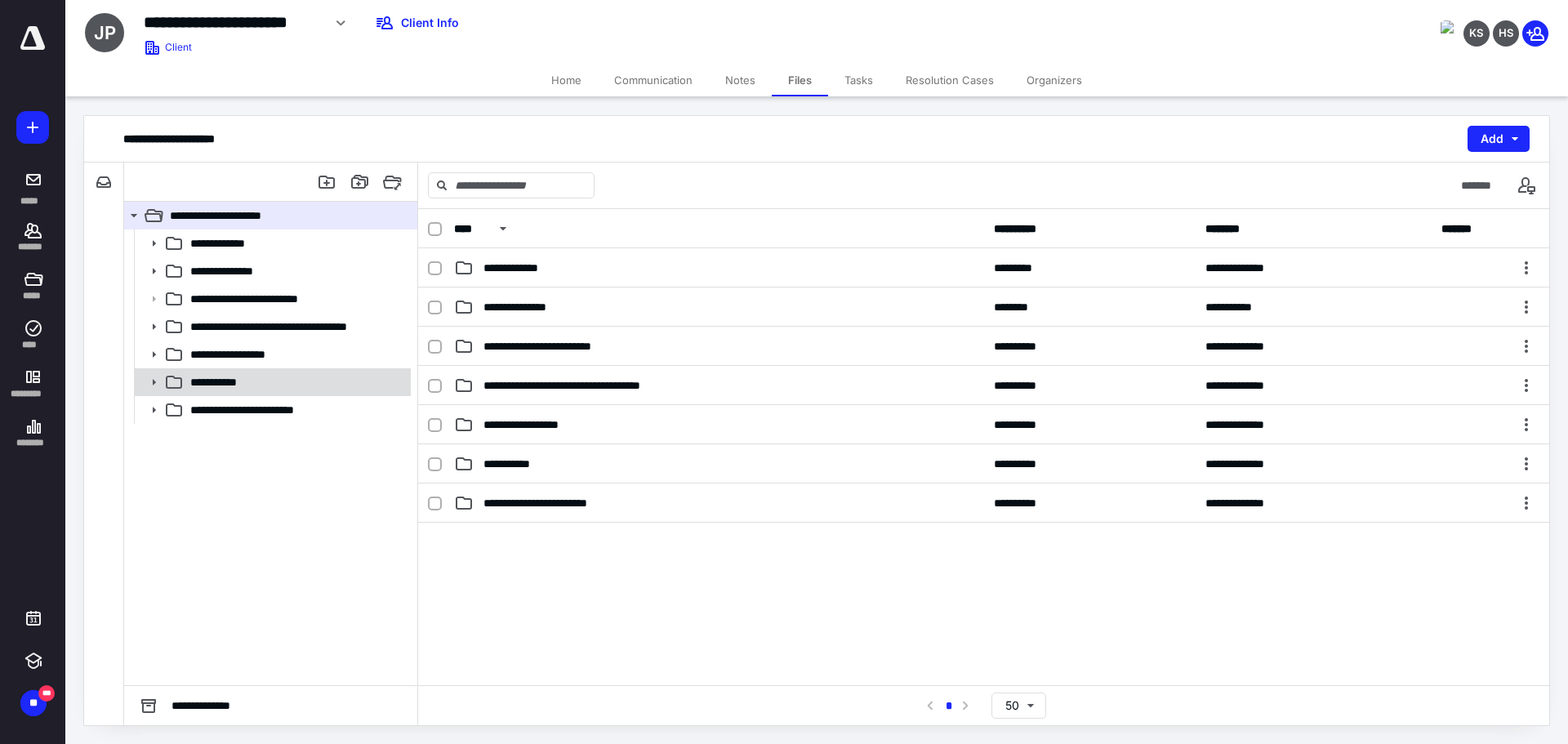 click on "**********" at bounding box center [221, 382] 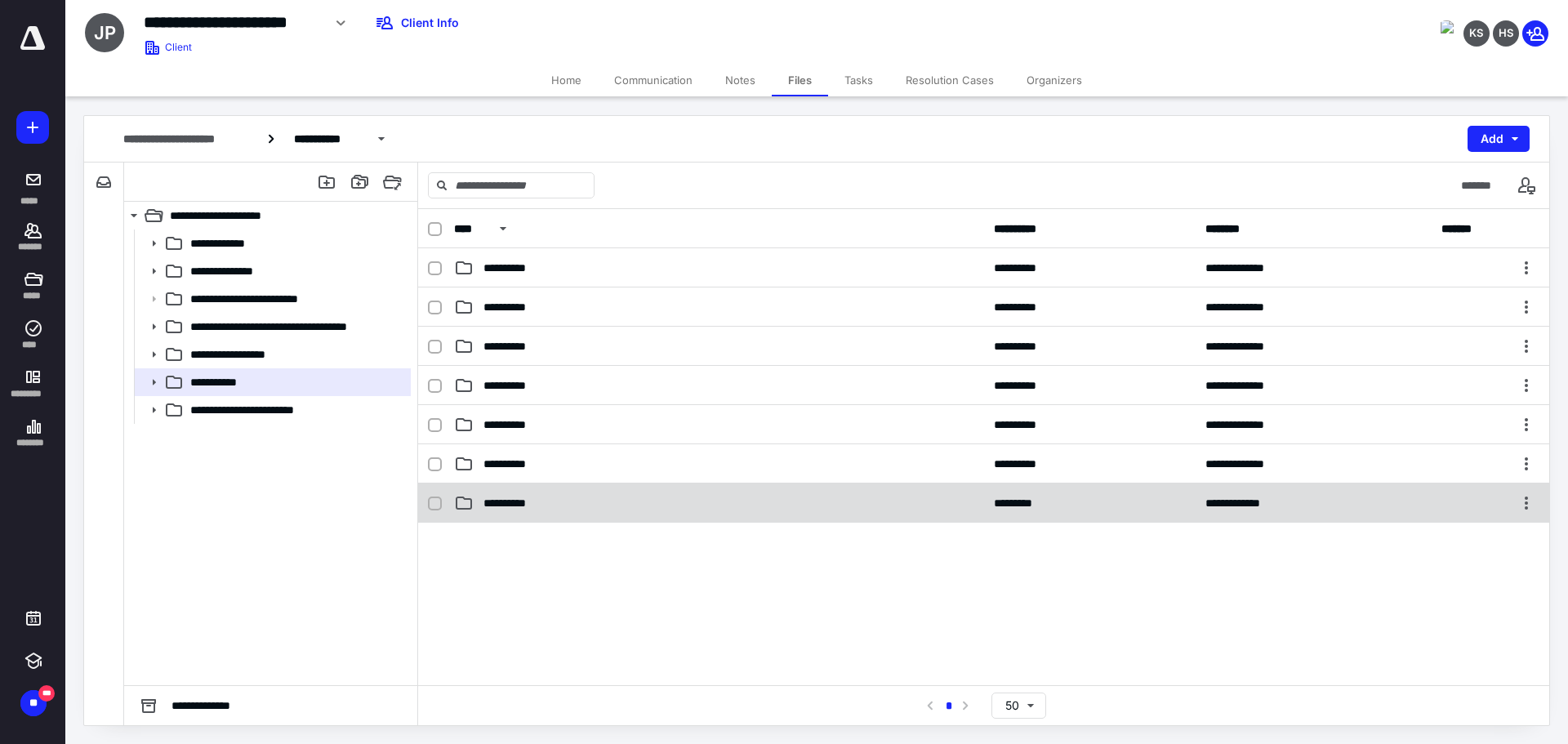 click on "**********" at bounding box center [514, 503] 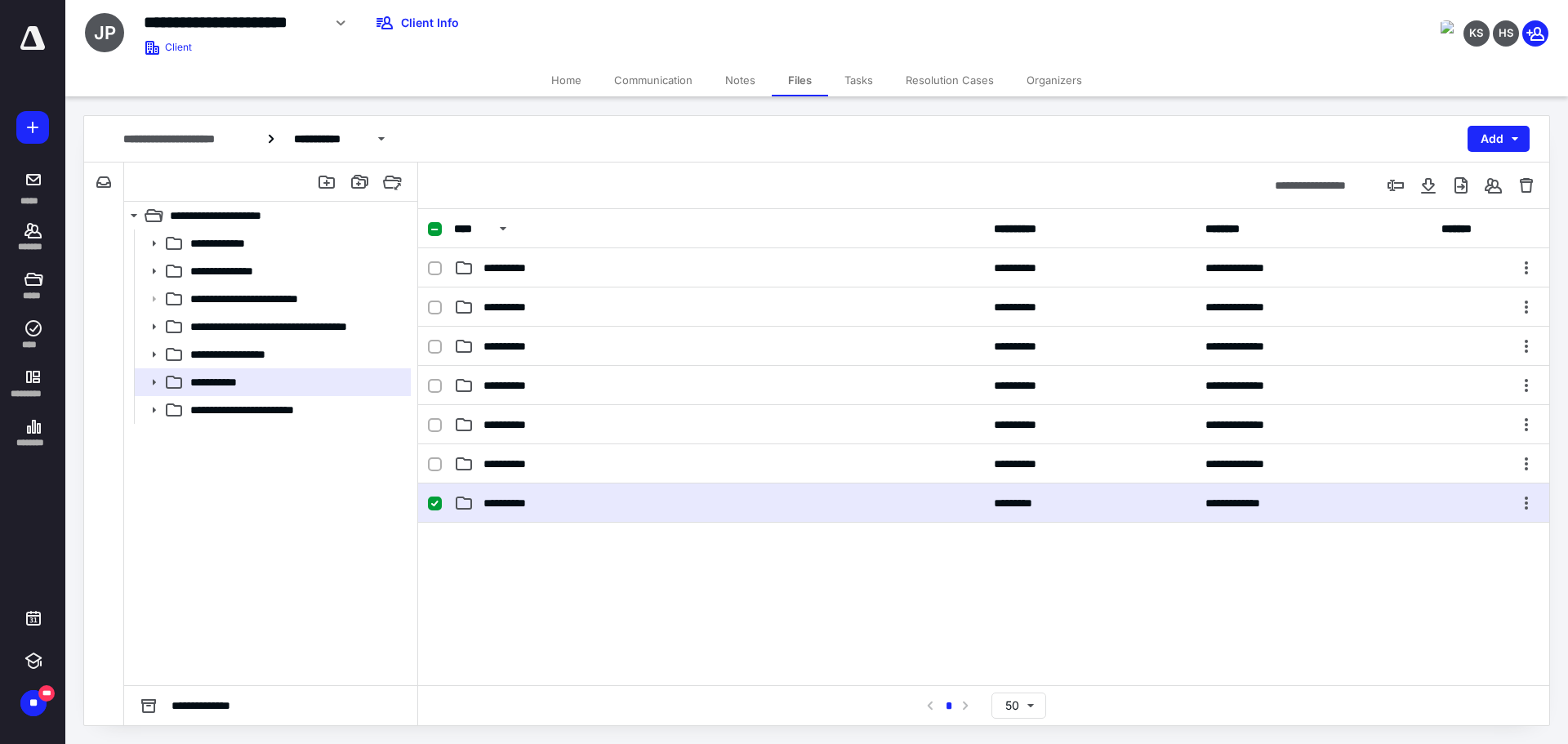 click on "**********" at bounding box center [514, 503] 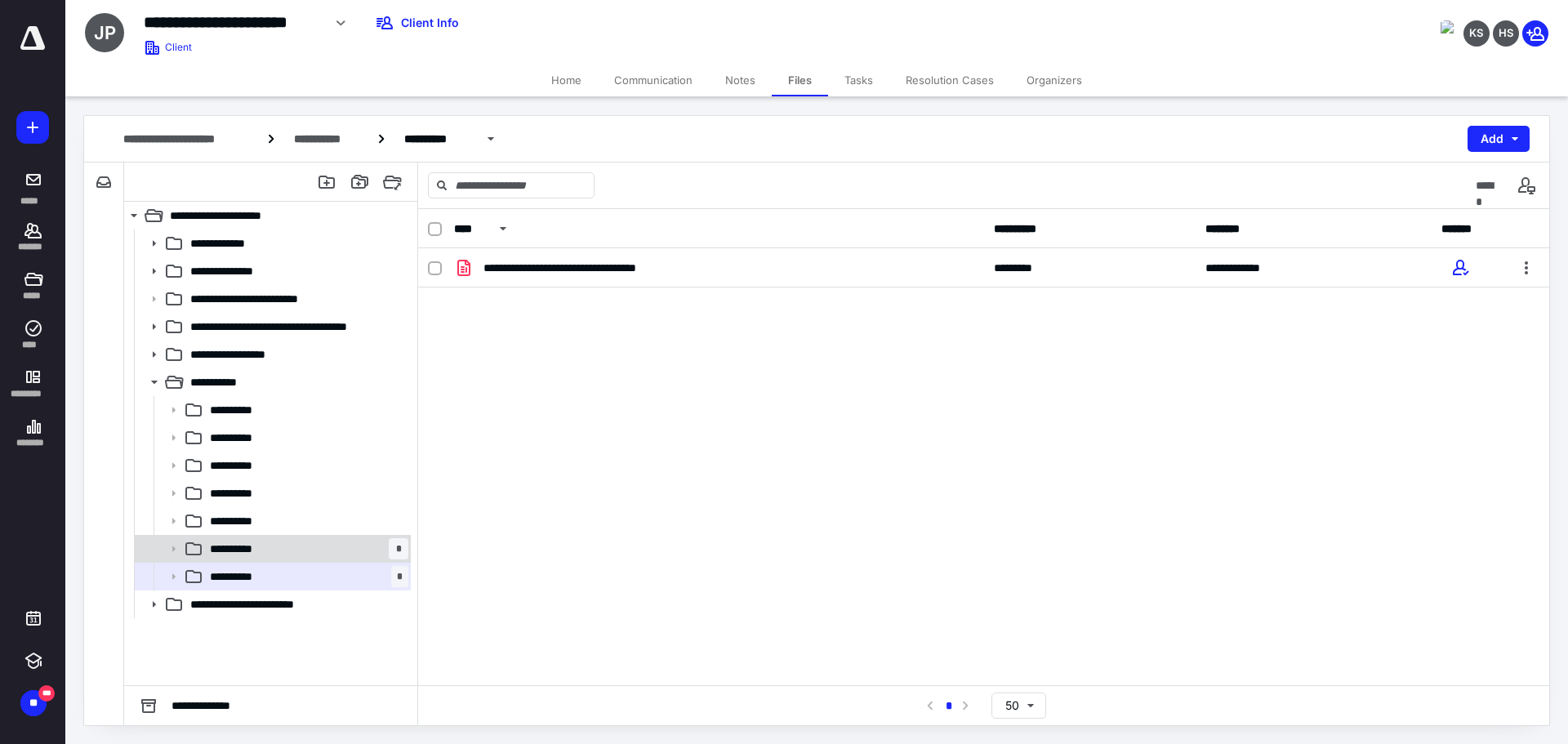 click on "**********" at bounding box center (305, 549) 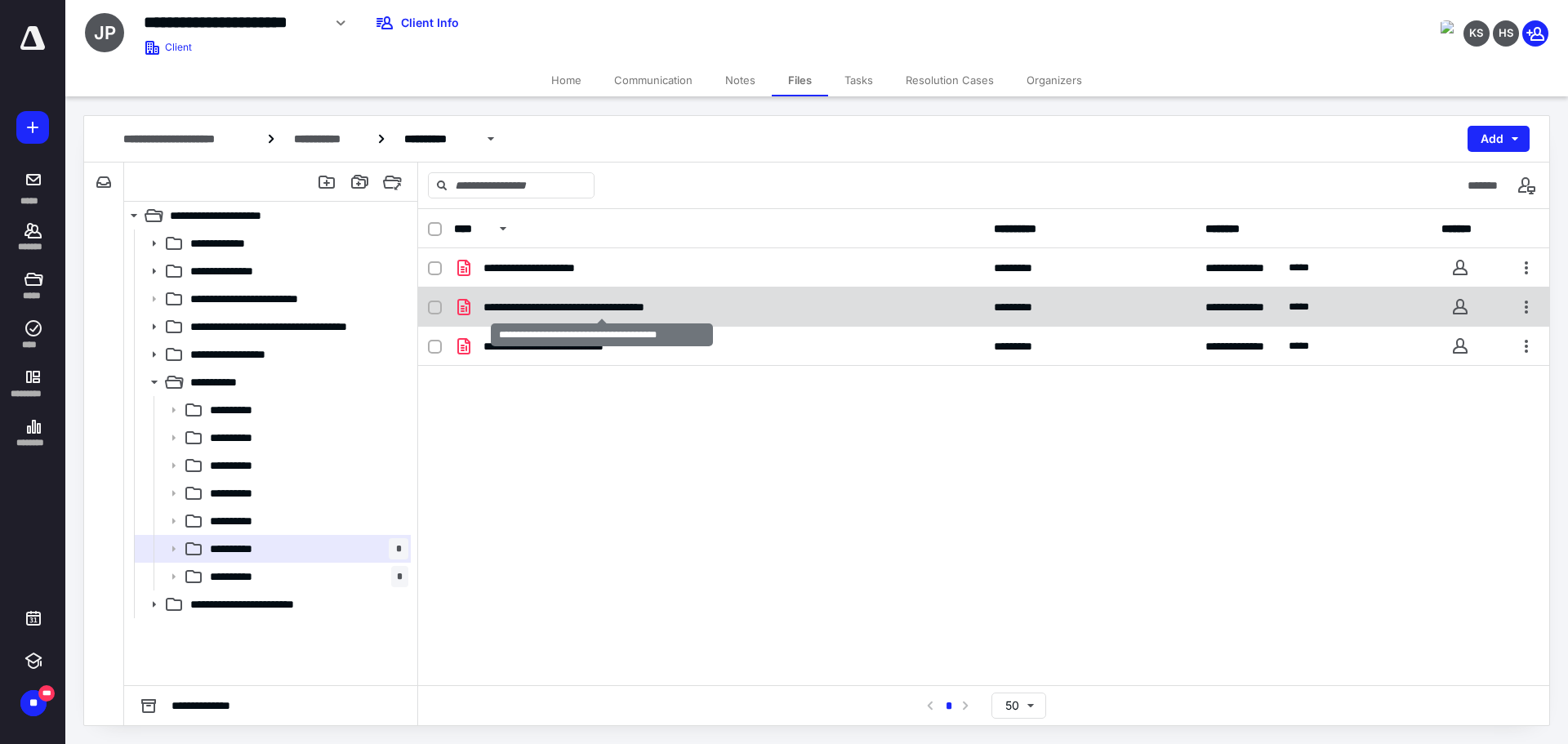 click on "**********" at bounding box center (602, 307) 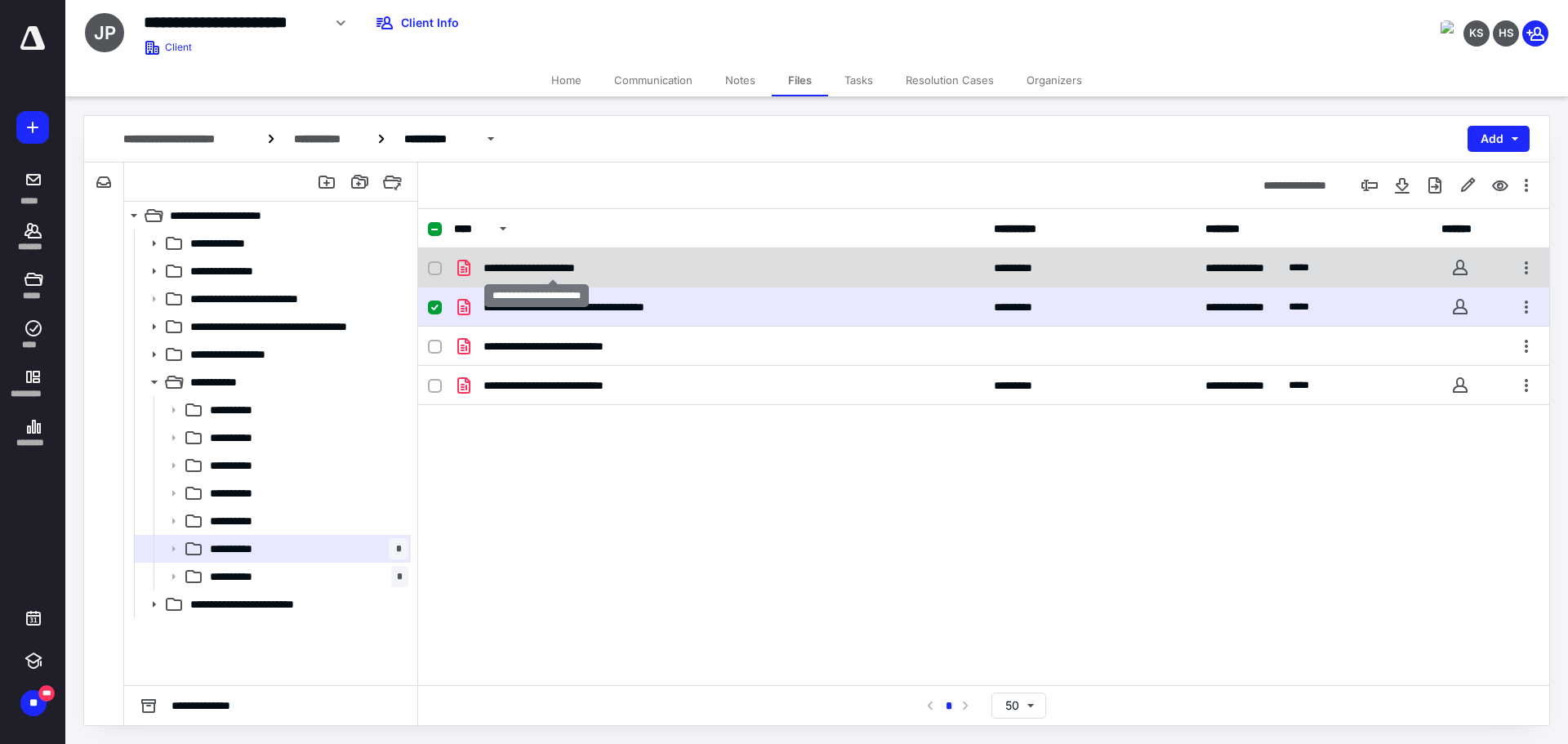 click on "**********" at bounding box center [553, 268] 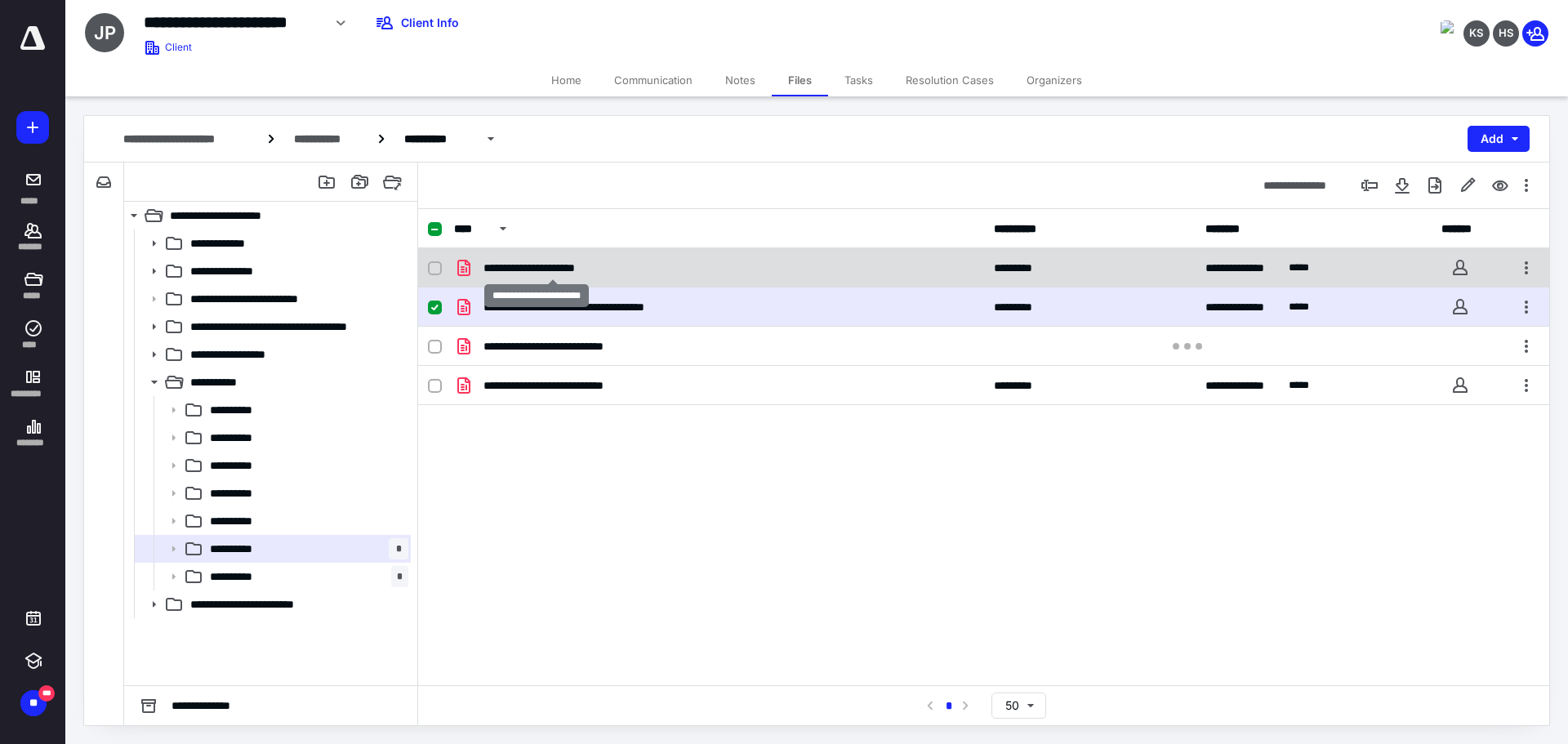 checkbox on "true" 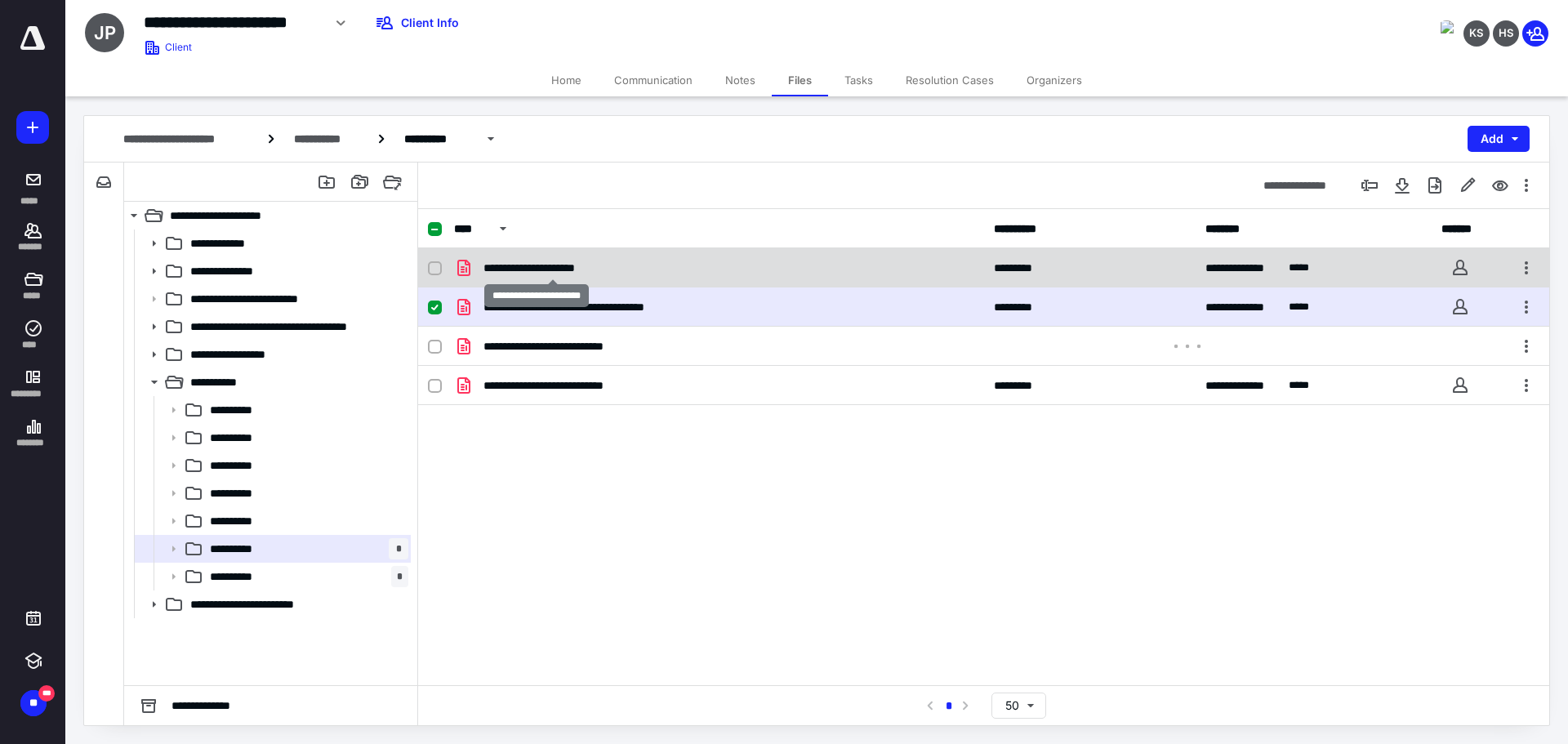 checkbox on "false" 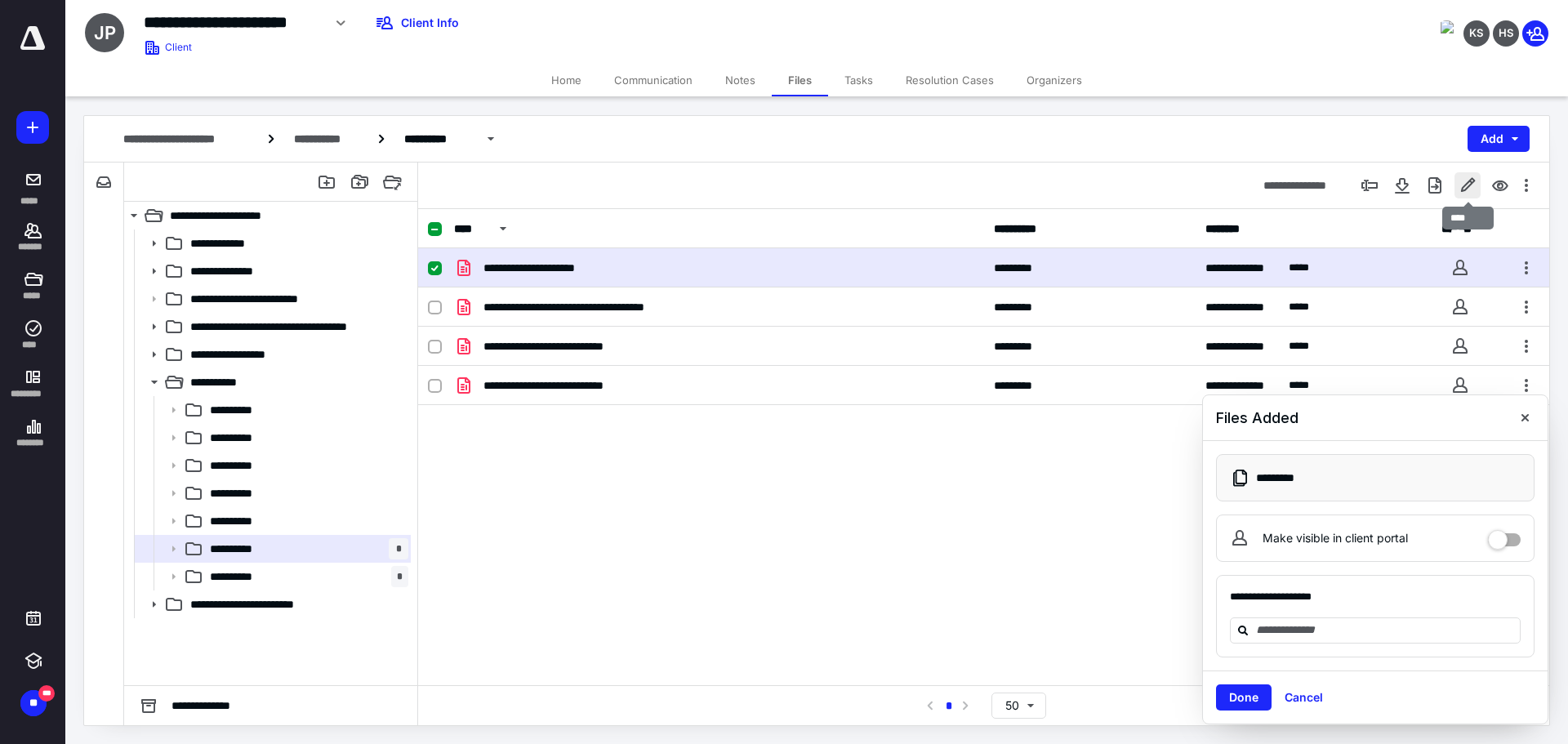 click at bounding box center (1468, 185) 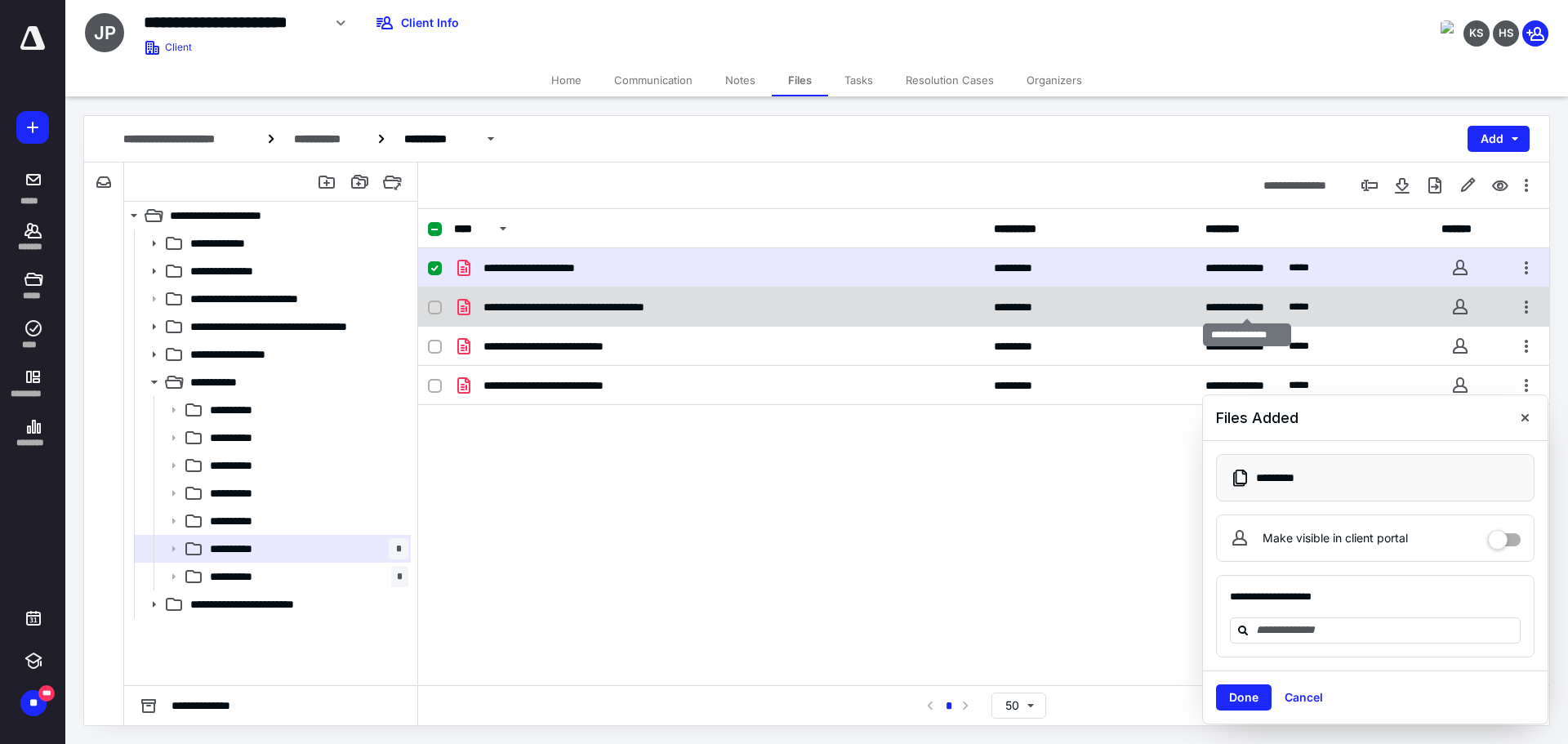 click on "**********" at bounding box center [1247, 307] 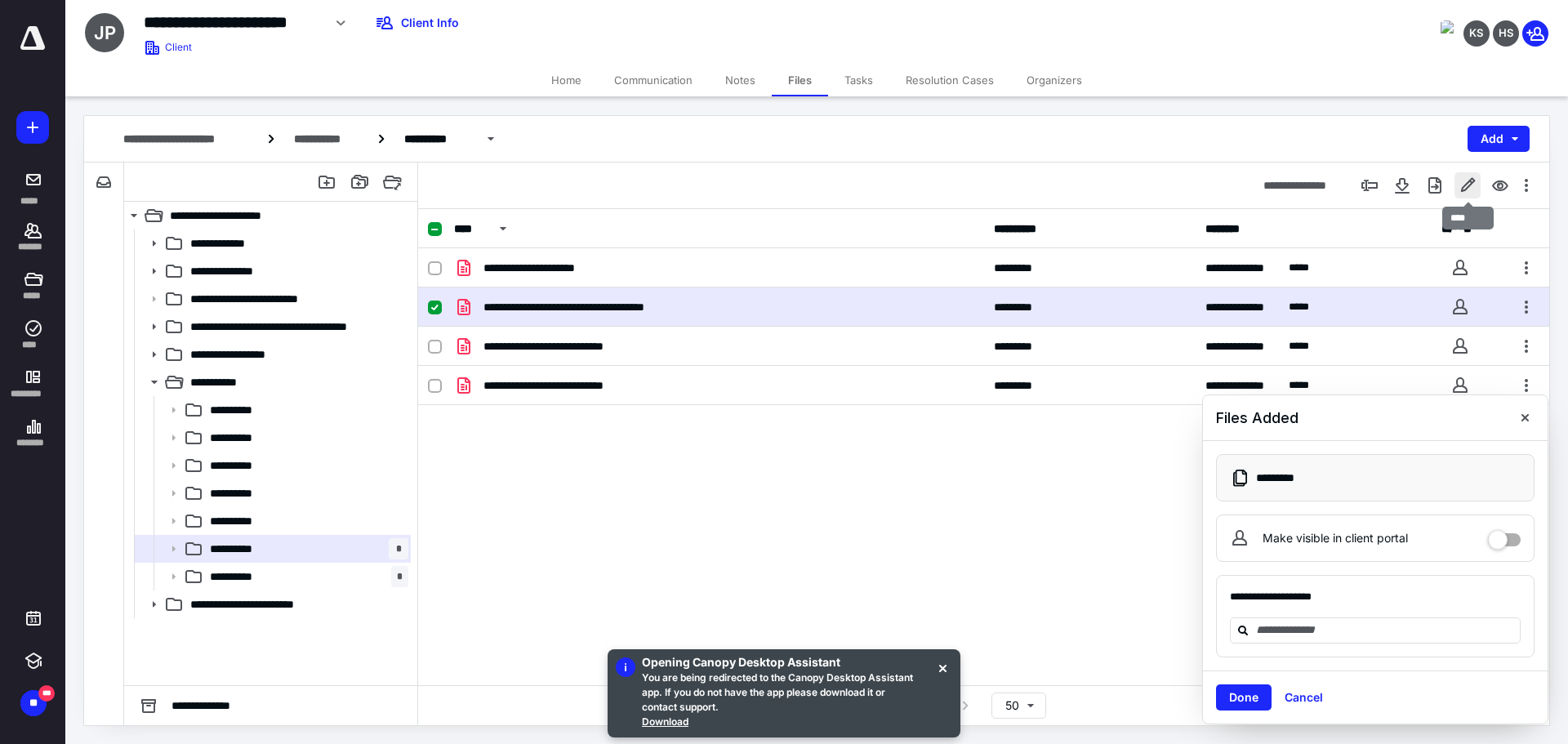 click at bounding box center [1468, 185] 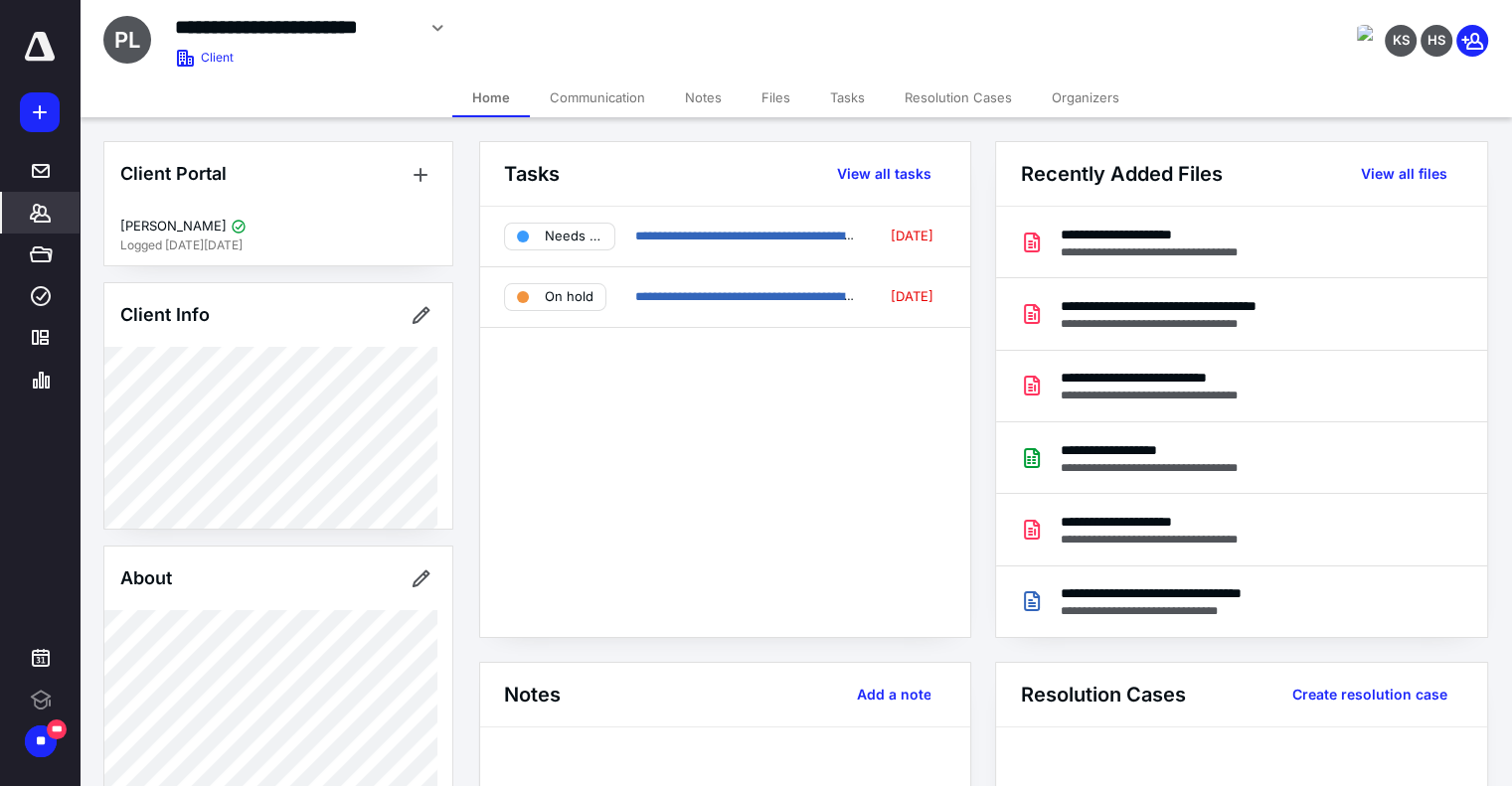 scroll, scrollTop: 0, scrollLeft: 0, axis: both 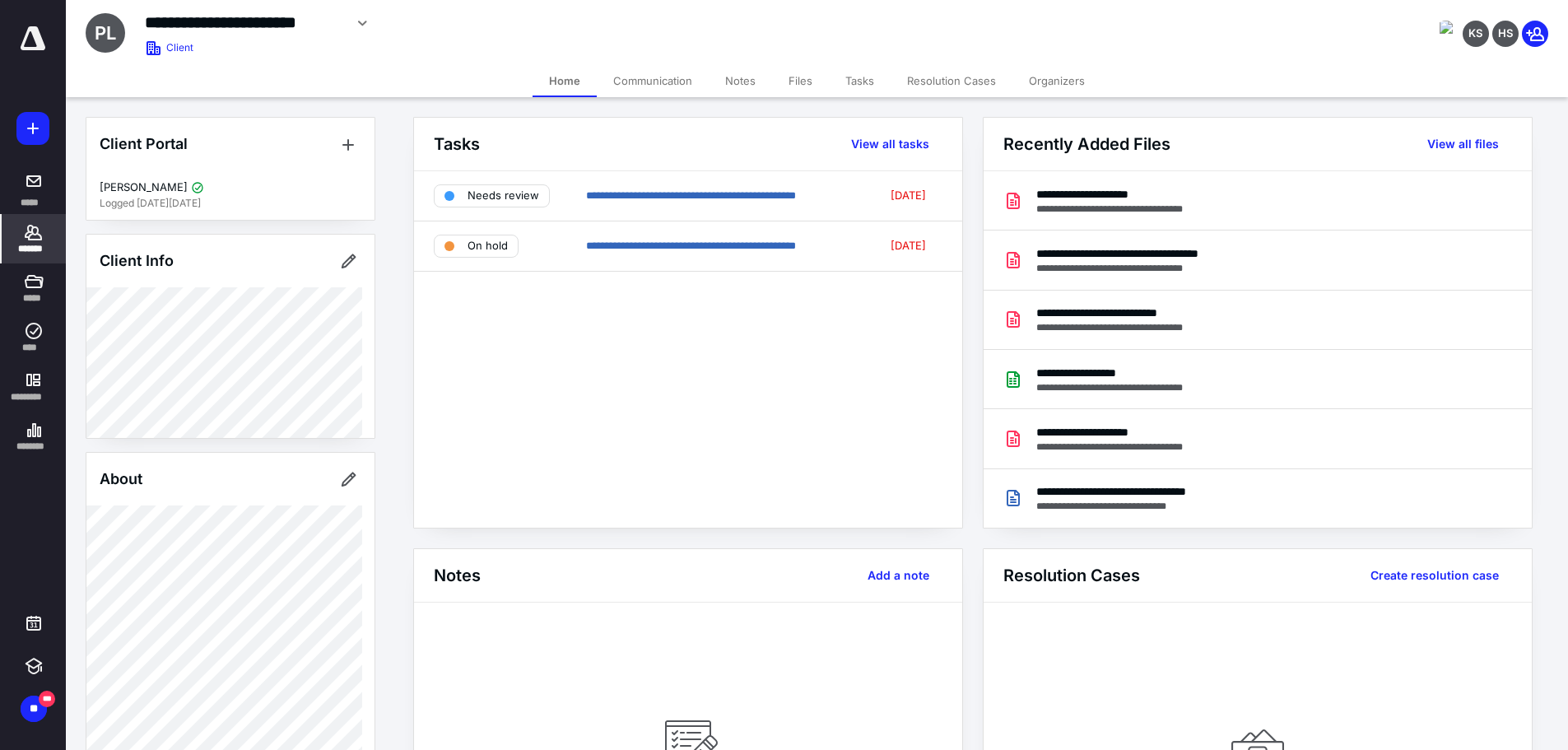 click on "Files" at bounding box center (800, 81) 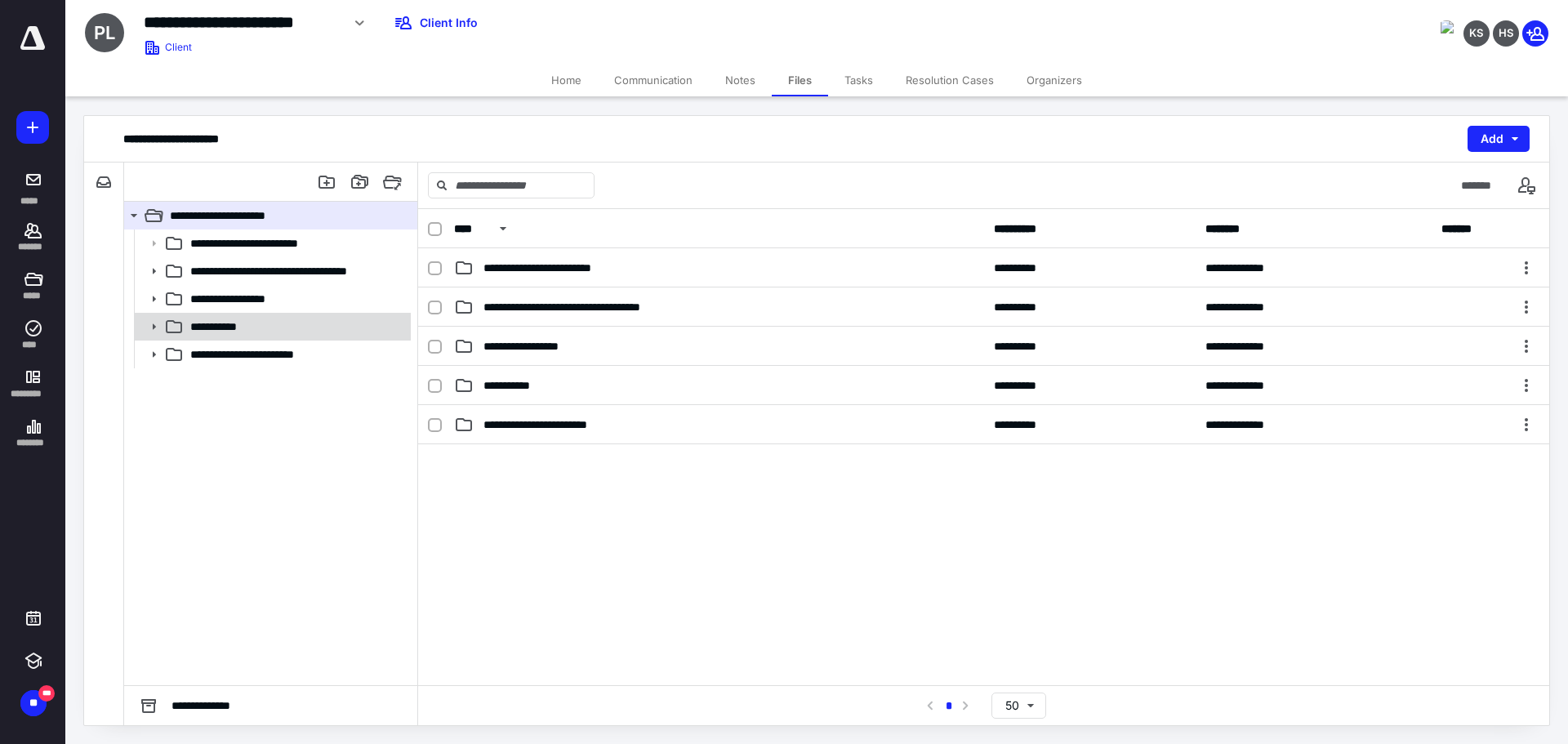 click on "**********" at bounding box center [221, 327] 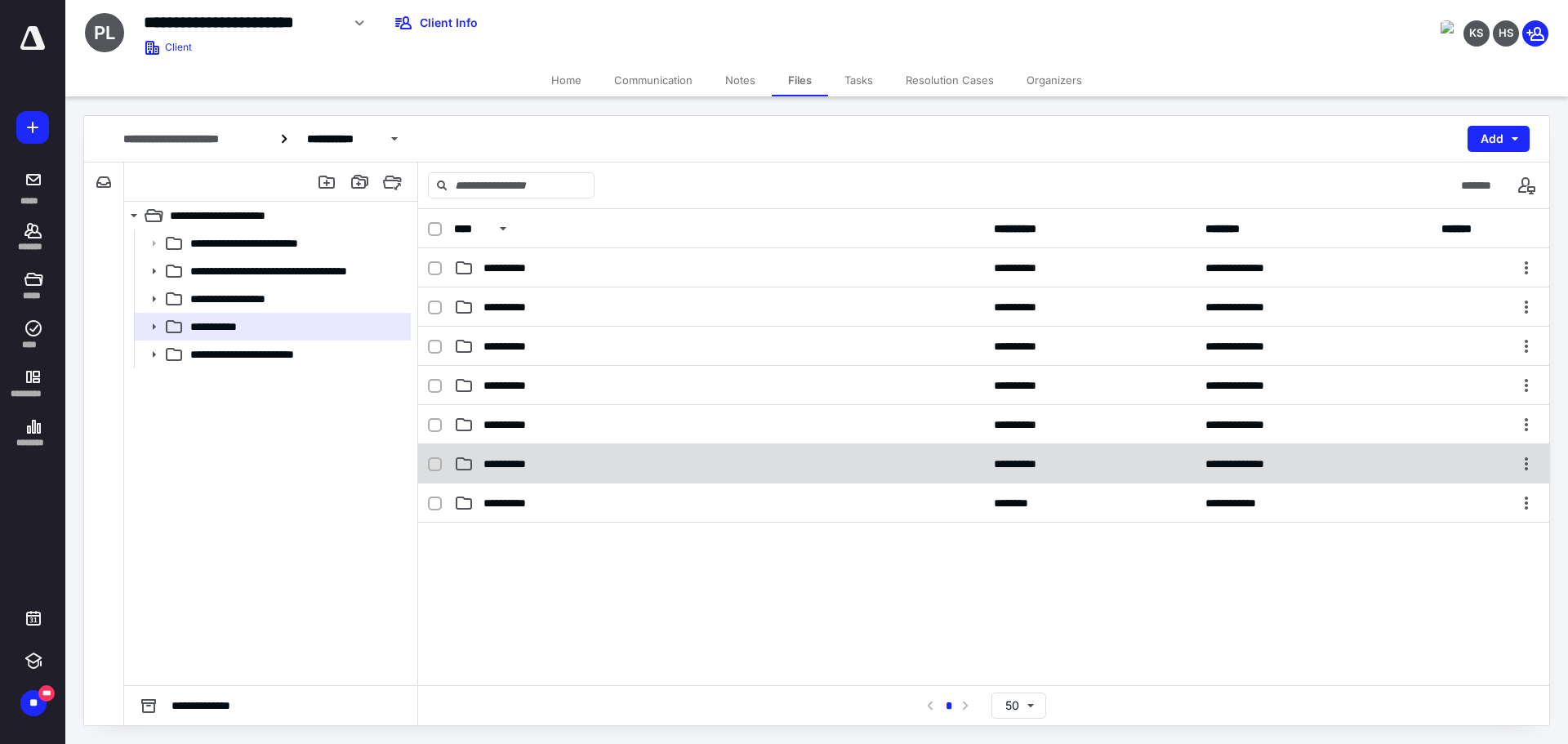 click on "**********" at bounding box center [514, 464] 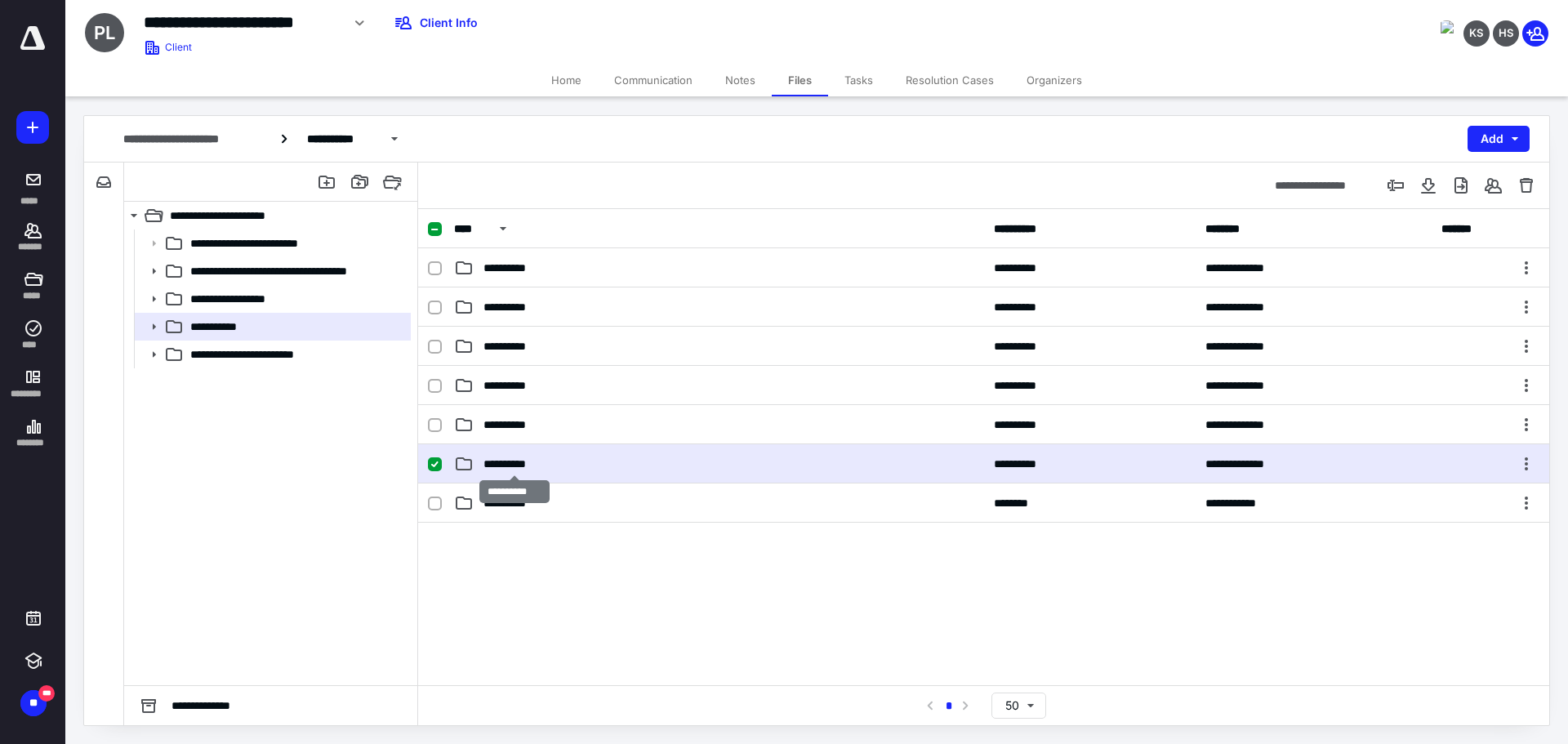 click on "**********" at bounding box center (514, 464) 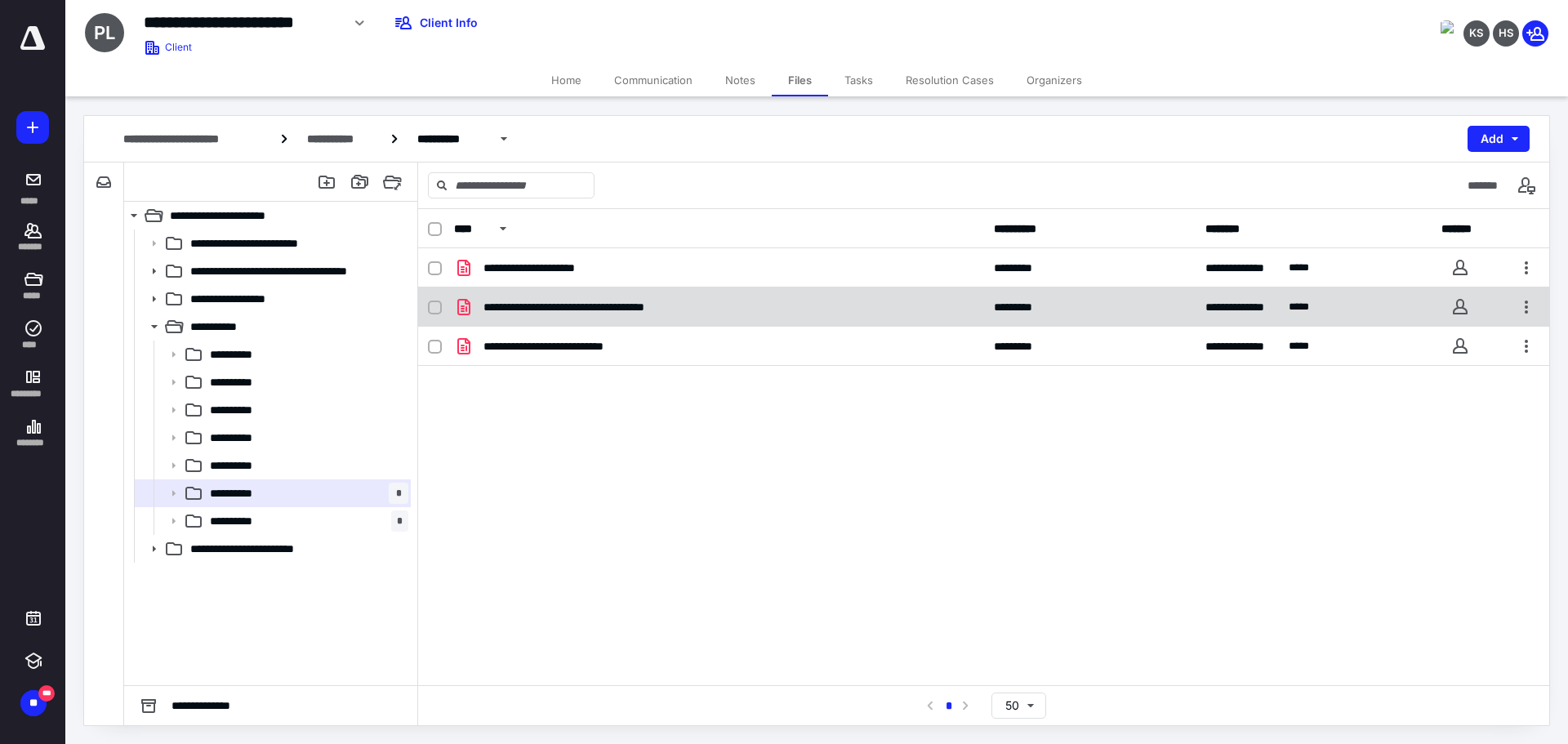 click on "**********" at bounding box center (602, 307) 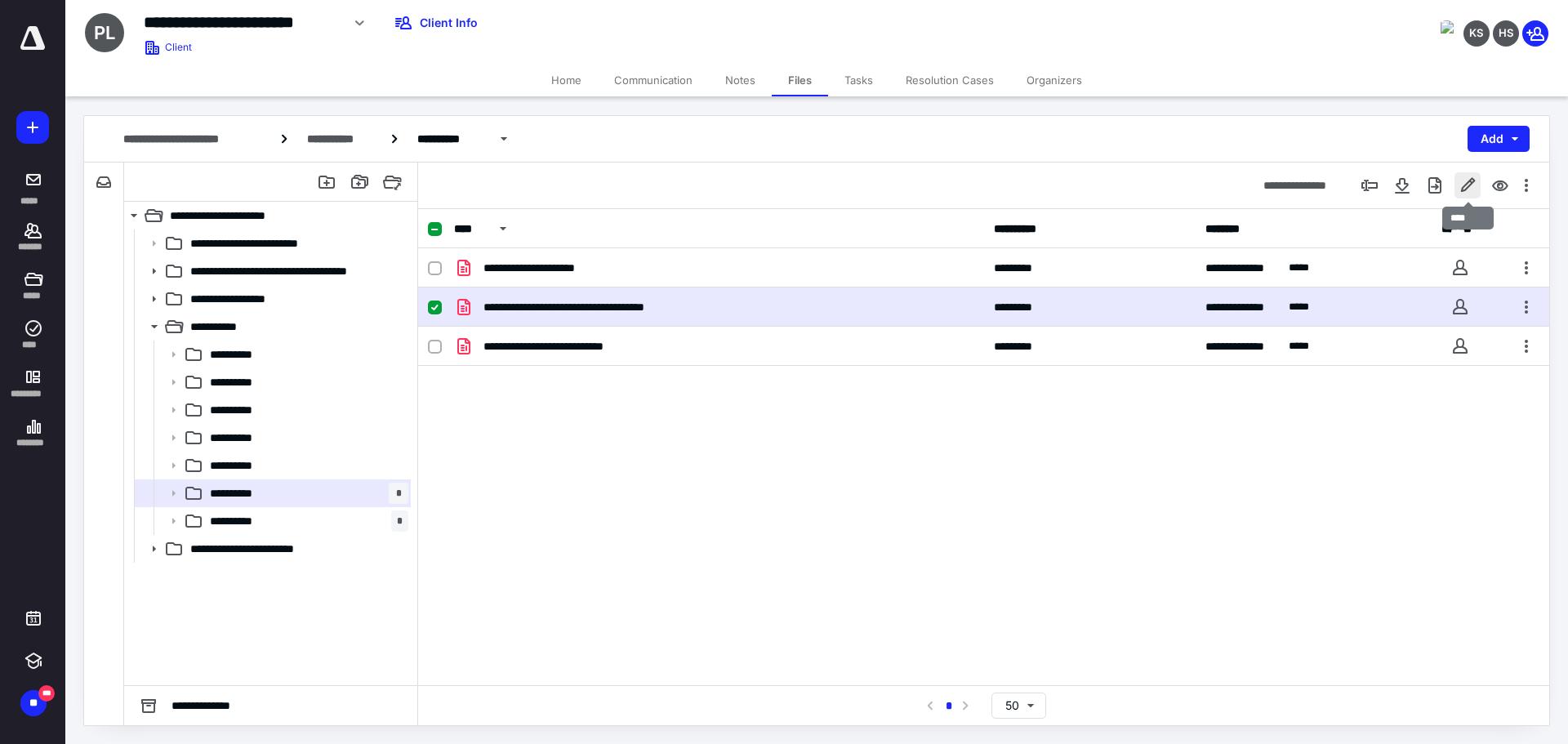 click at bounding box center (1468, 185) 